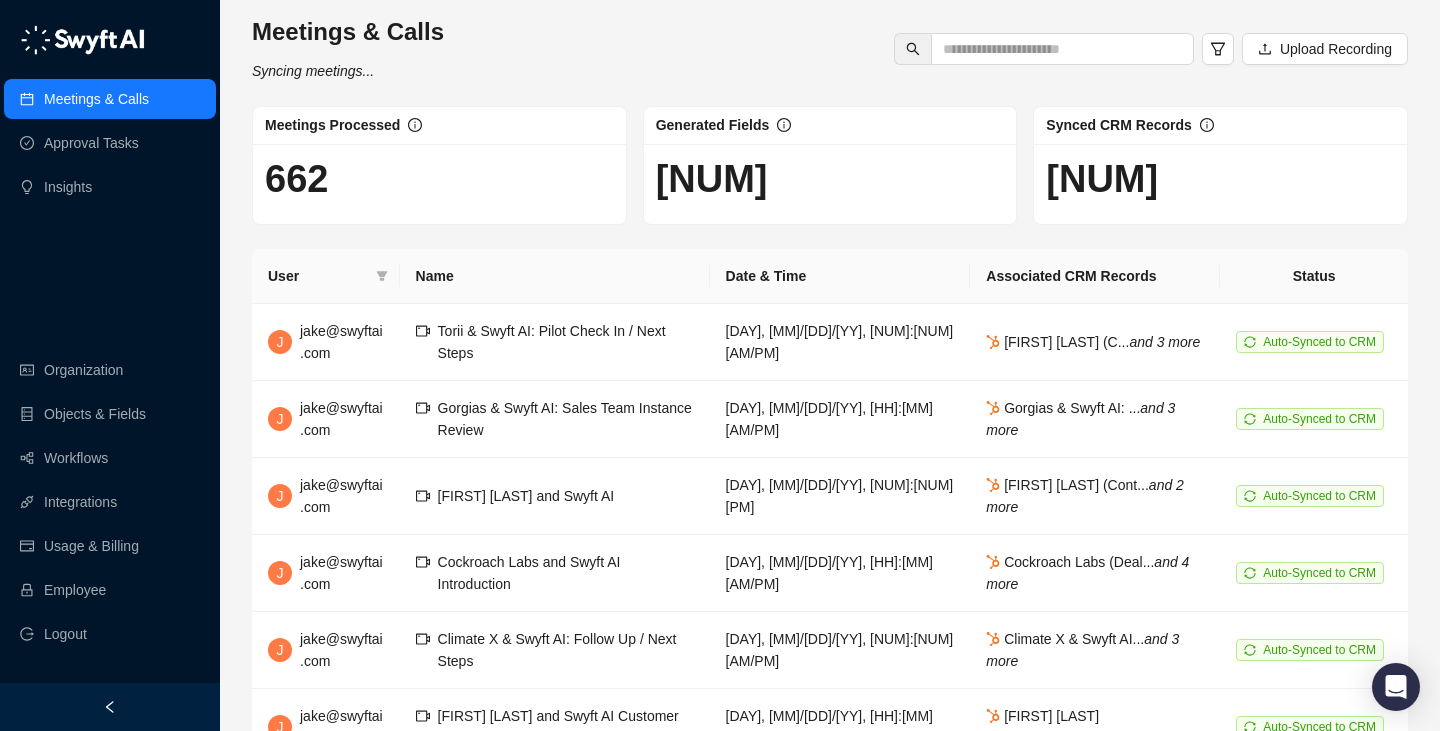 scroll, scrollTop: 0, scrollLeft: 0, axis: both 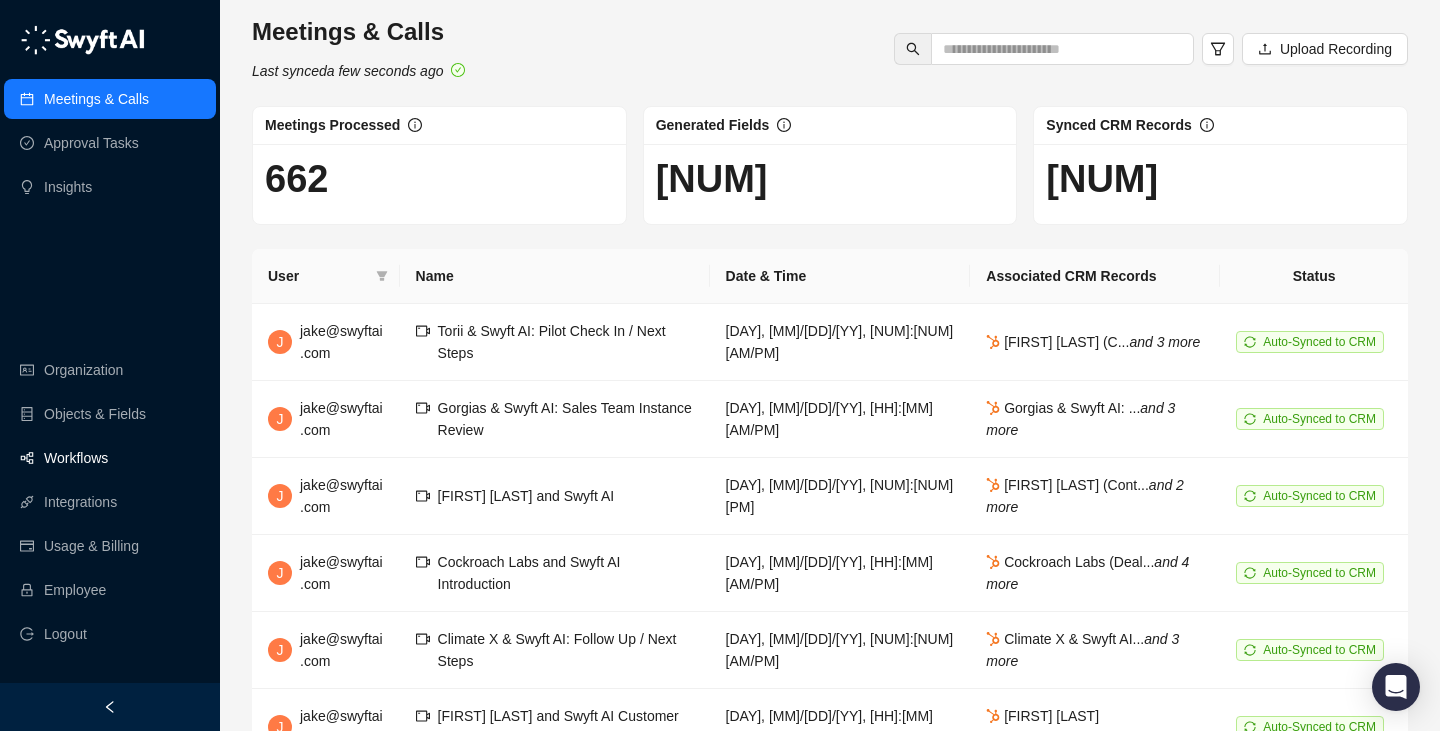 click on "Workflows" at bounding box center [76, 458] 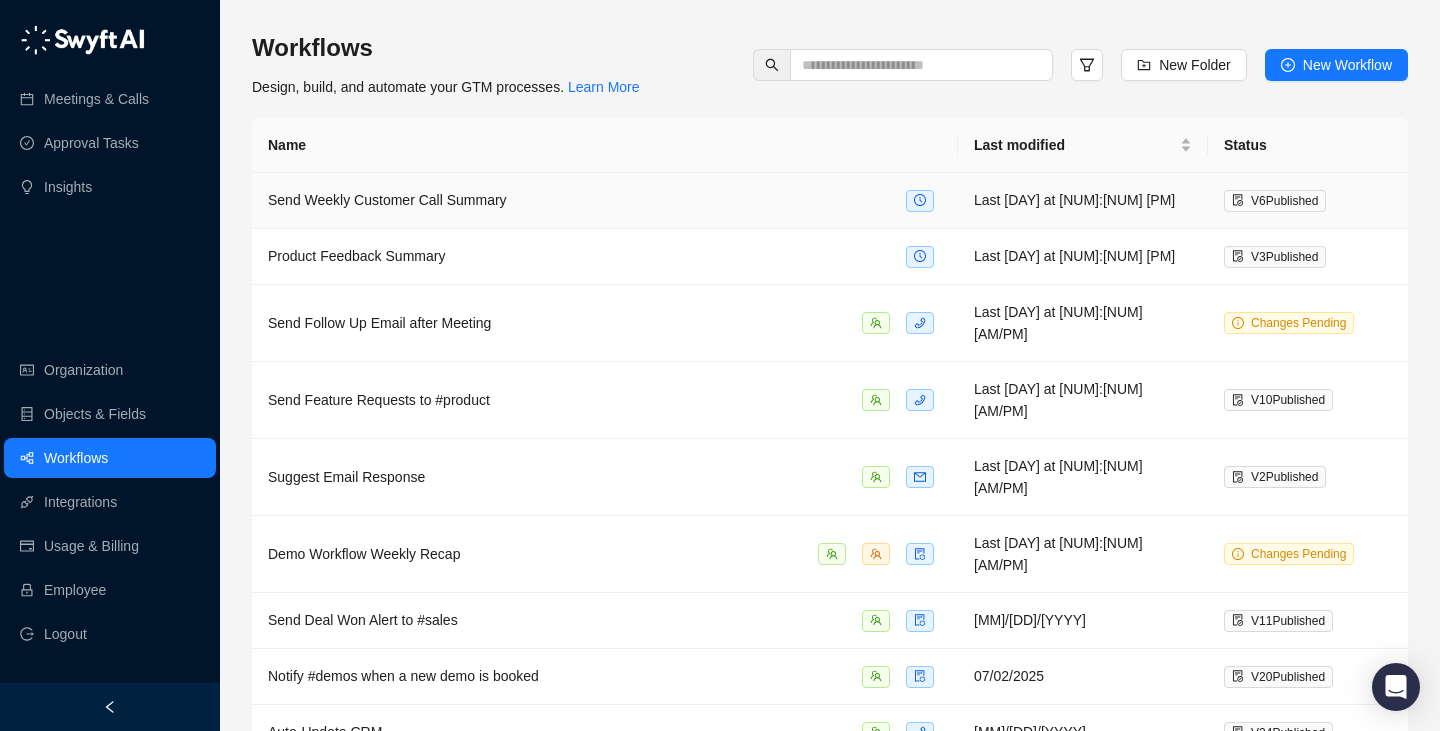 click on "Send Weekly Customer Call Summary" at bounding box center [605, 200] 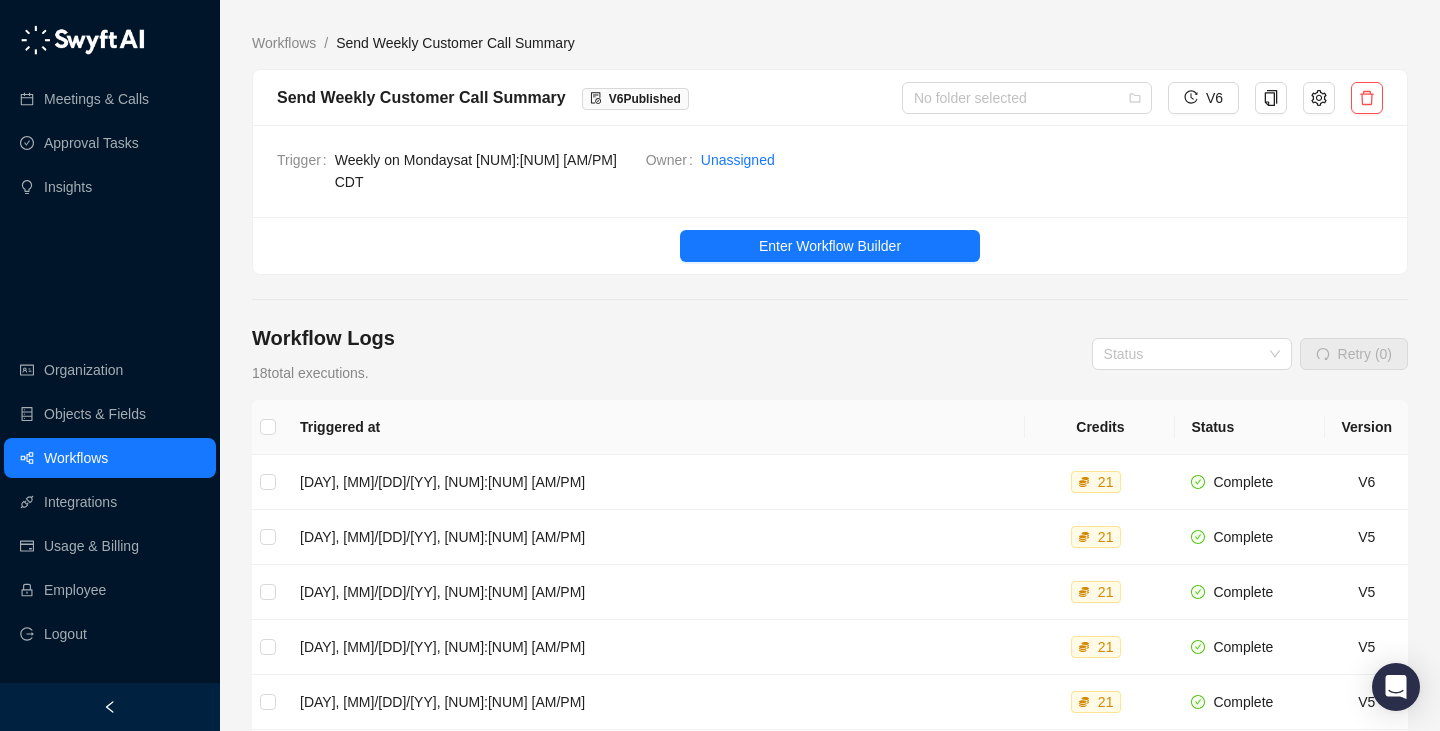 click on "Trigger Weekly on Mondays  at   9:00 AM CDT Owner Unassigned" at bounding box center [830, 171] 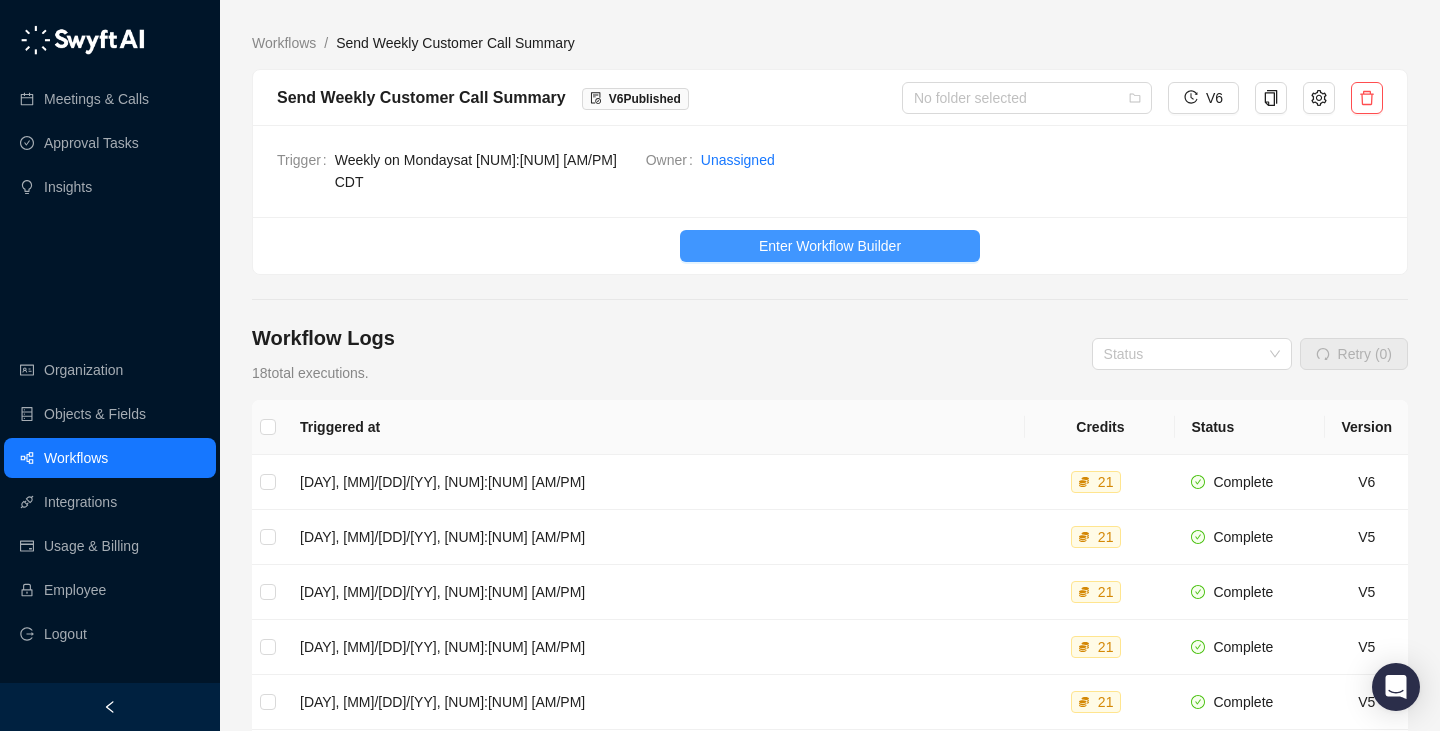 click on "Enter Workflow Builder" at bounding box center (830, 246) 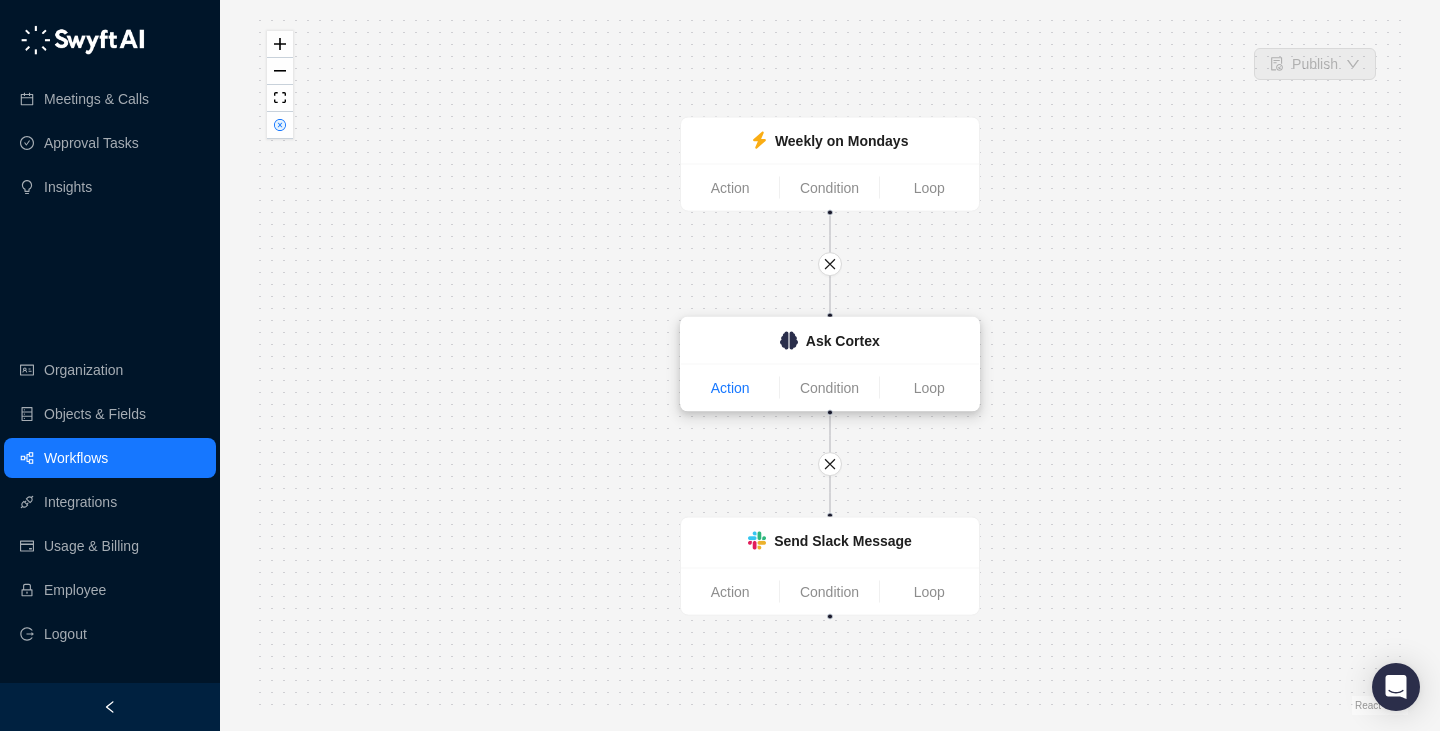 click on "Action" at bounding box center [730, 388] 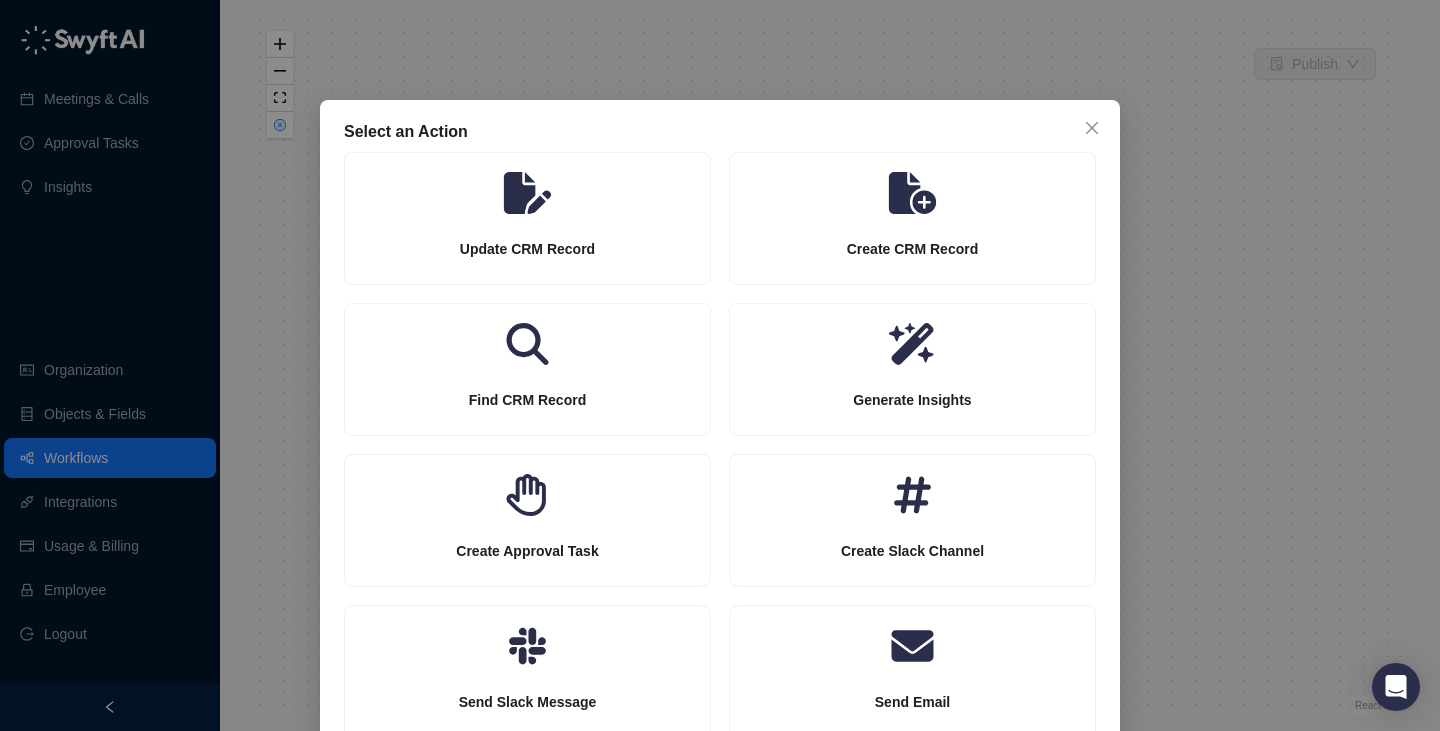 click on "Select an Action Update CRM Record Create CRM Record Find CRM Record Generate Insights Create Approval Task Create Slack Channel Send Slack Message Send Email Ask Cortex Send Webhook" at bounding box center (720, 365) 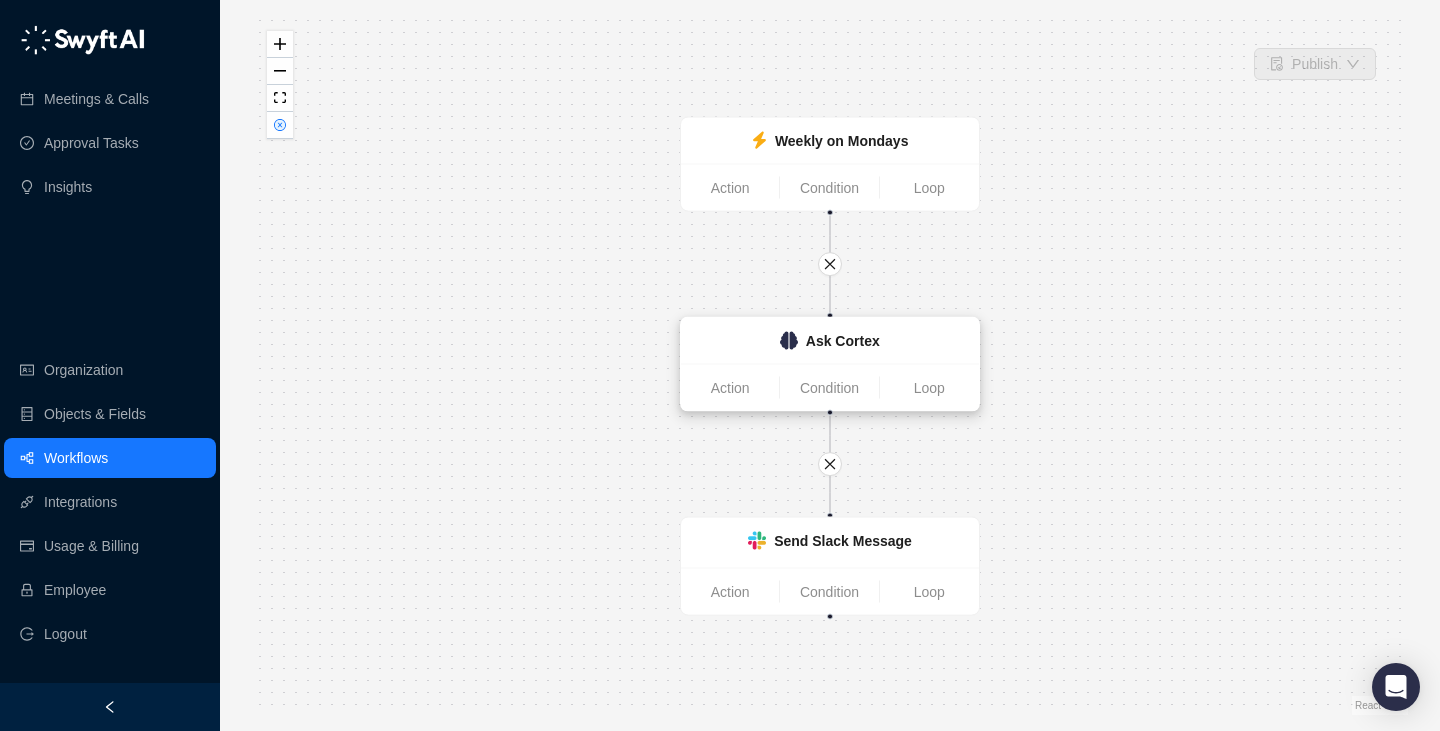 click on "Ask Cortex" at bounding box center [830, 341] 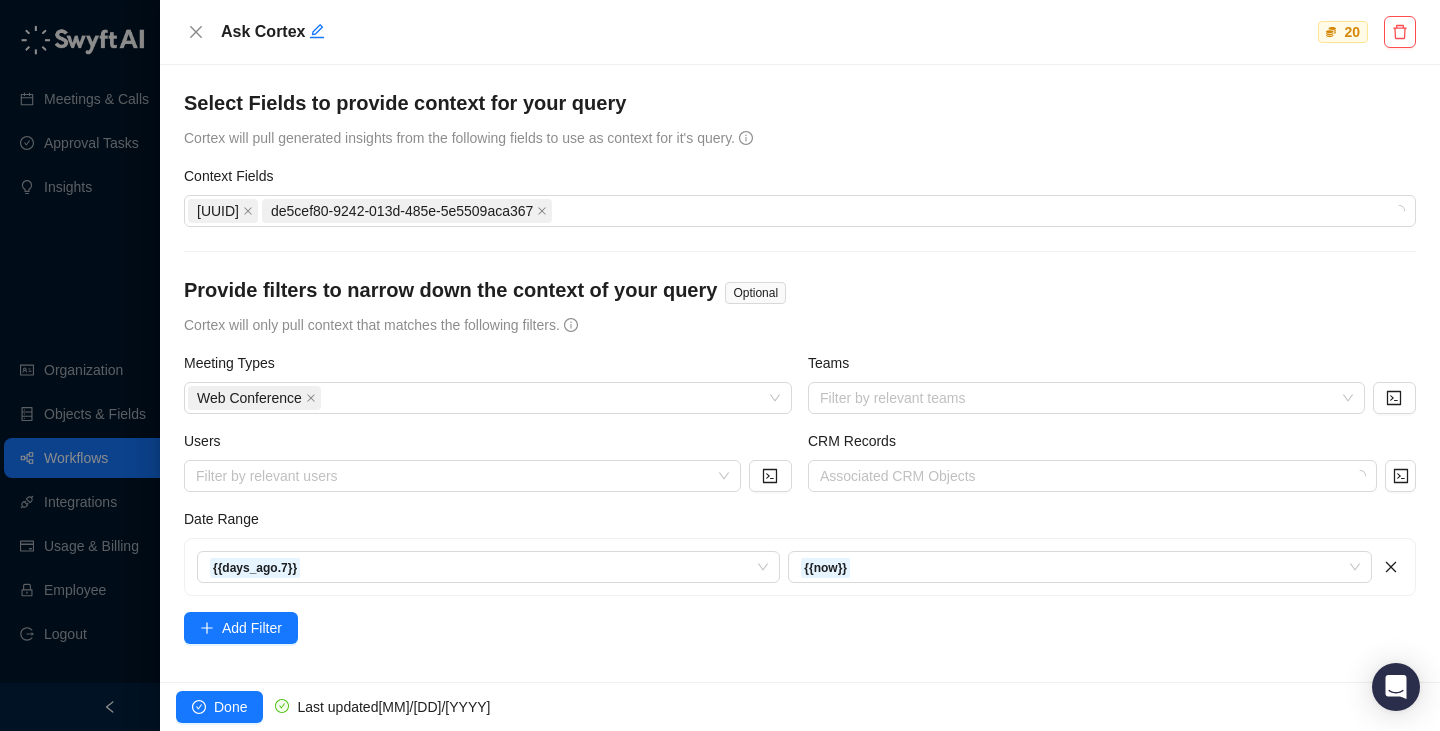 scroll, scrollTop: 270, scrollLeft: 0, axis: vertical 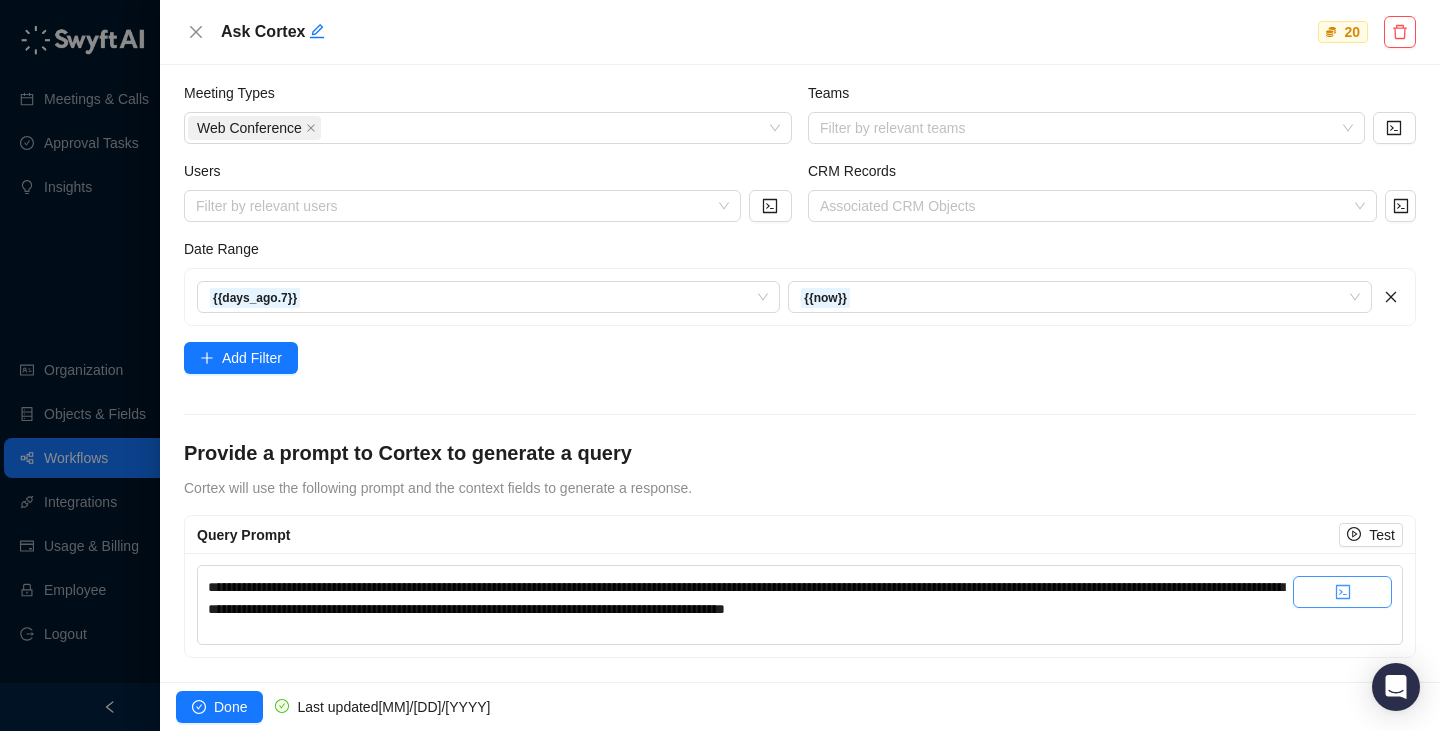 click at bounding box center (1342, 592) 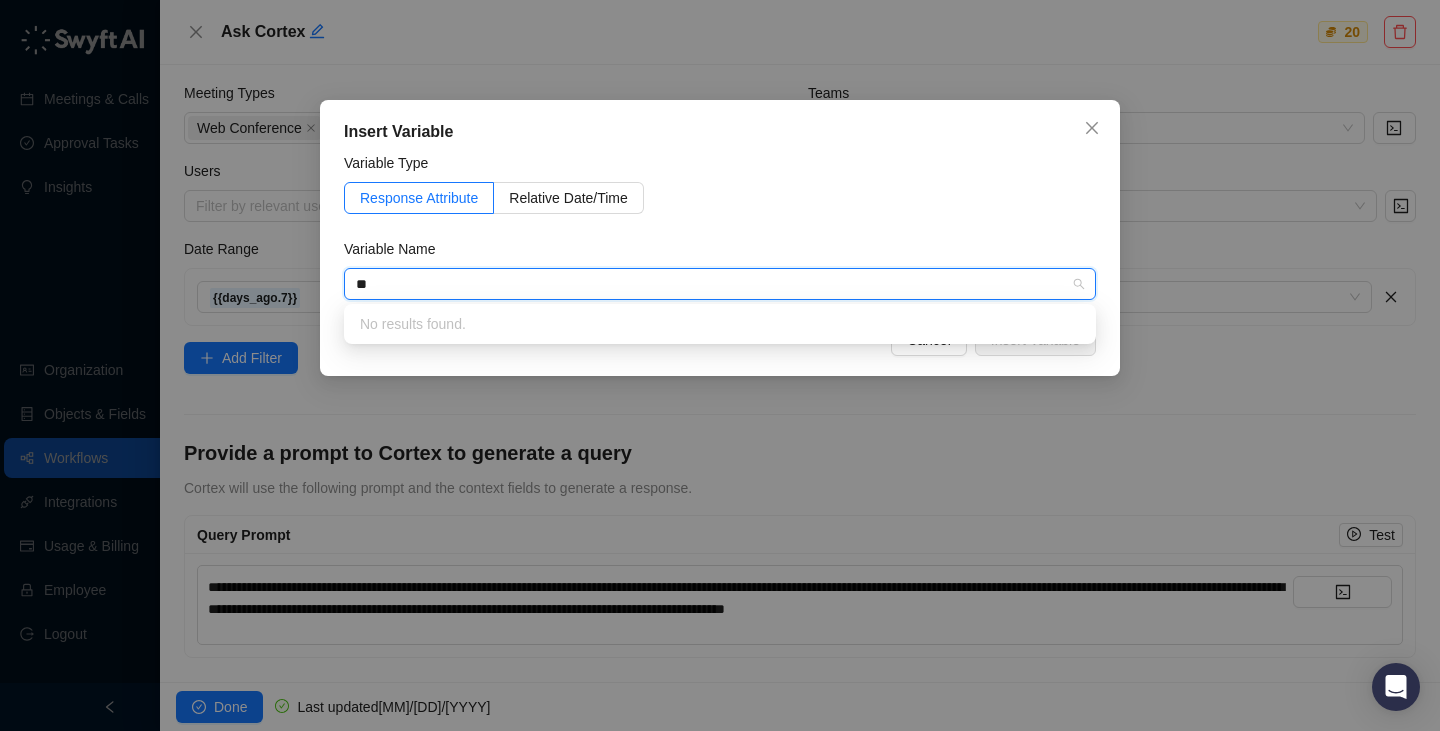 type on "*" 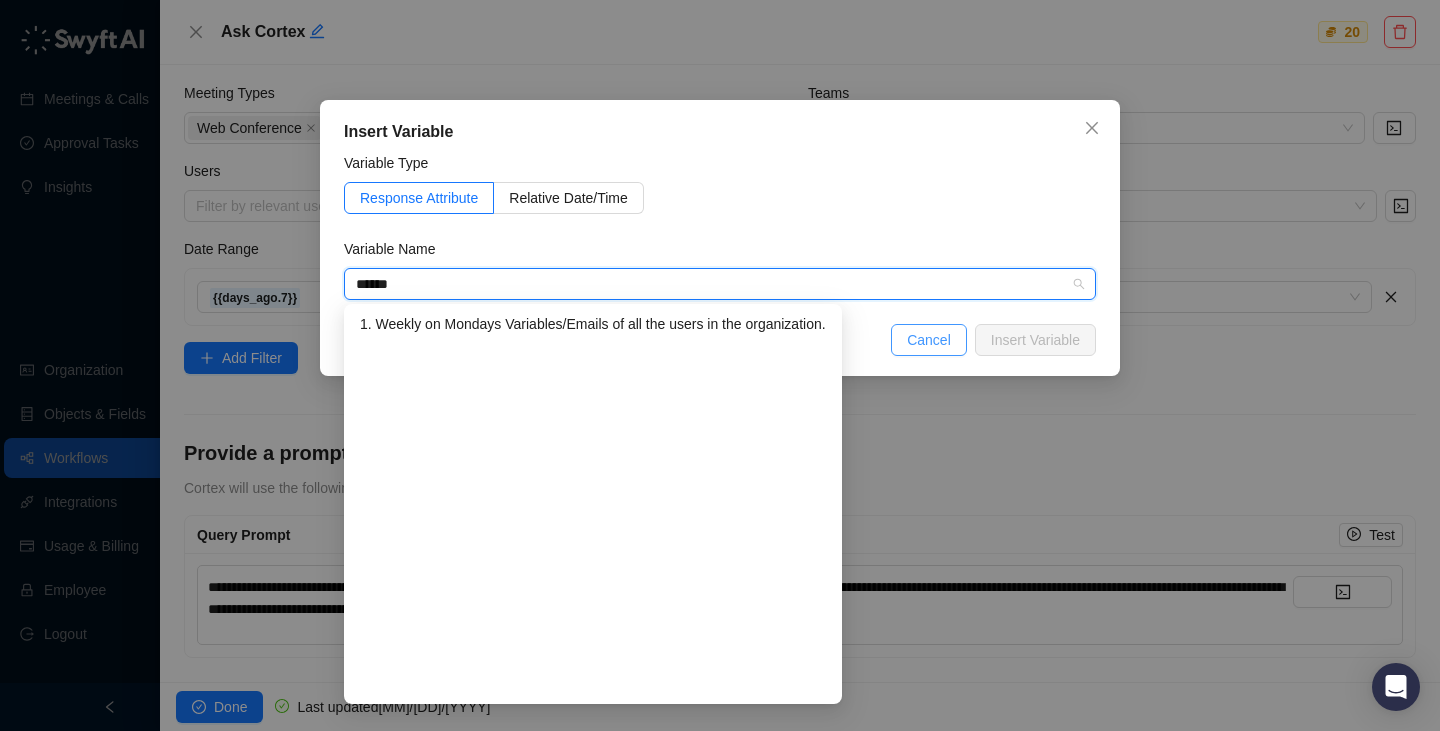 type on "******" 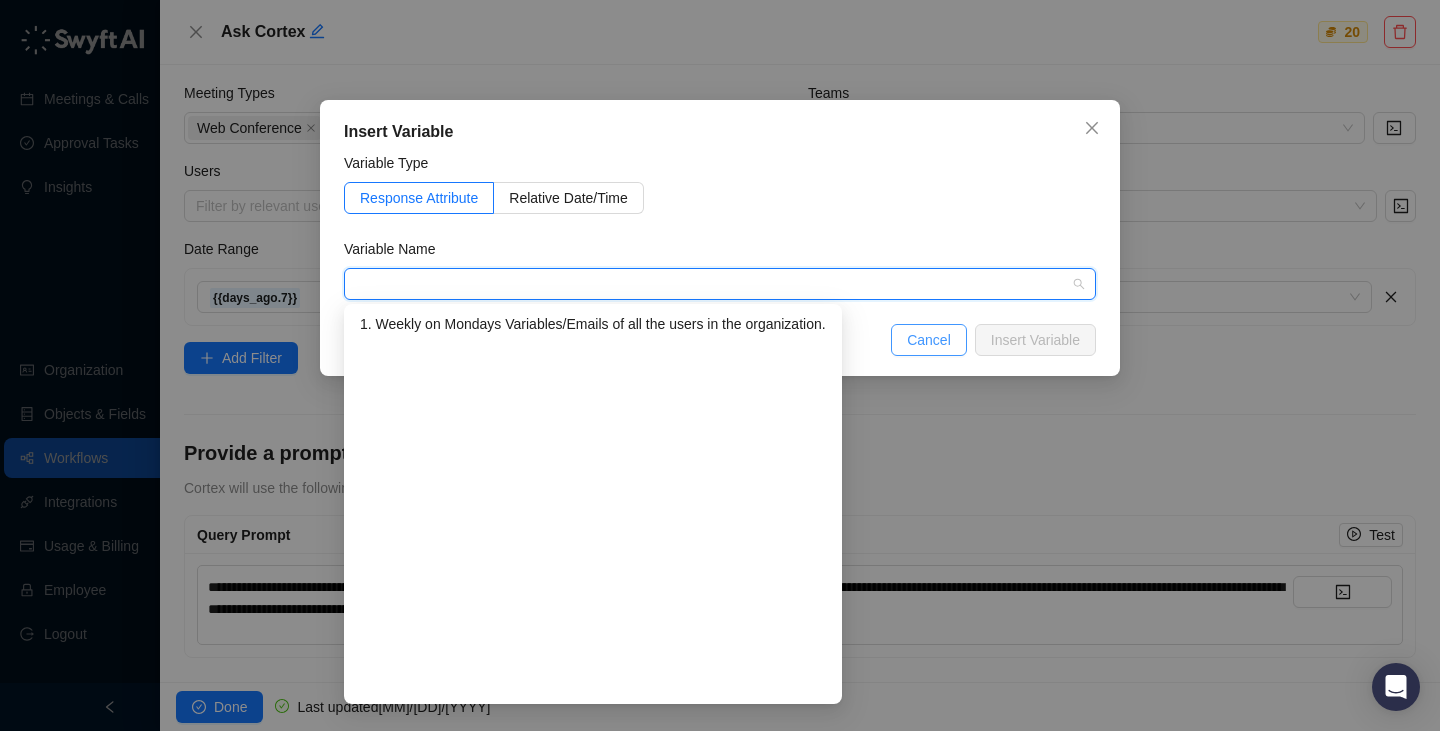 click on "Cancel" at bounding box center [929, 340] 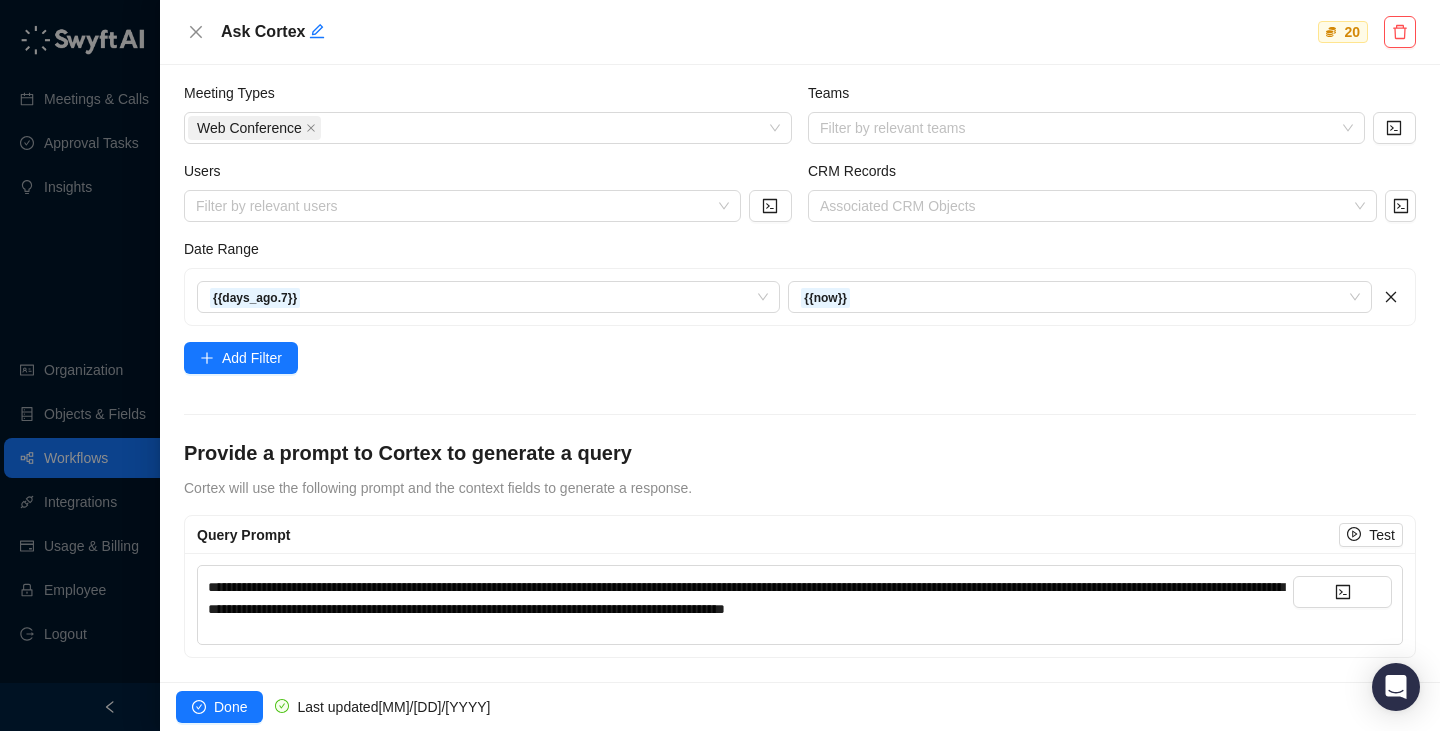 click at bounding box center (720, 365) 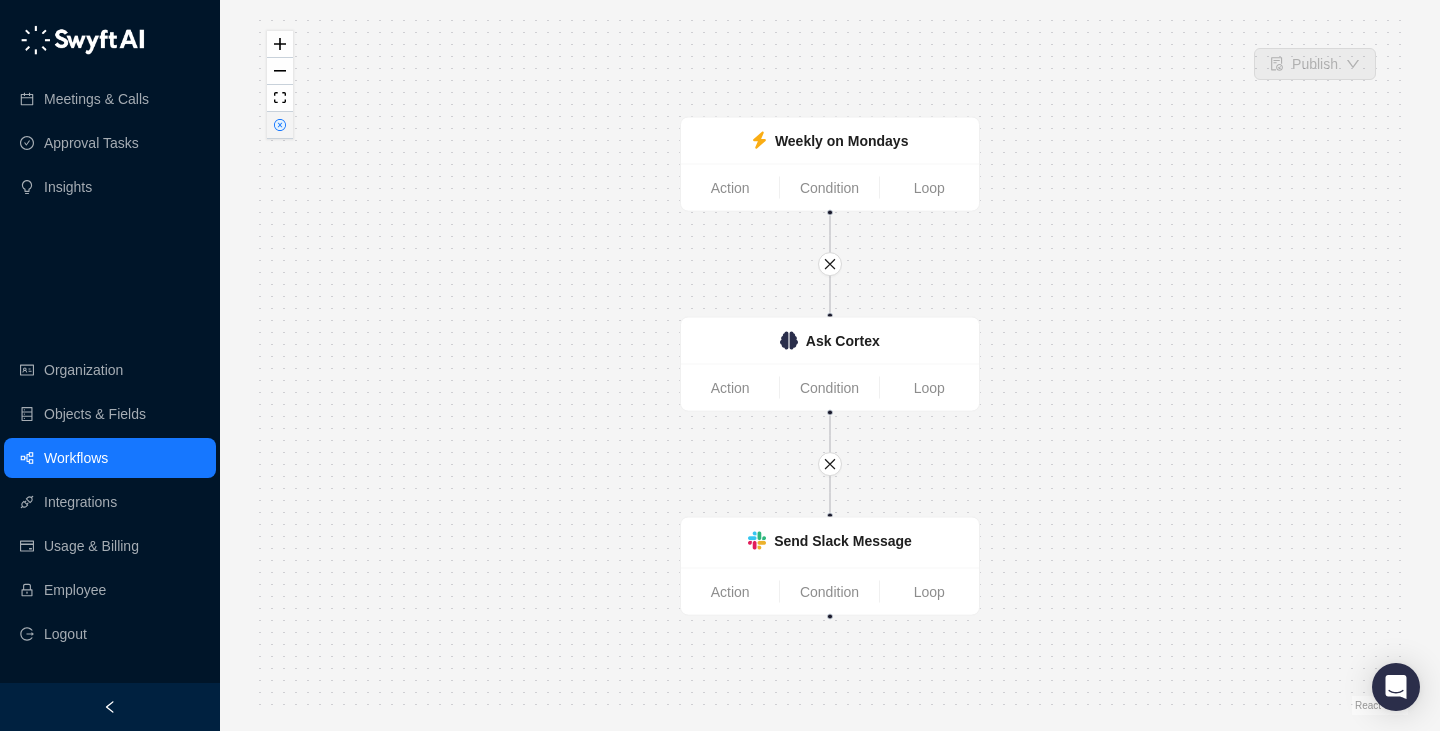 click 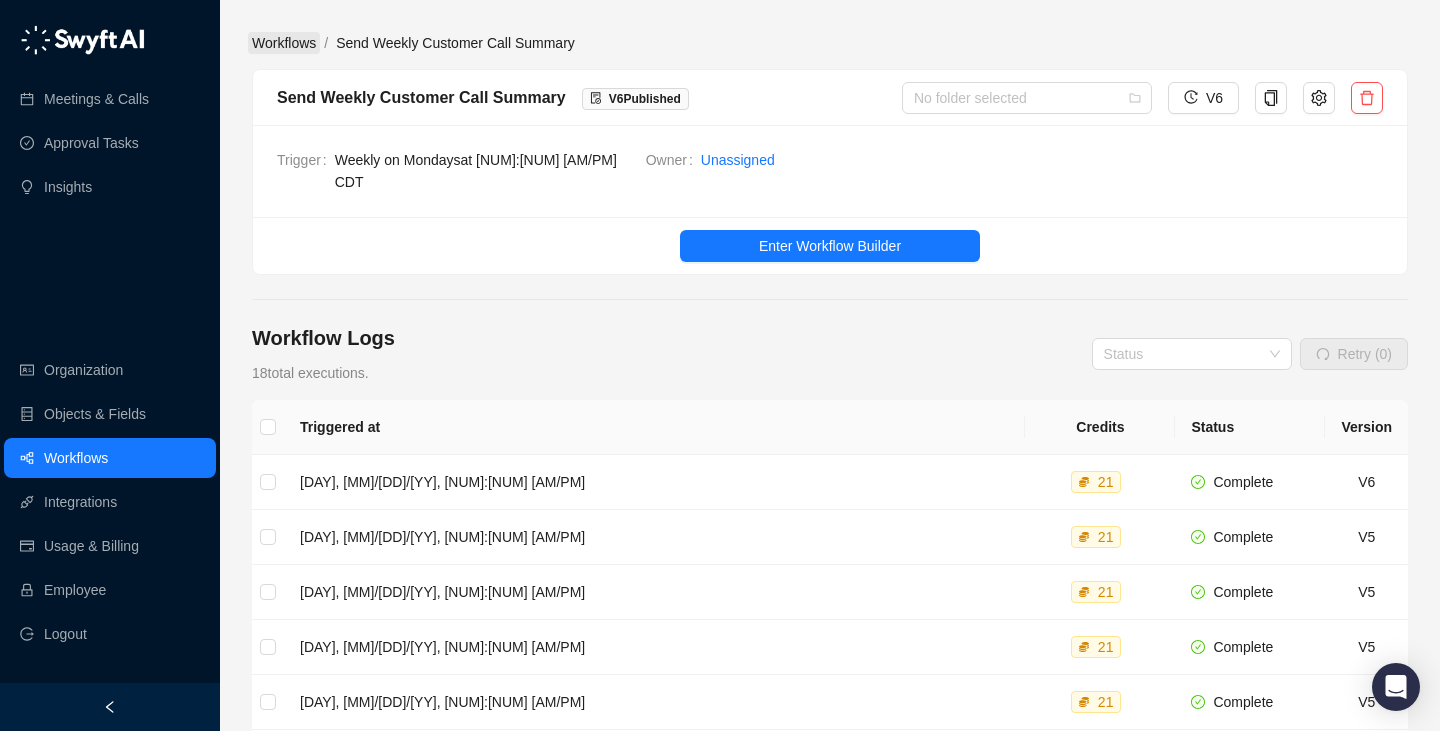 click on "Workflows" at bounding box center (284, 43) 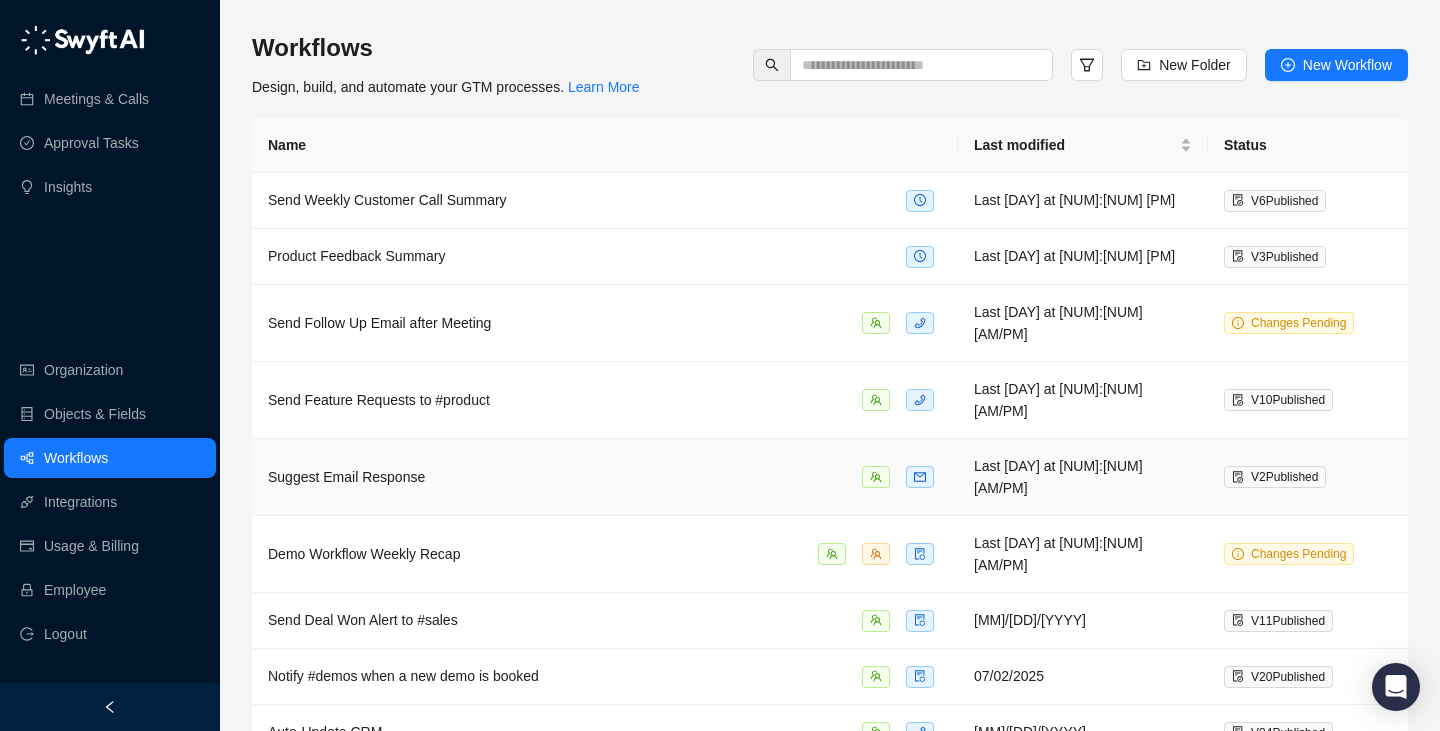 click on "Suggest Email Response" at bounding box center [605, 476] 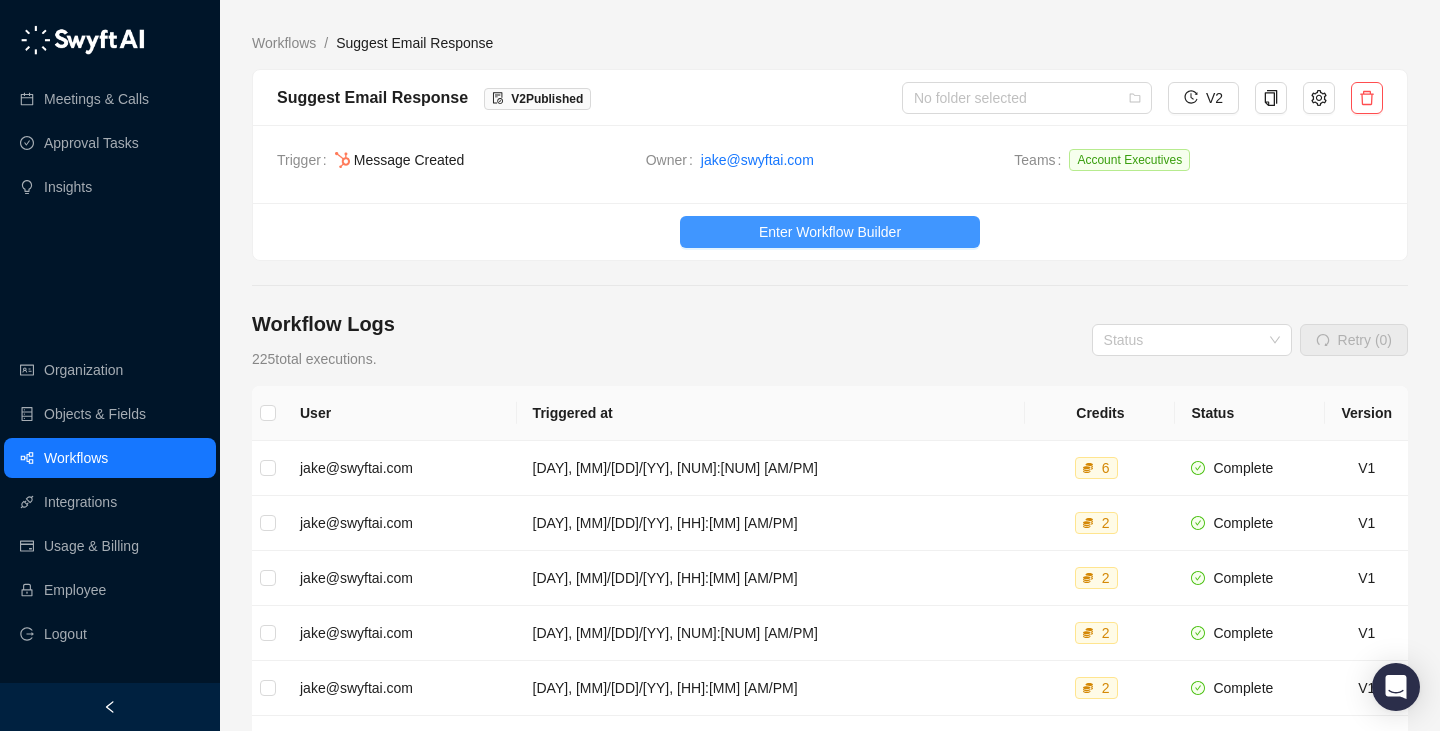 click on "Enter Workflow Builder" at bounding box center [830, 232] 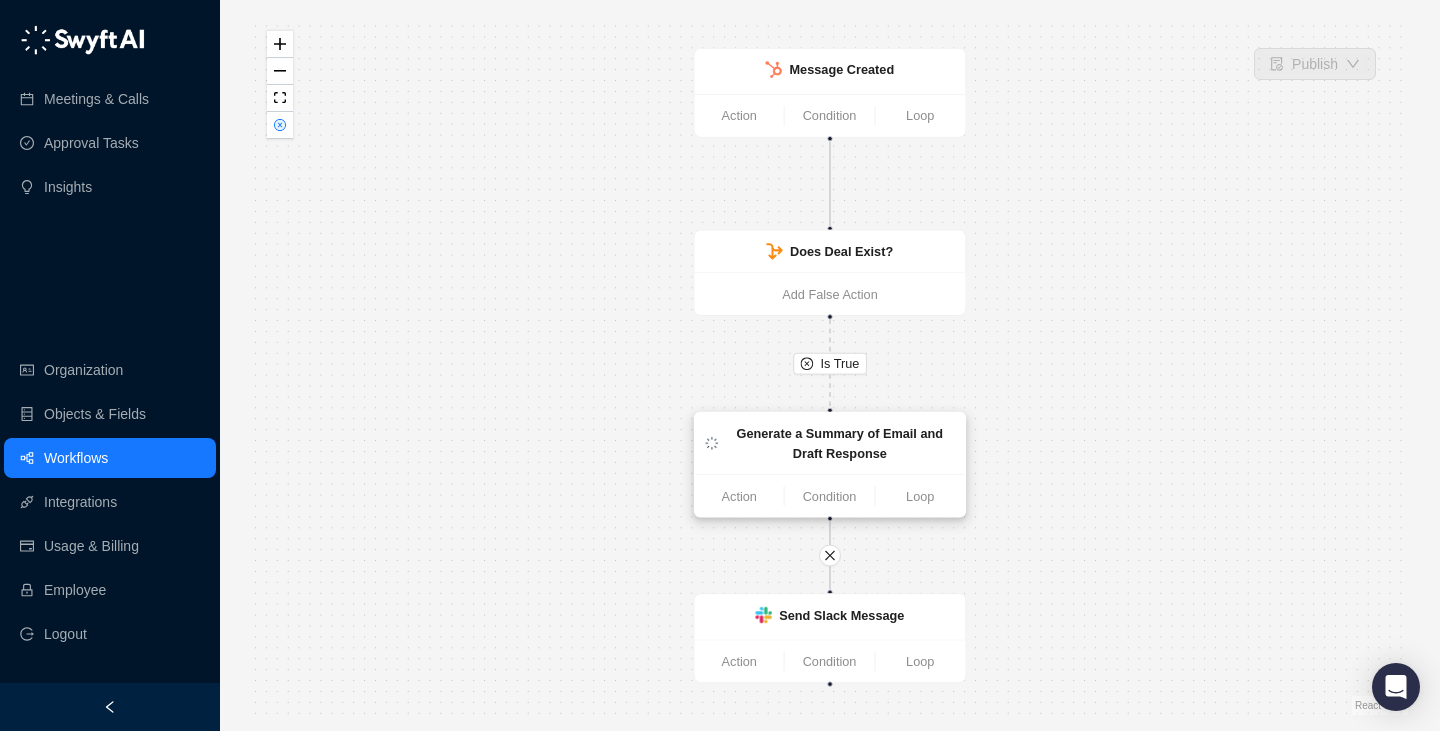 click on "Generate a Summary of Email and Draft Response" at bounding box center (840, 443) 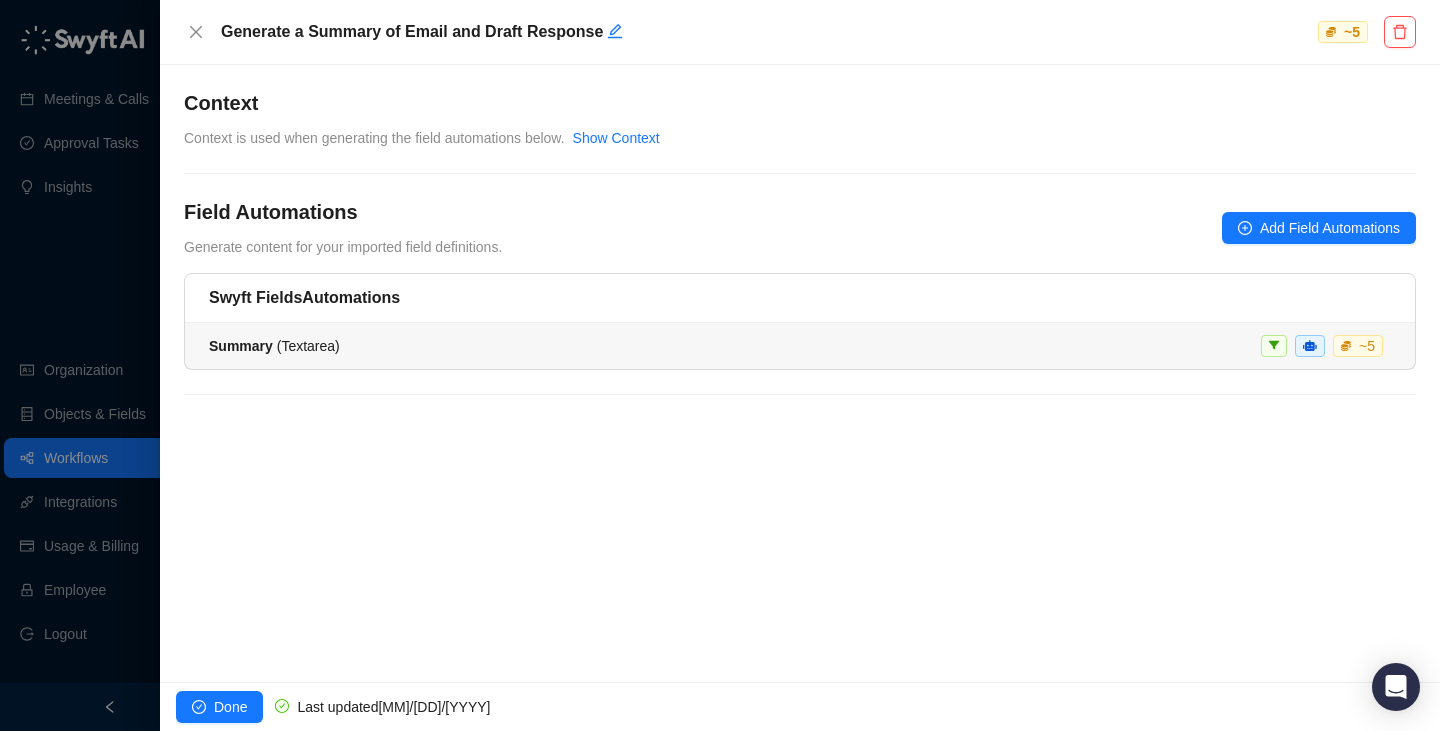 click on "Summary   ( Textarea ) ~ 5" at bounding box center (800, 346) 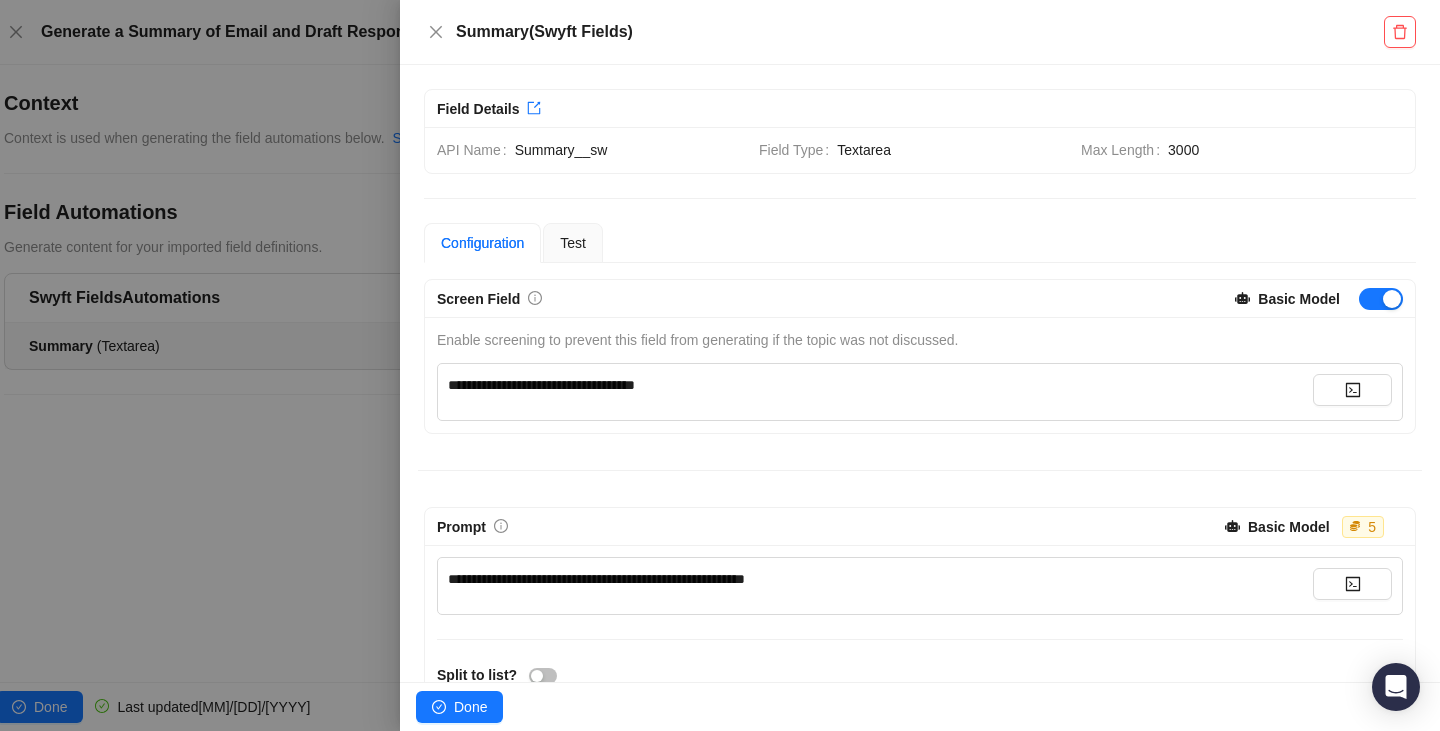 click on "**********" at bounding box center [880, 579] 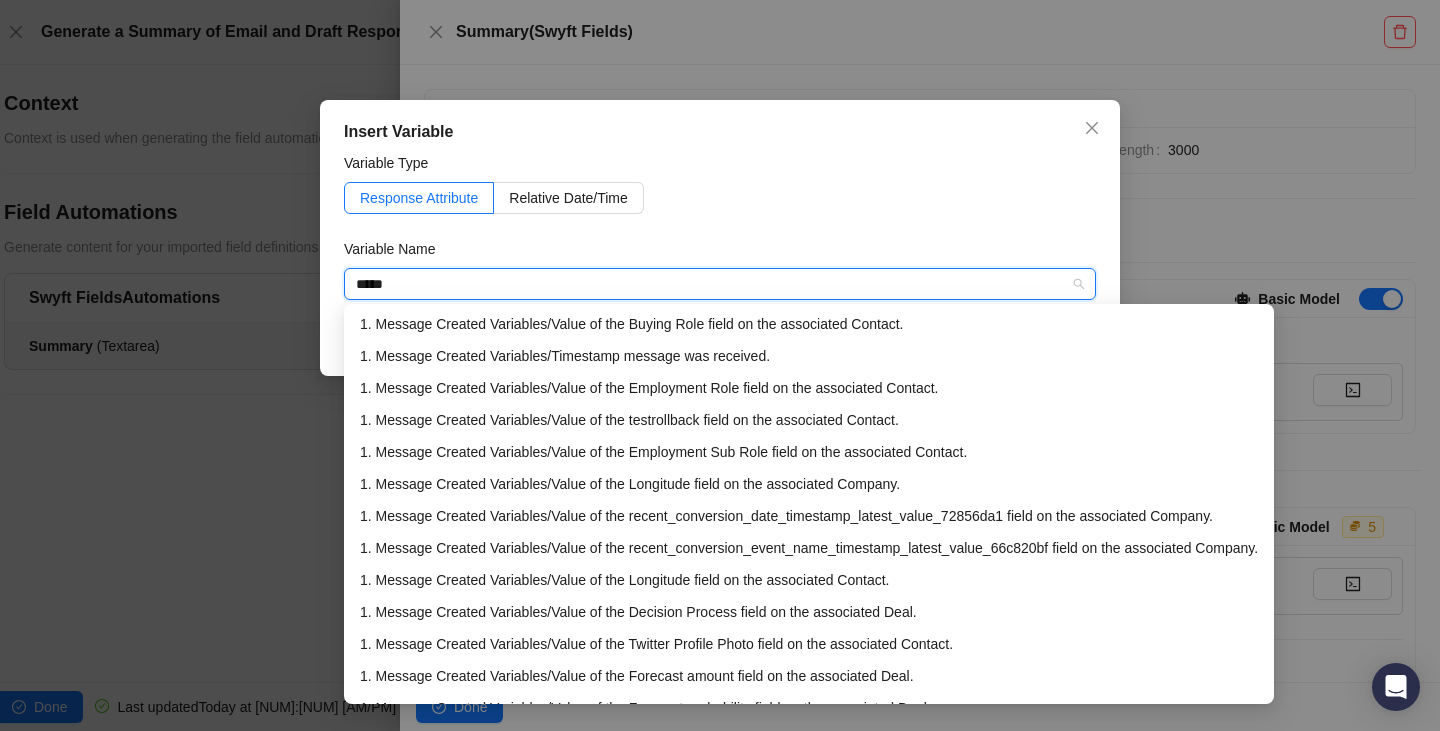 type on "******" 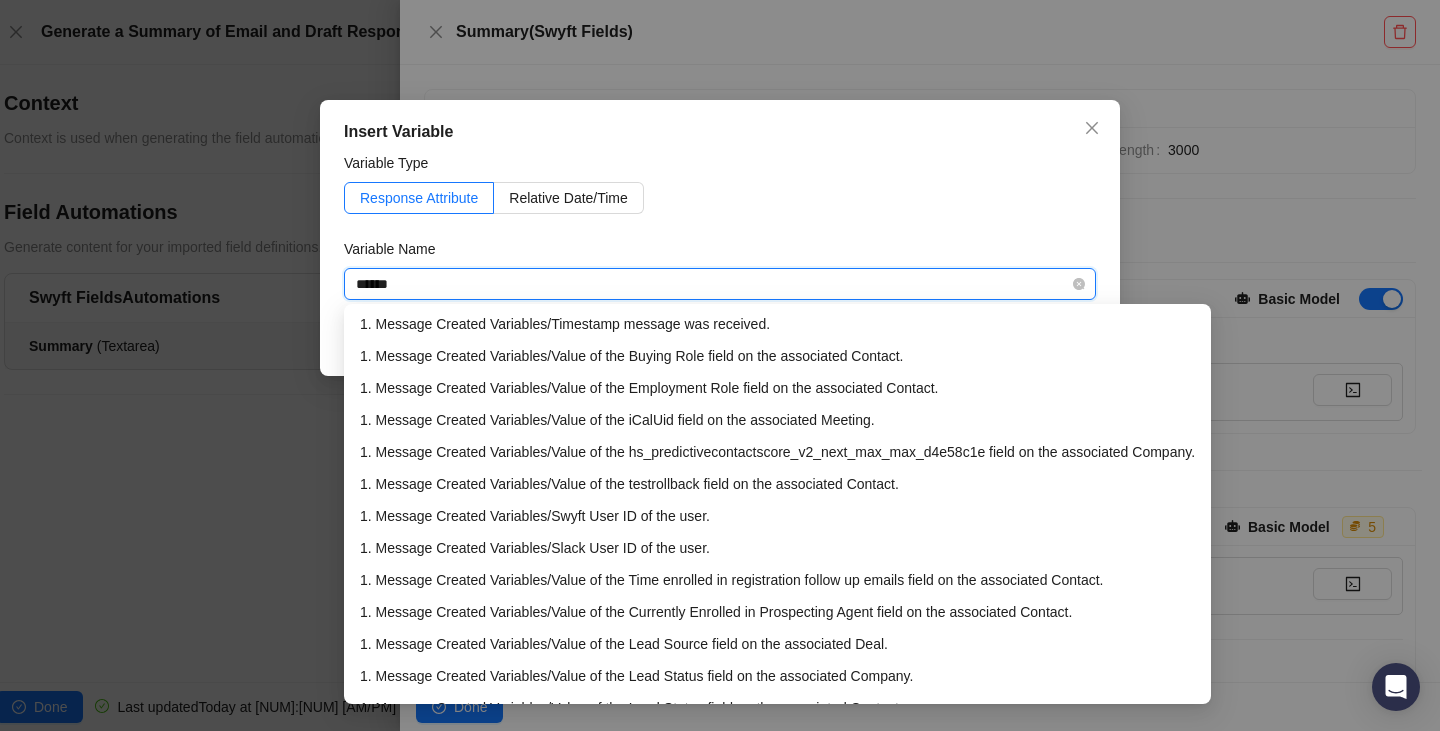 click on "******" at bounding box center [714, 284] 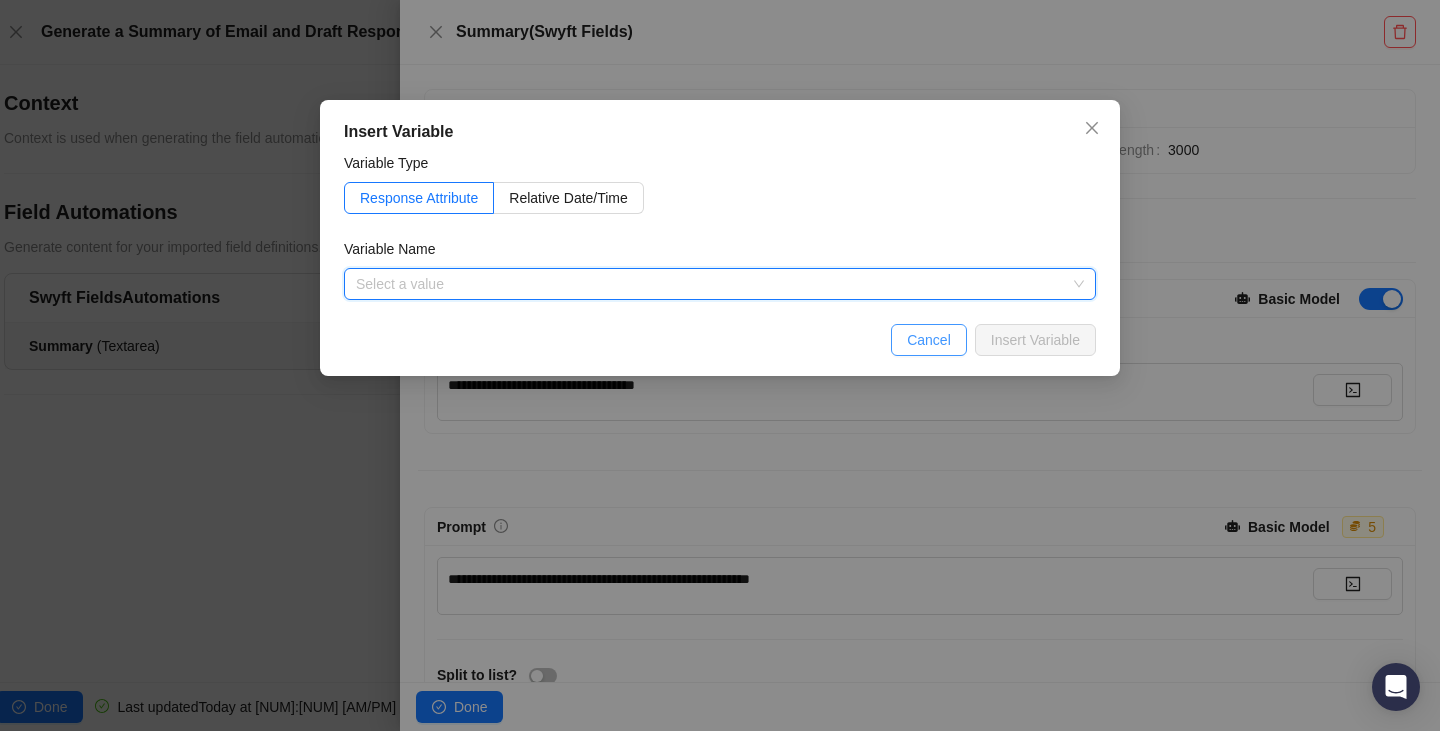 click on "Cancel" at bounding box center (929, 340) 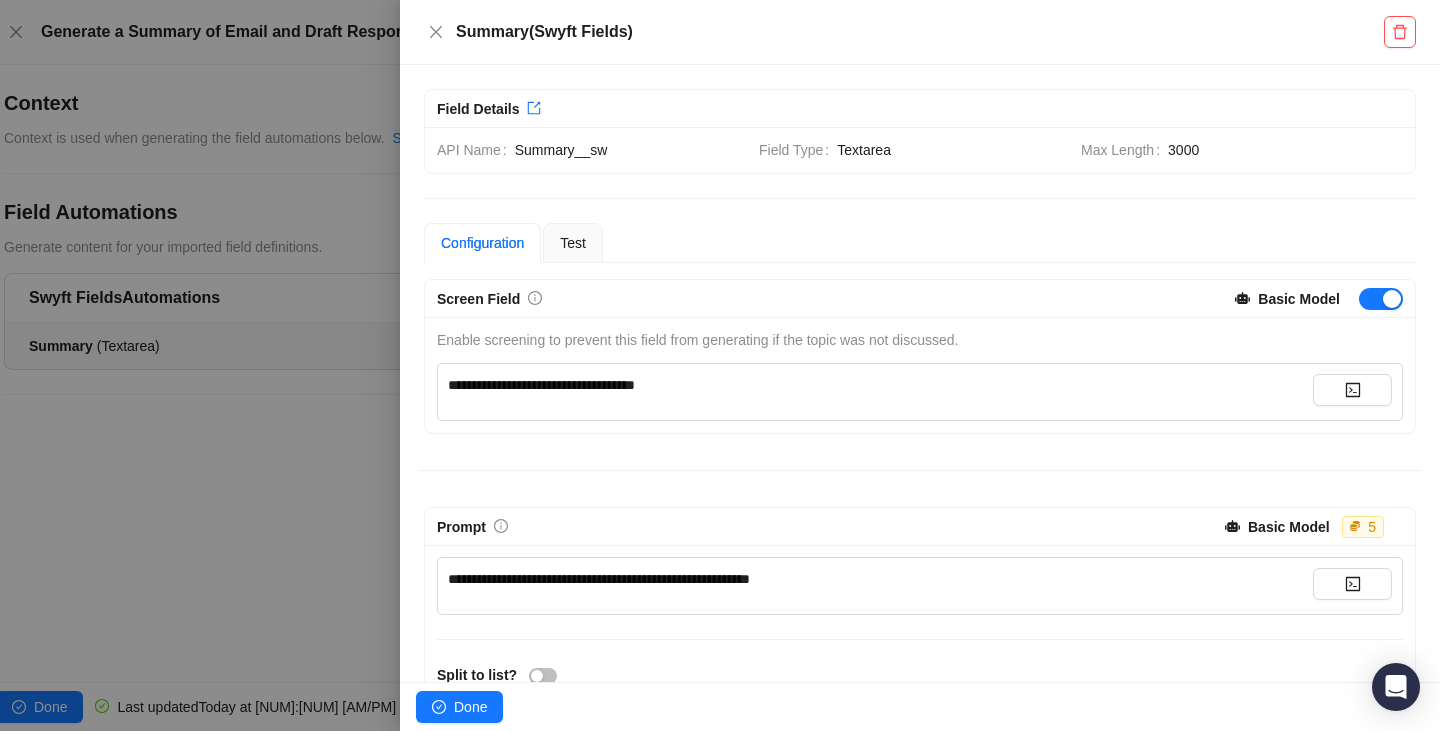 click at bounding box center (720, 365) 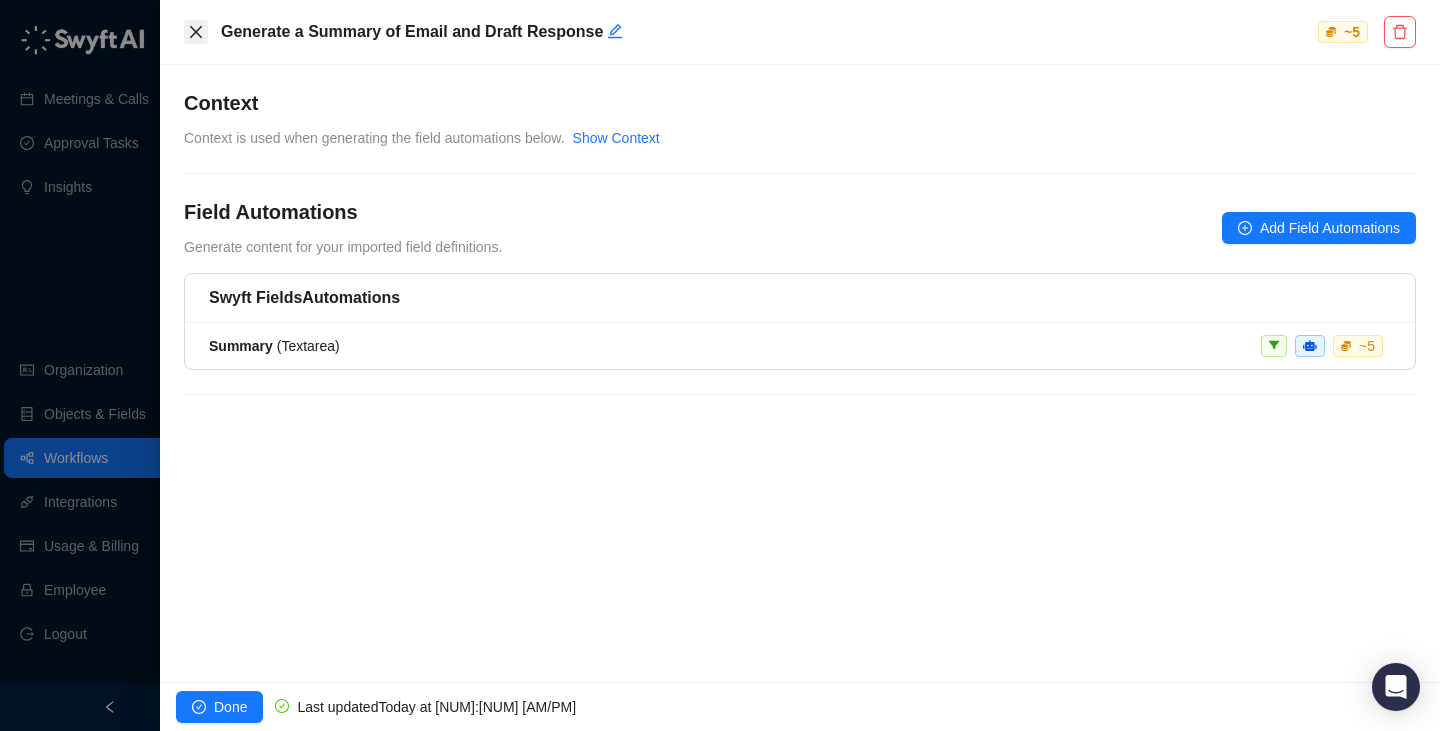 click 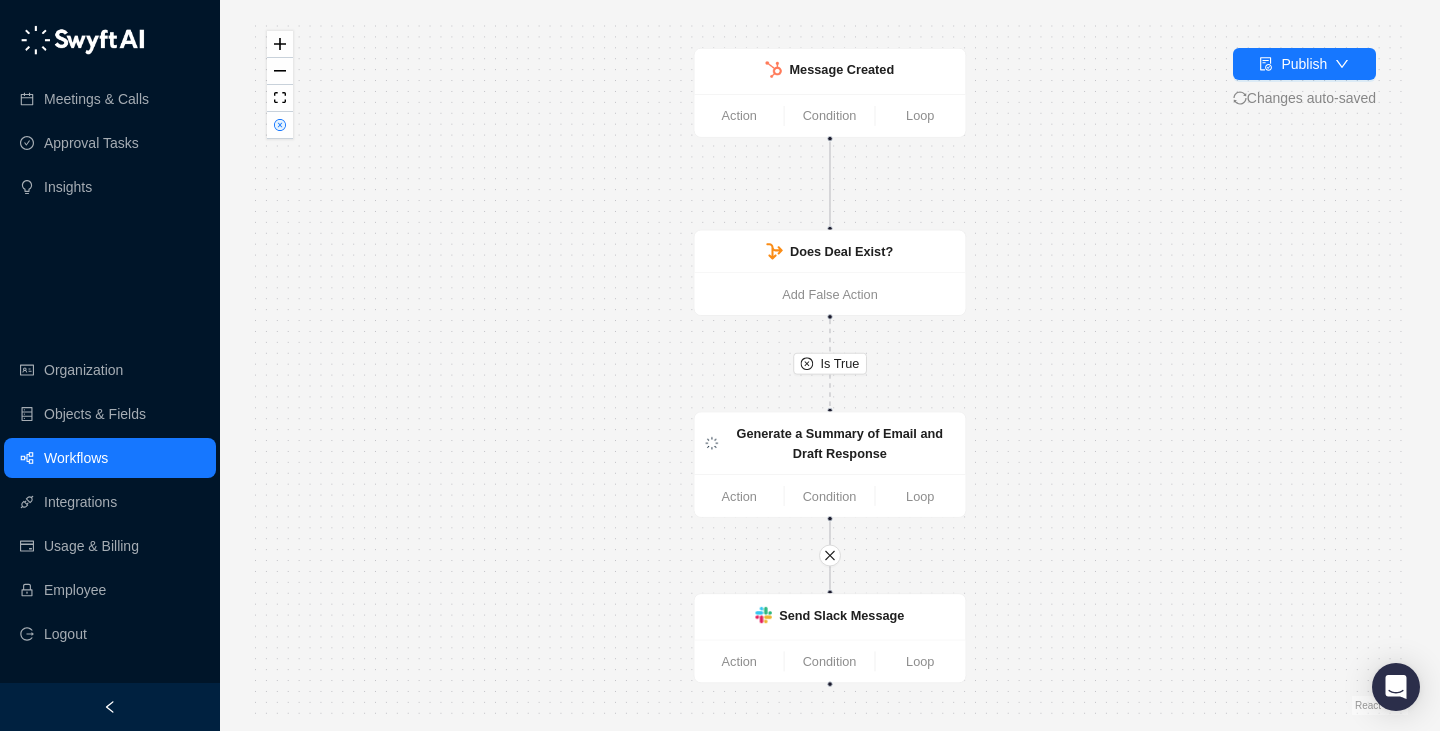 click on "Workflows" at bounding box center [76, 458] 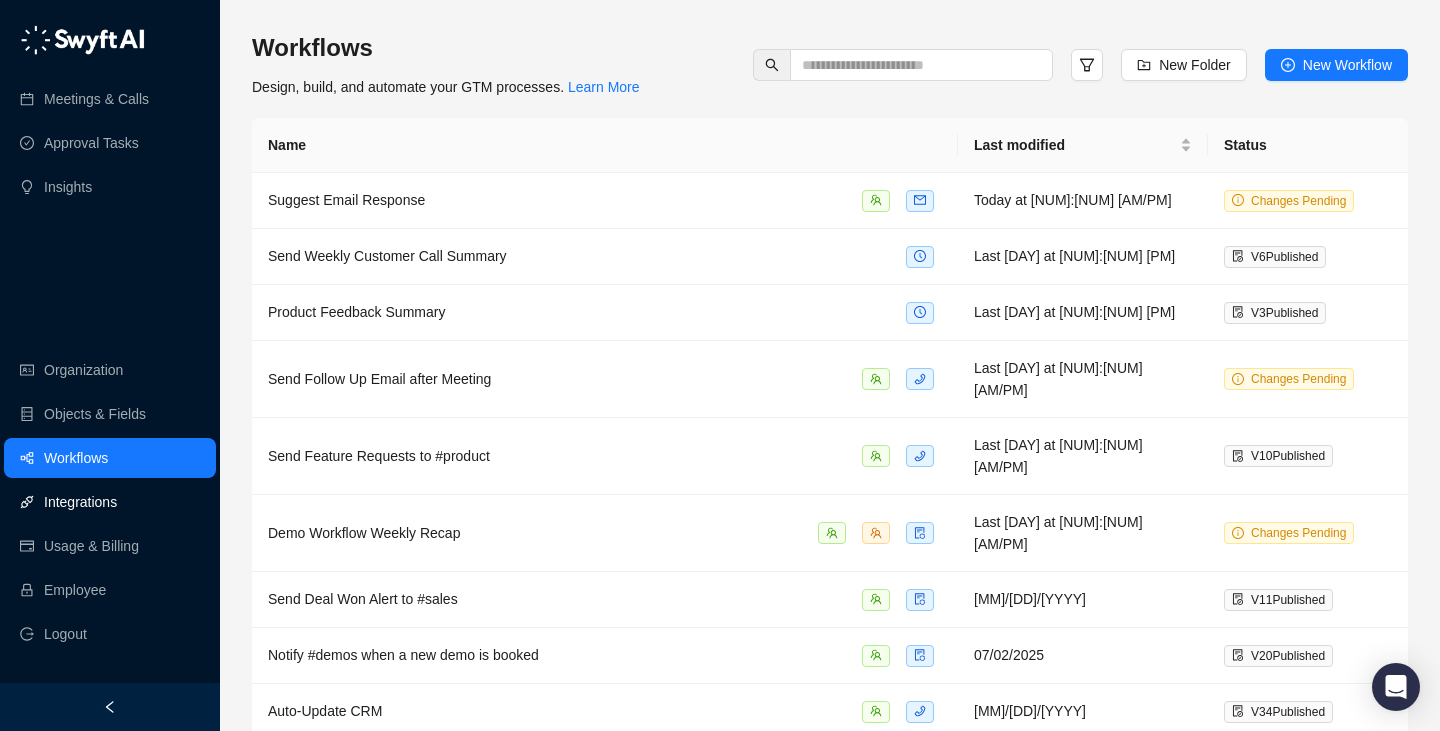 click on "Integrations" at bounding box center (80, 502) 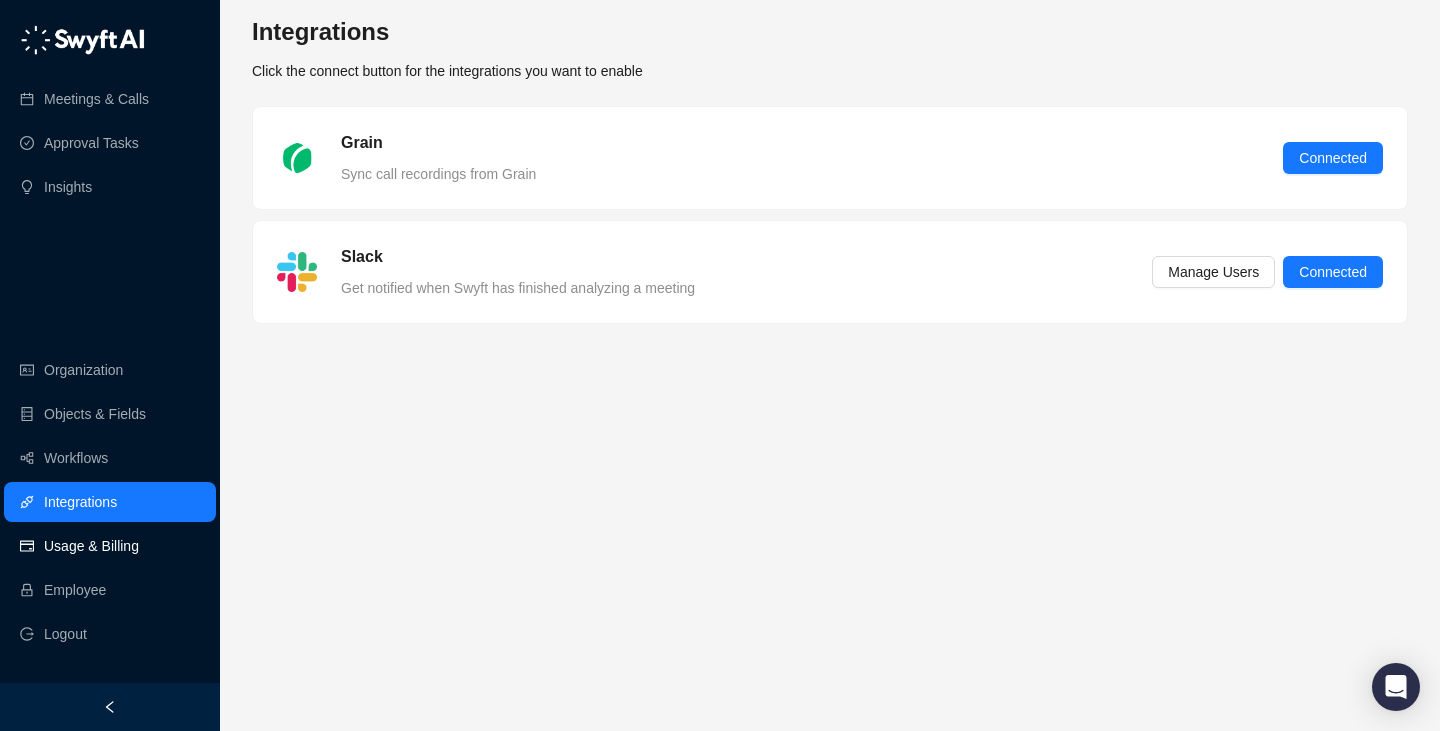 click on "Usage & Billing" at bounding box center [91, 546] 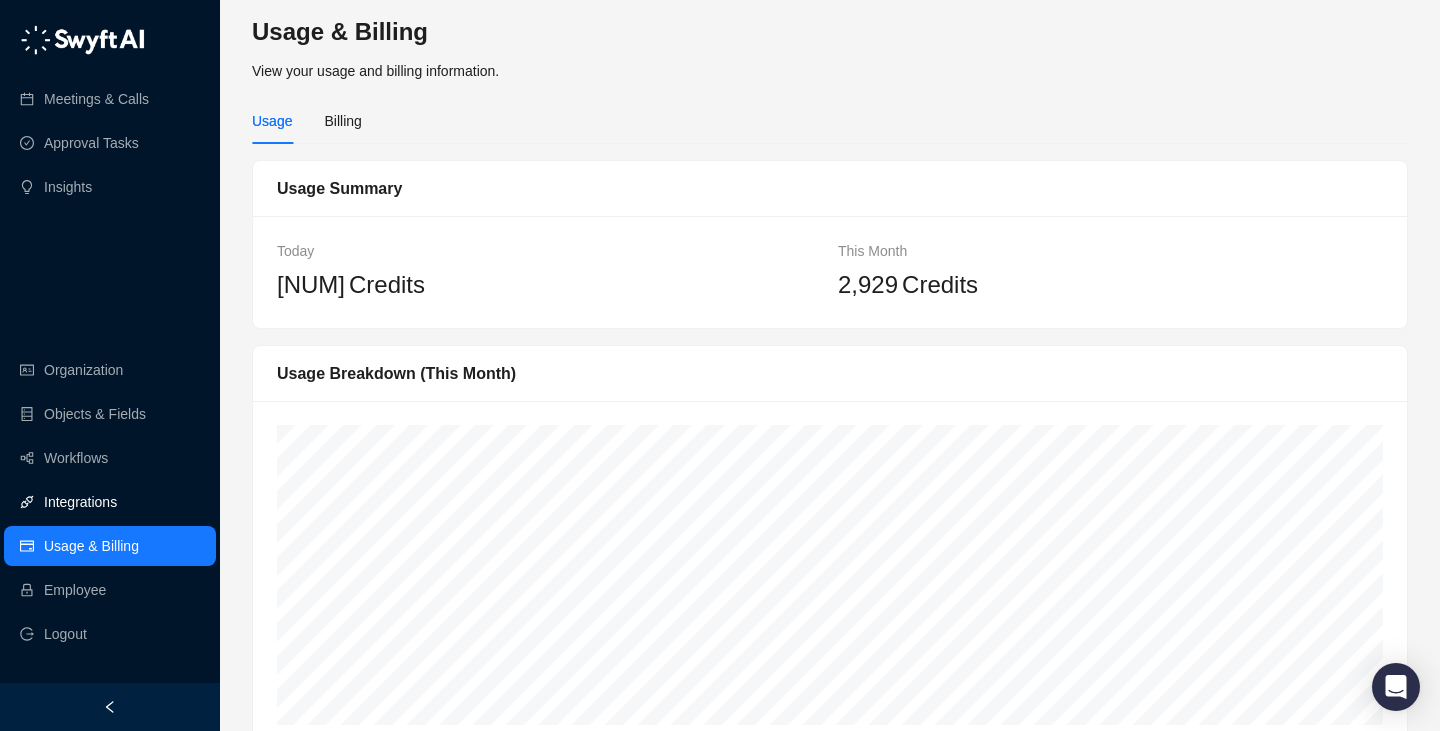 click on "Integrations" at bounding box center (80, 502) 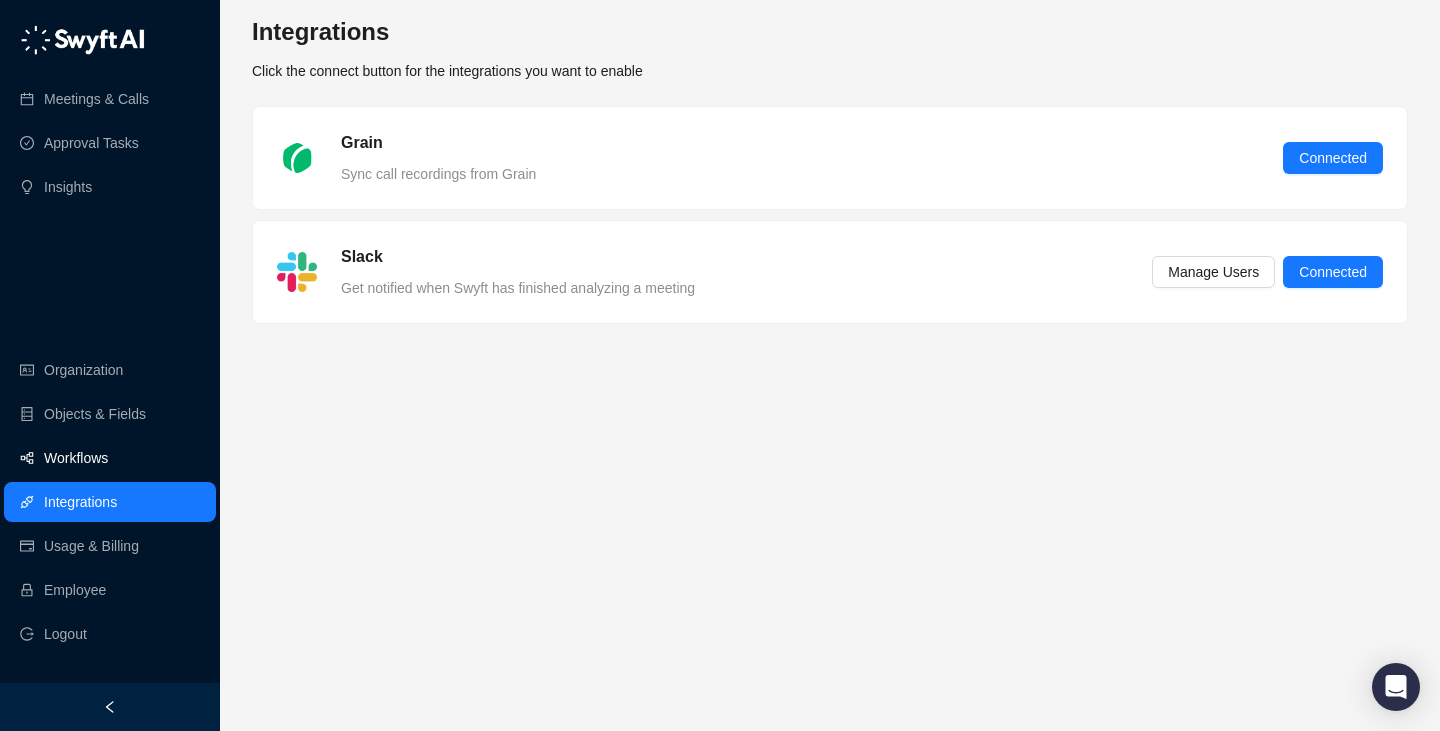 click on "Workflows" at bounding box center (76, 458) 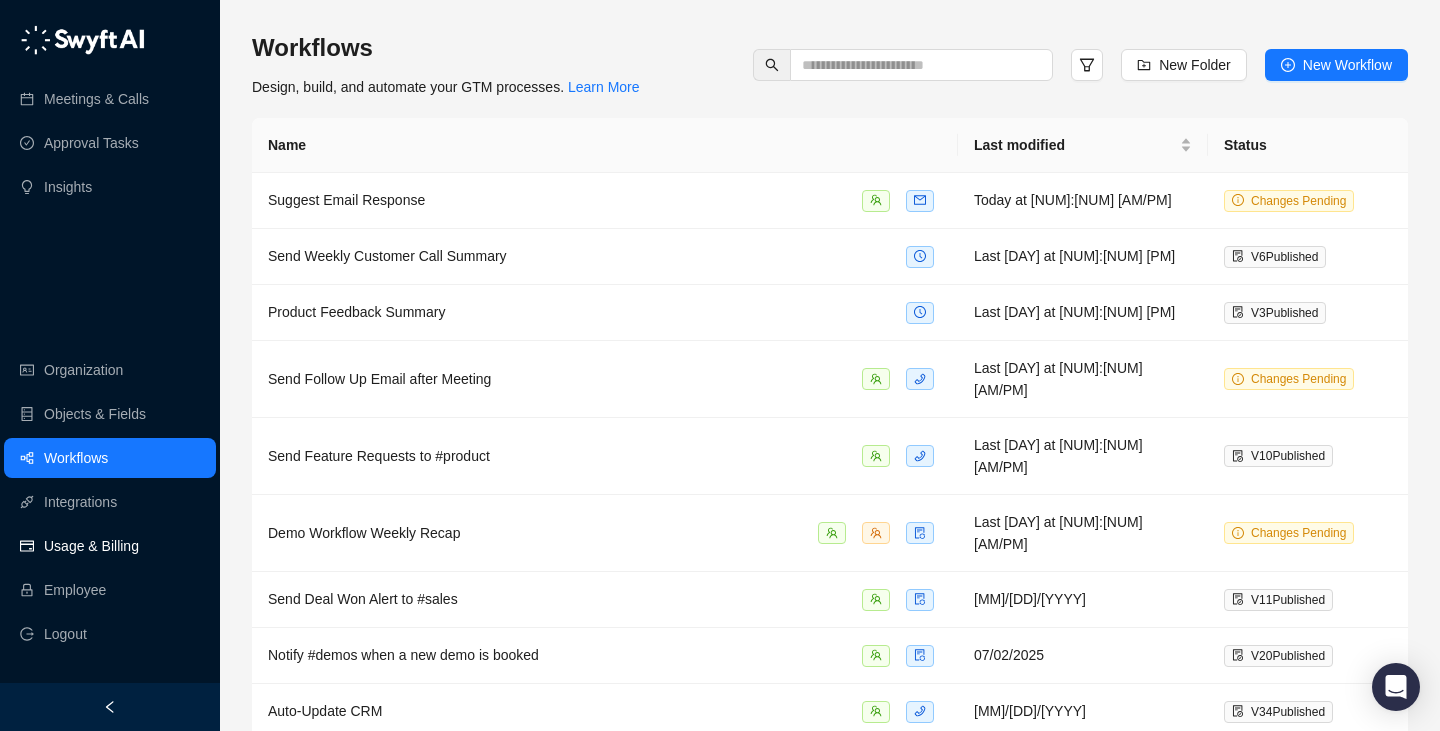click on "Usage & Billing" at bounding box center (91, 546) 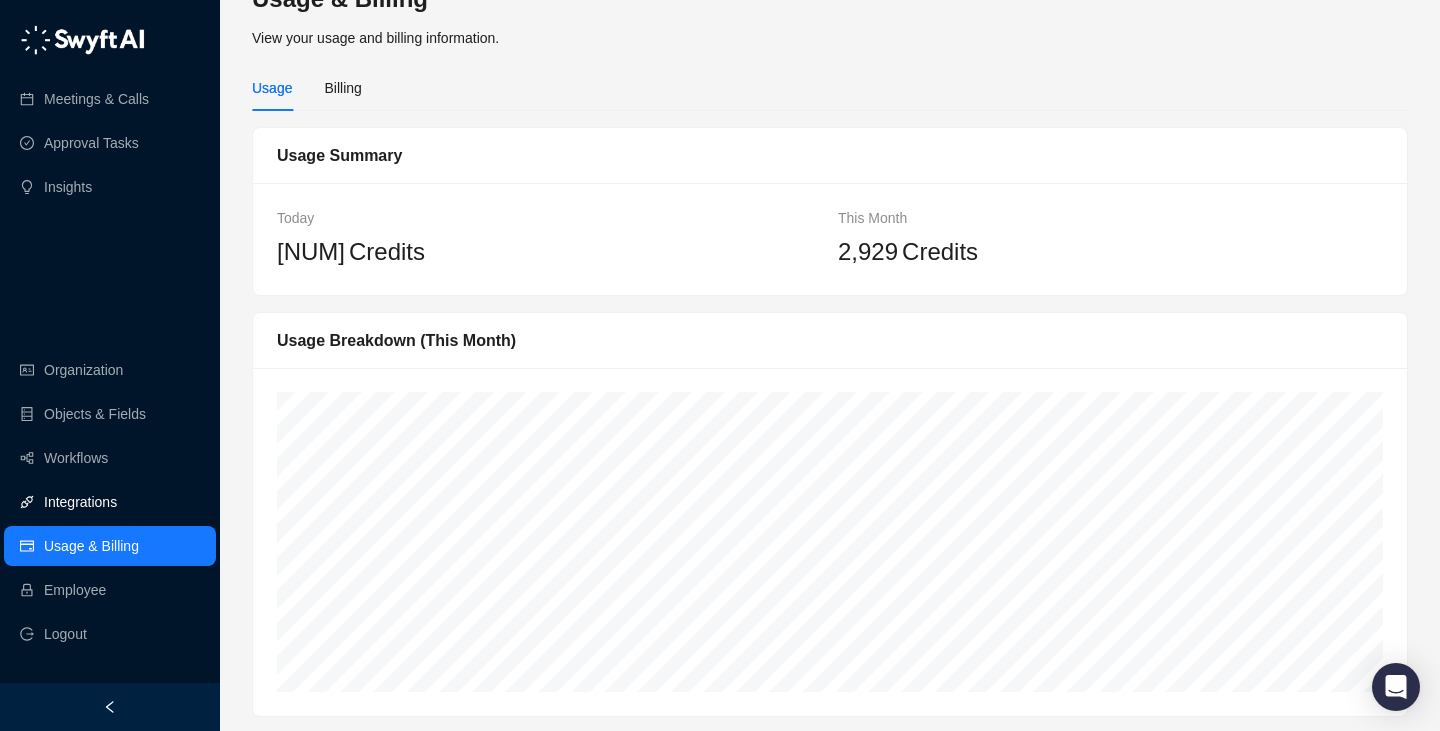 scroll, scrollTop: 34, scrollLeft: 0, axis: vertical 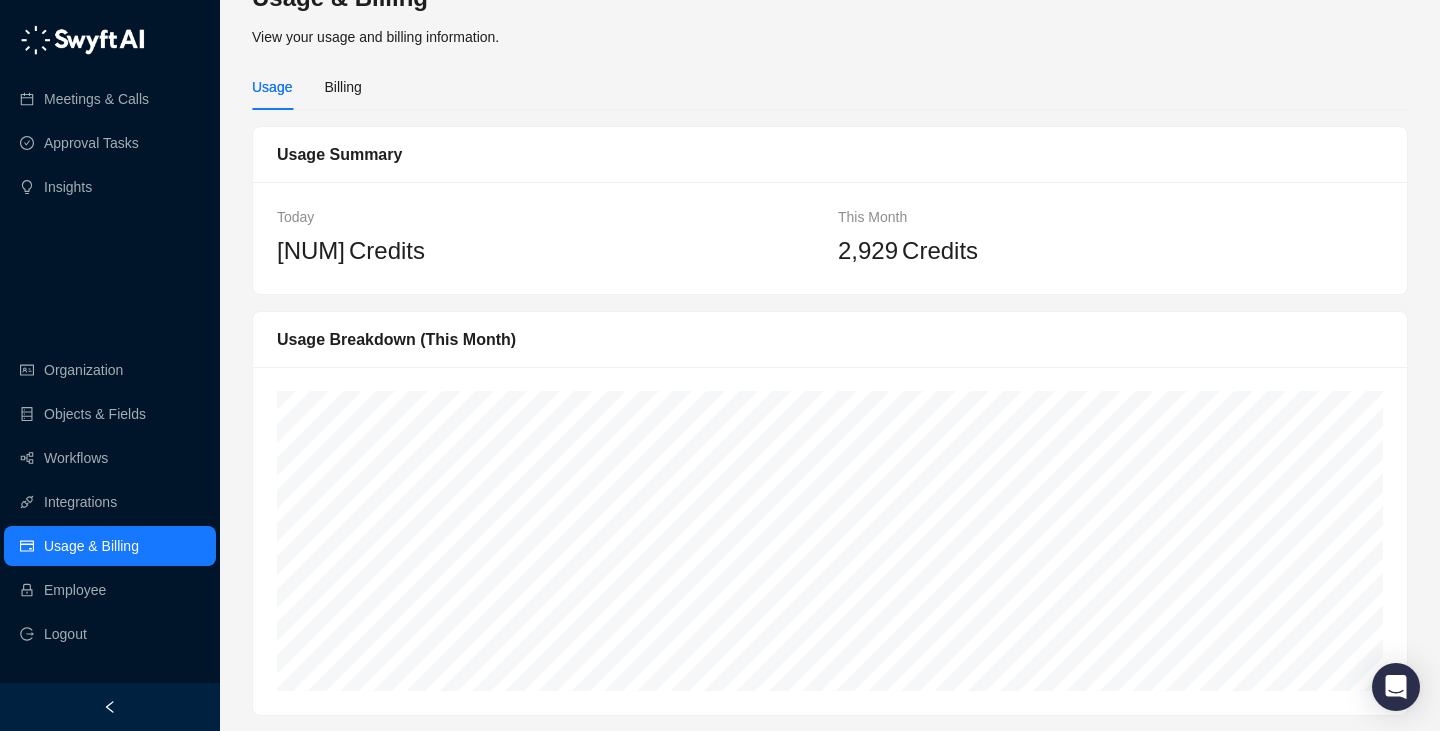 drag, startPoint x: 745, startPoint y: 281, endPoint x: 745, endPoint y: 210, distance: 71 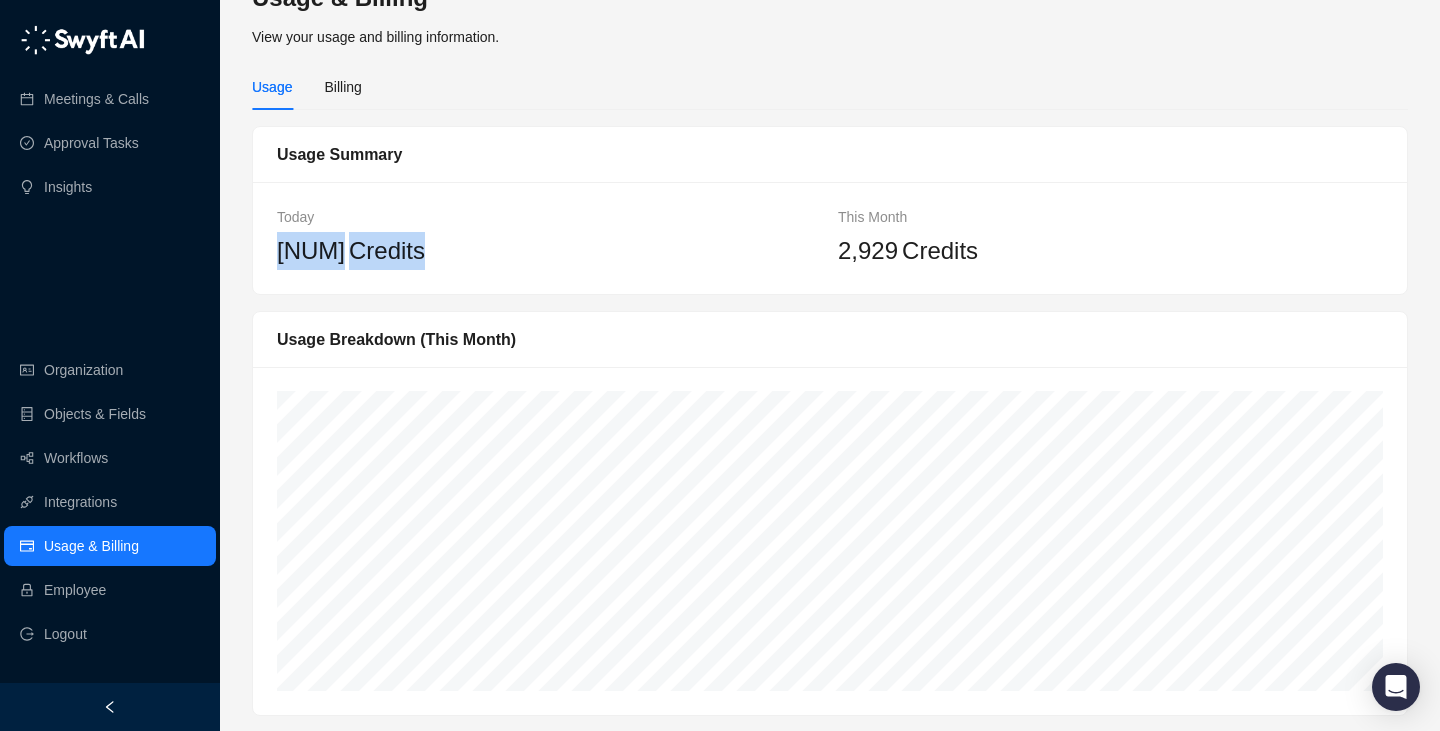 click on "Today" at bounding box center [549, 217] 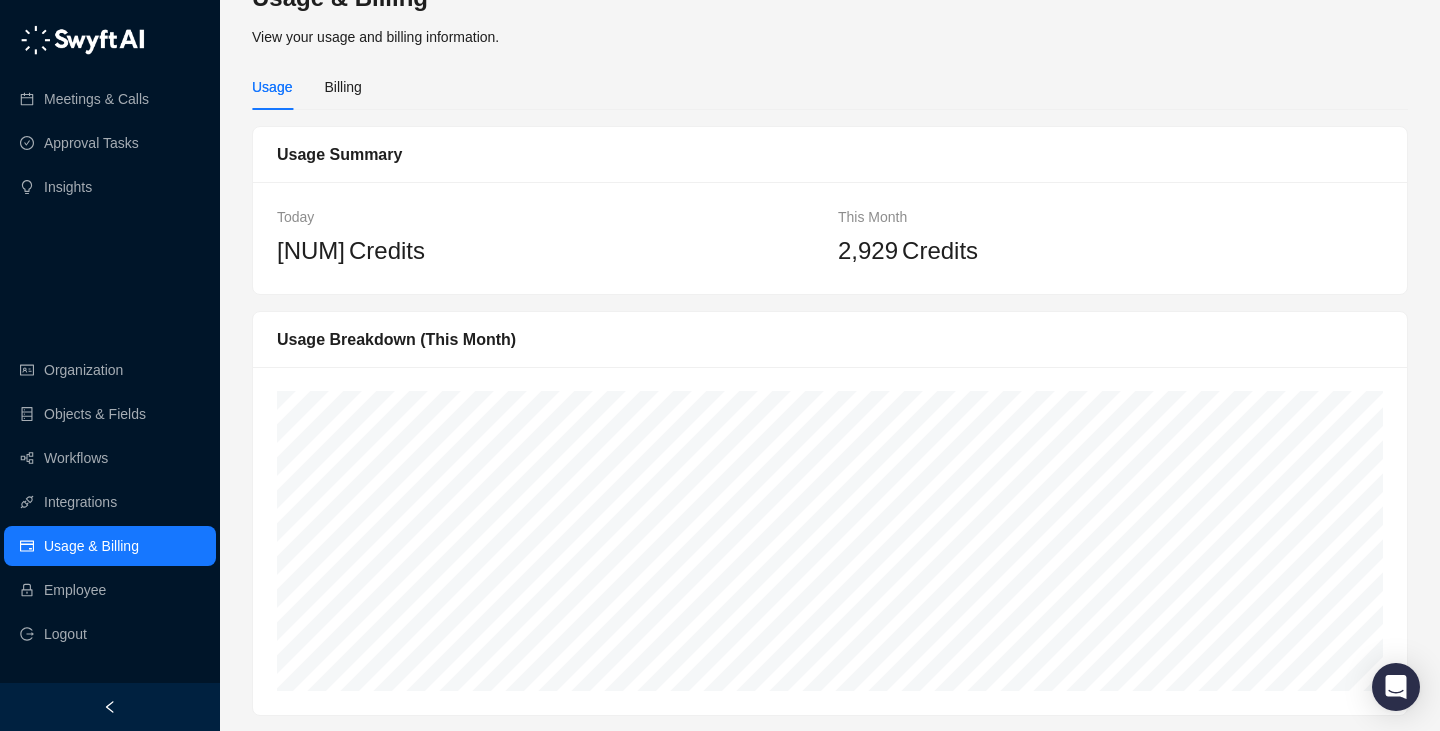 click on "Usage & Billing" at bounding box center (91, 546) 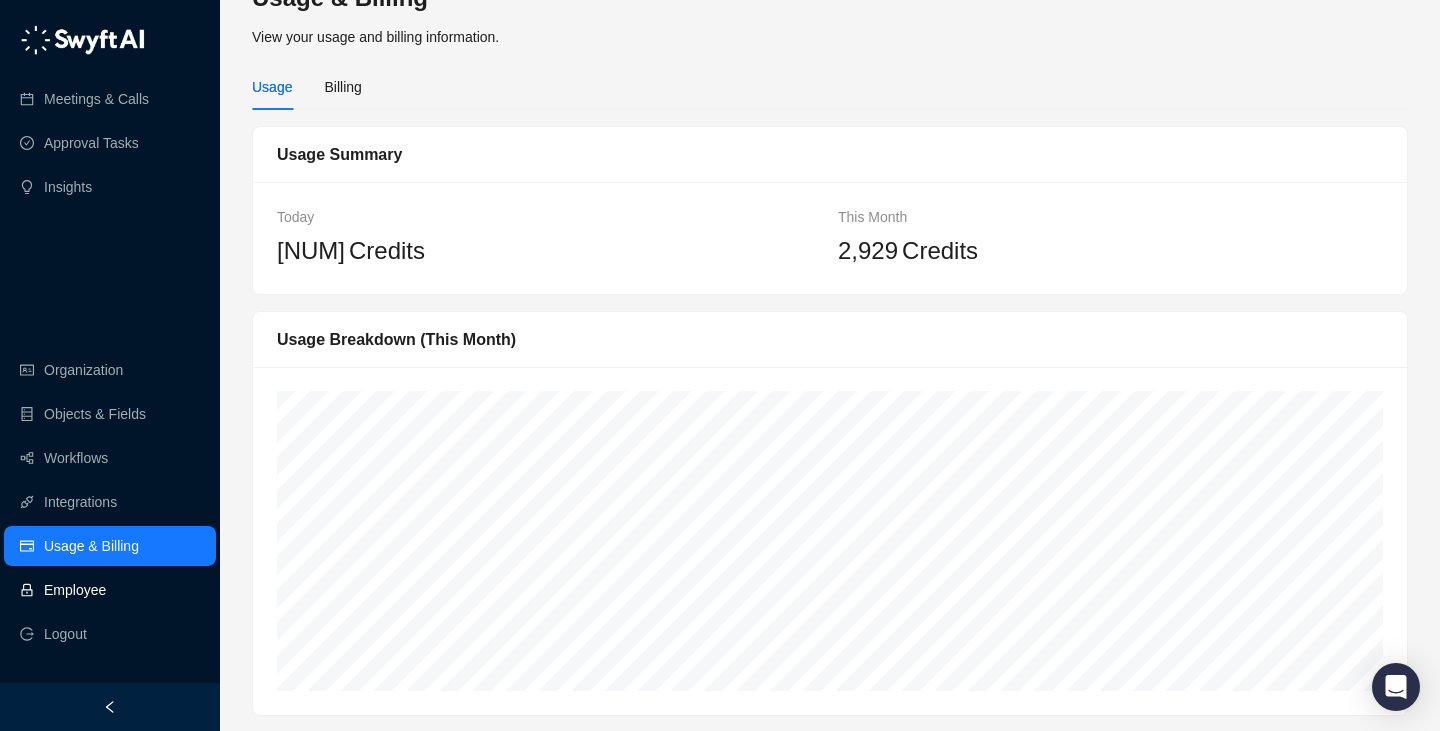 click on "Employee" at bounding box center (75, 590) 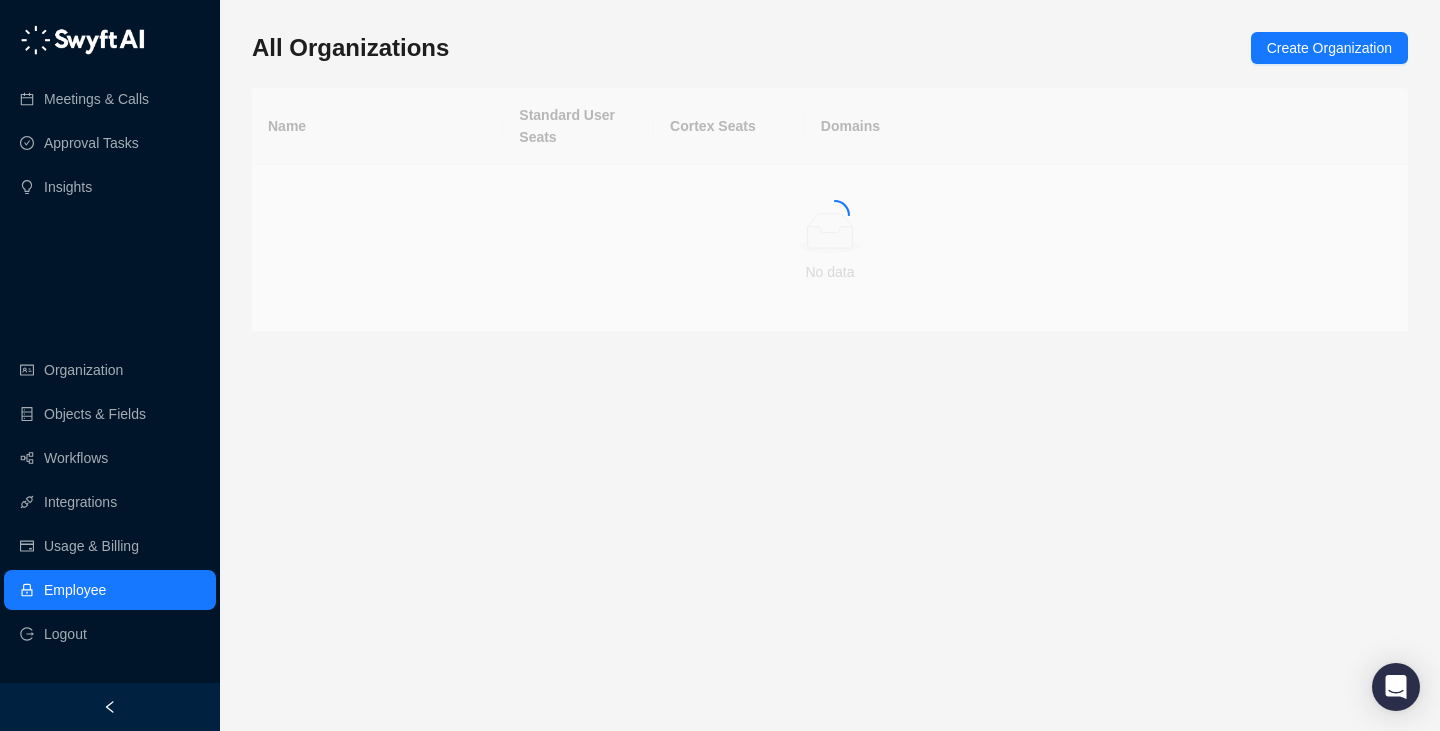 scroll, scrollTop: 0, scrollLeft: 0, axis: both 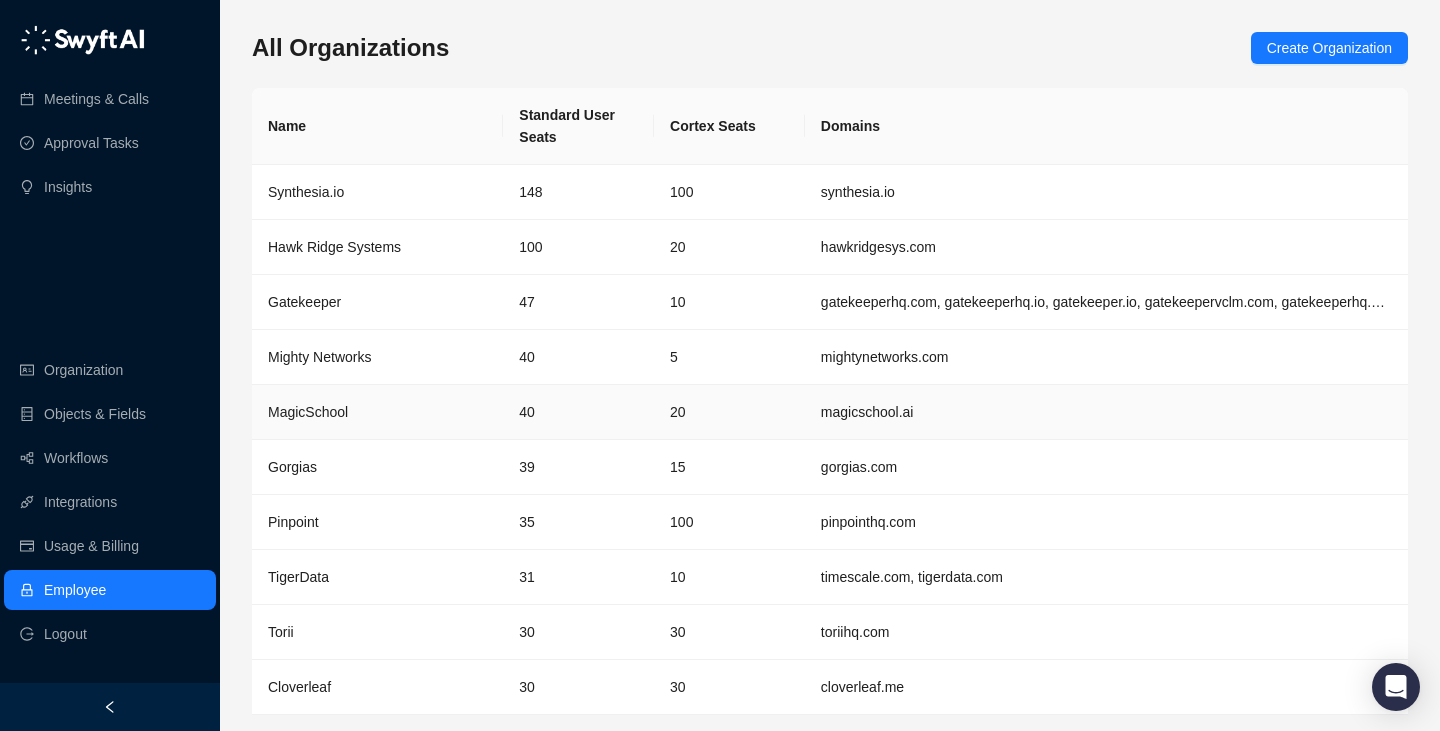 click on "20" at bounding box center [729, 412] 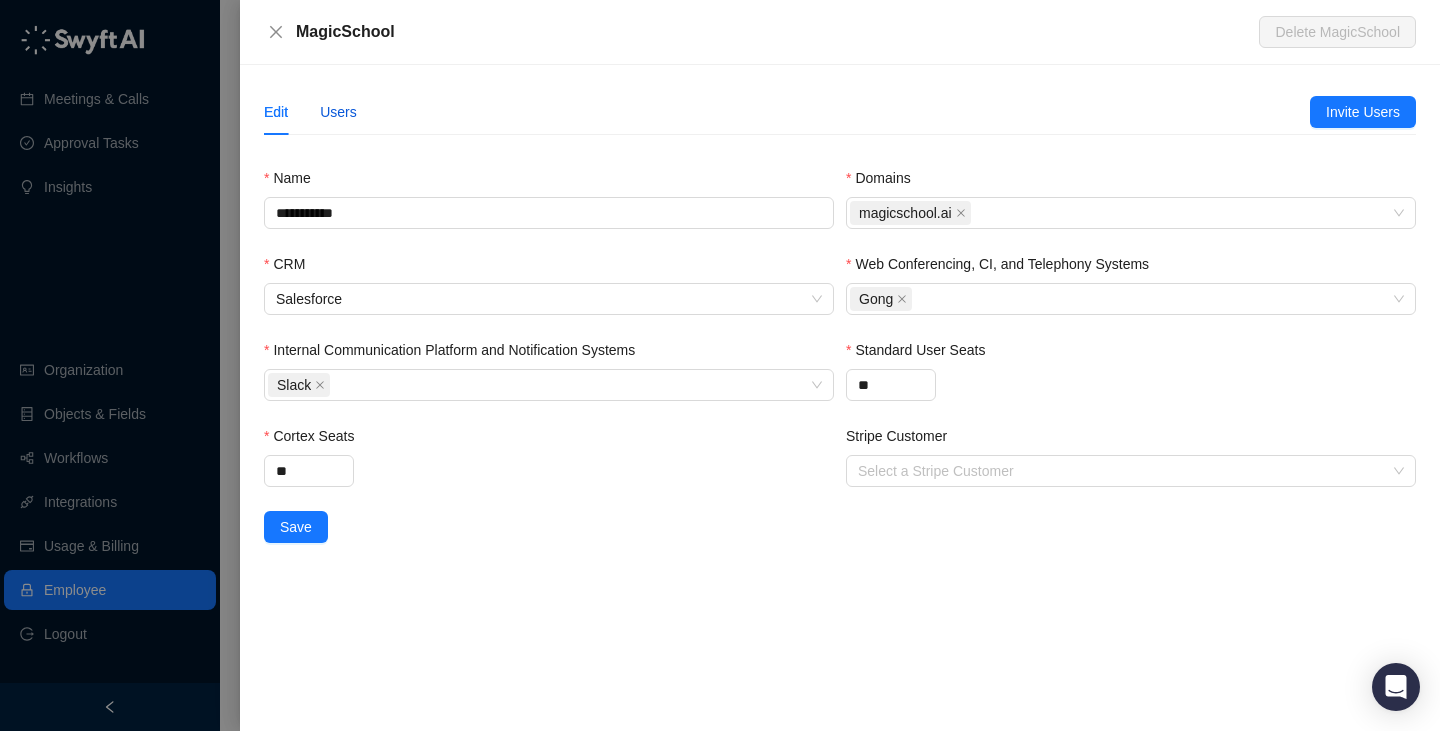 click on "Users" at bounding box center [338, 112] 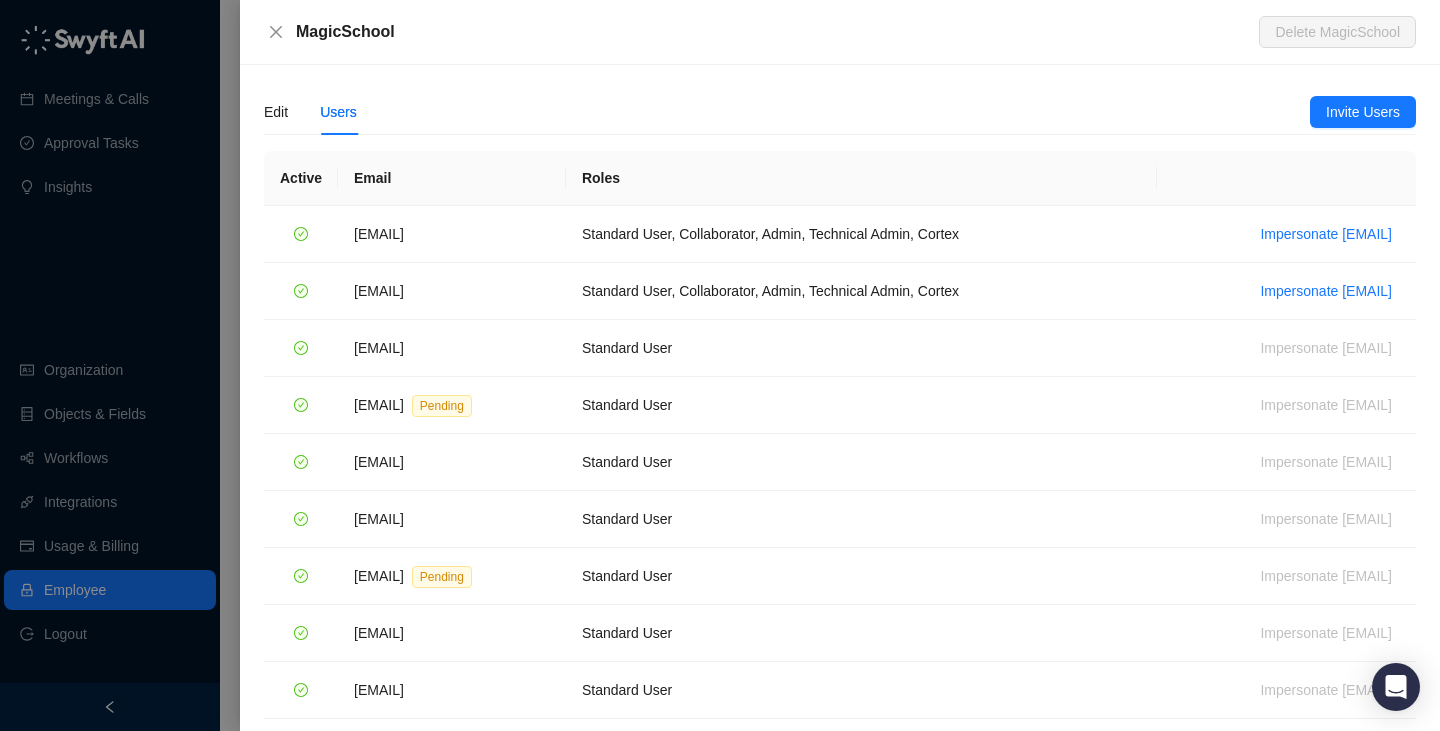 click at bounding box center (720, 365) 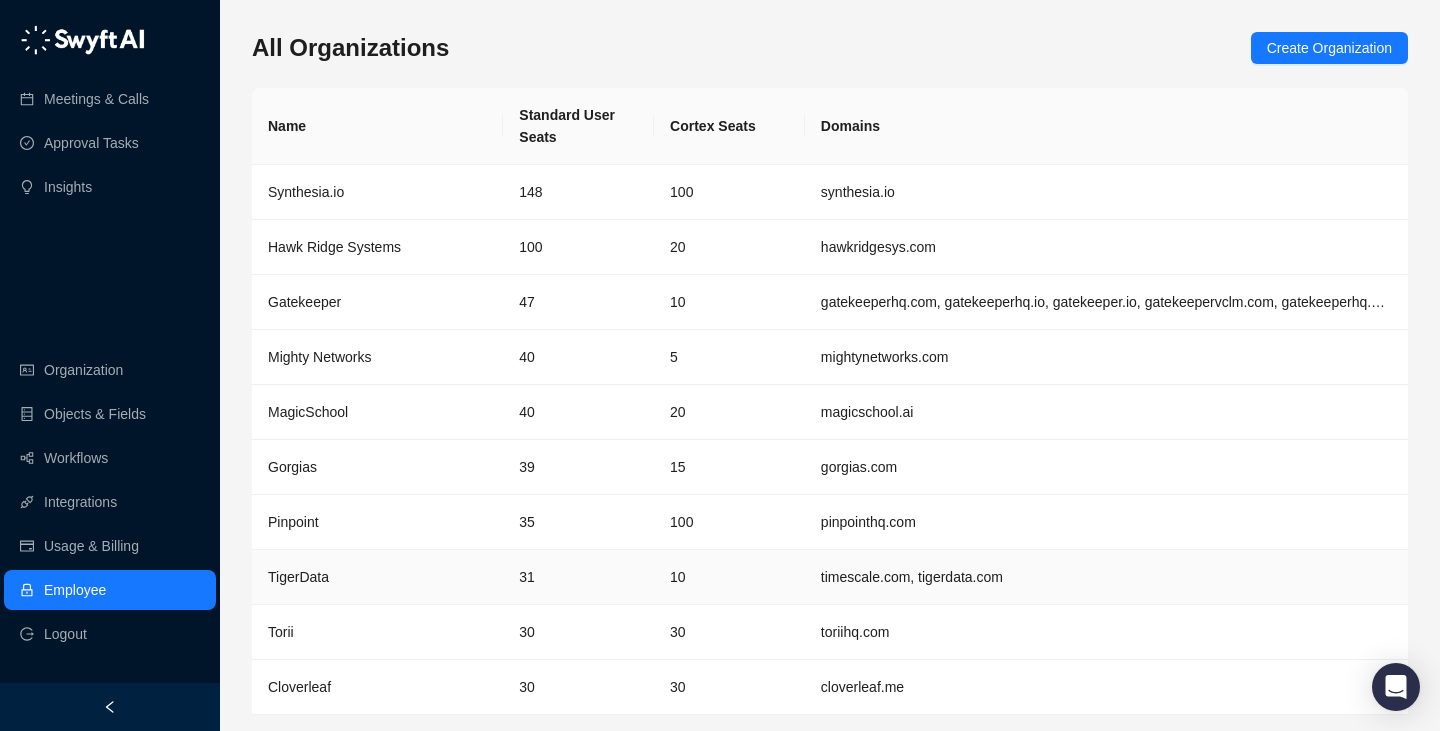 scroll, scrollTop: 64, scrollLeft: 0, axis: vertical 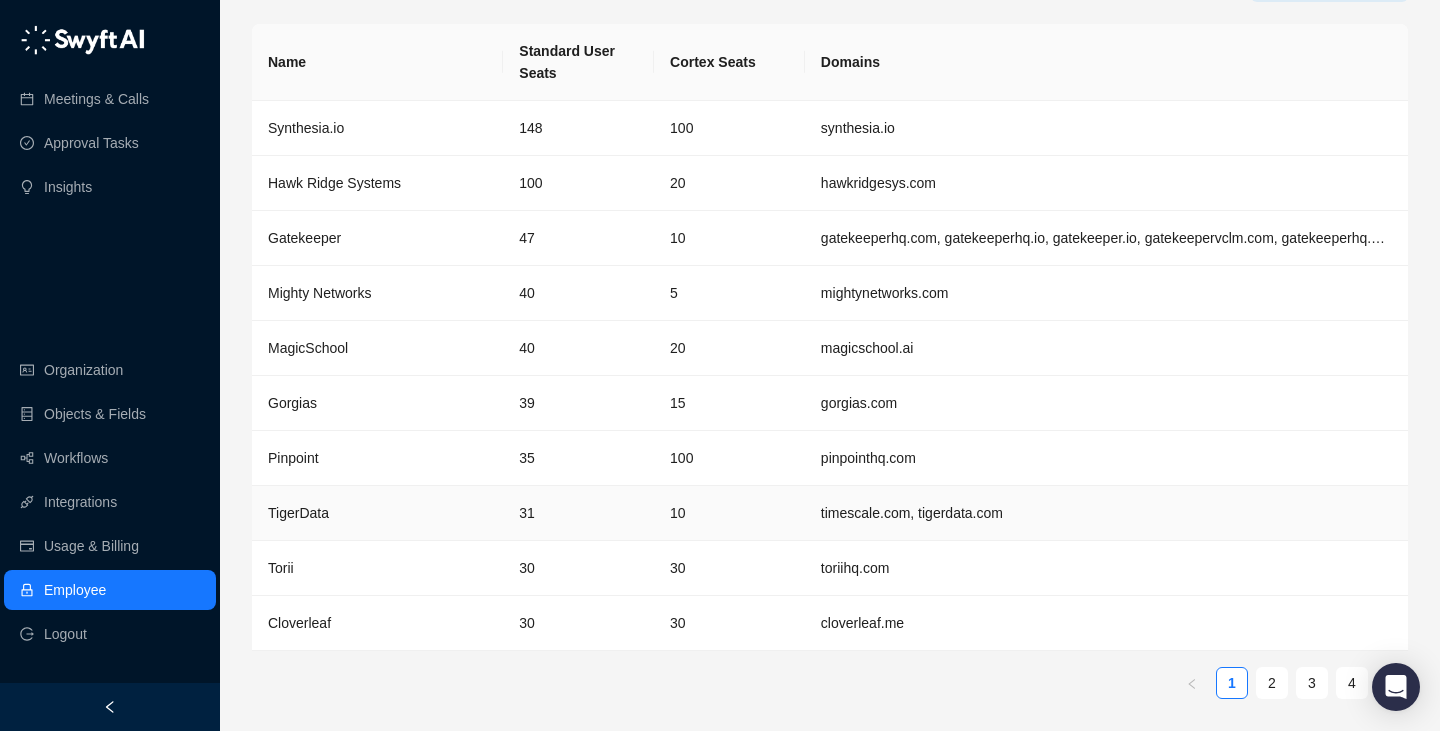 click on "10" at bounding box center [729, 513] 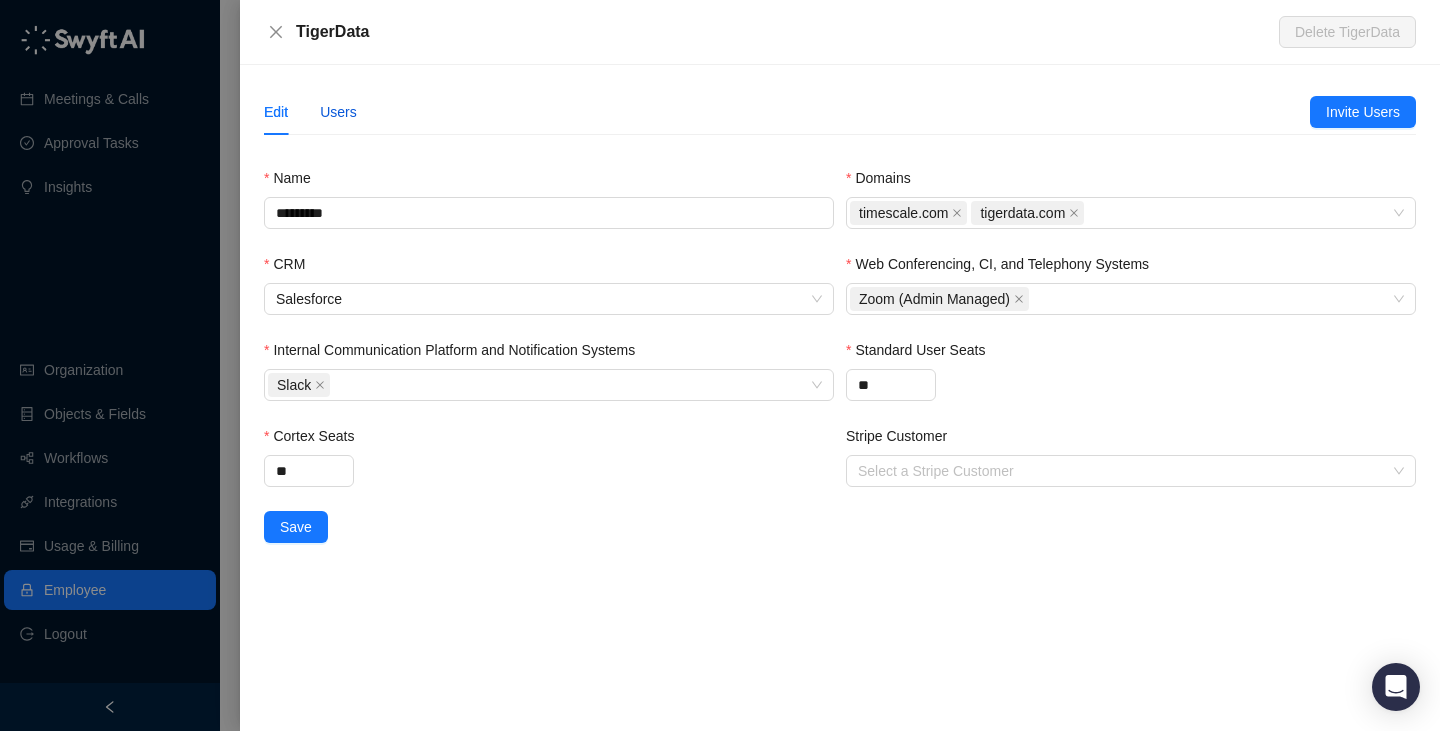 click on "Users" at bounding box center (338, 112) 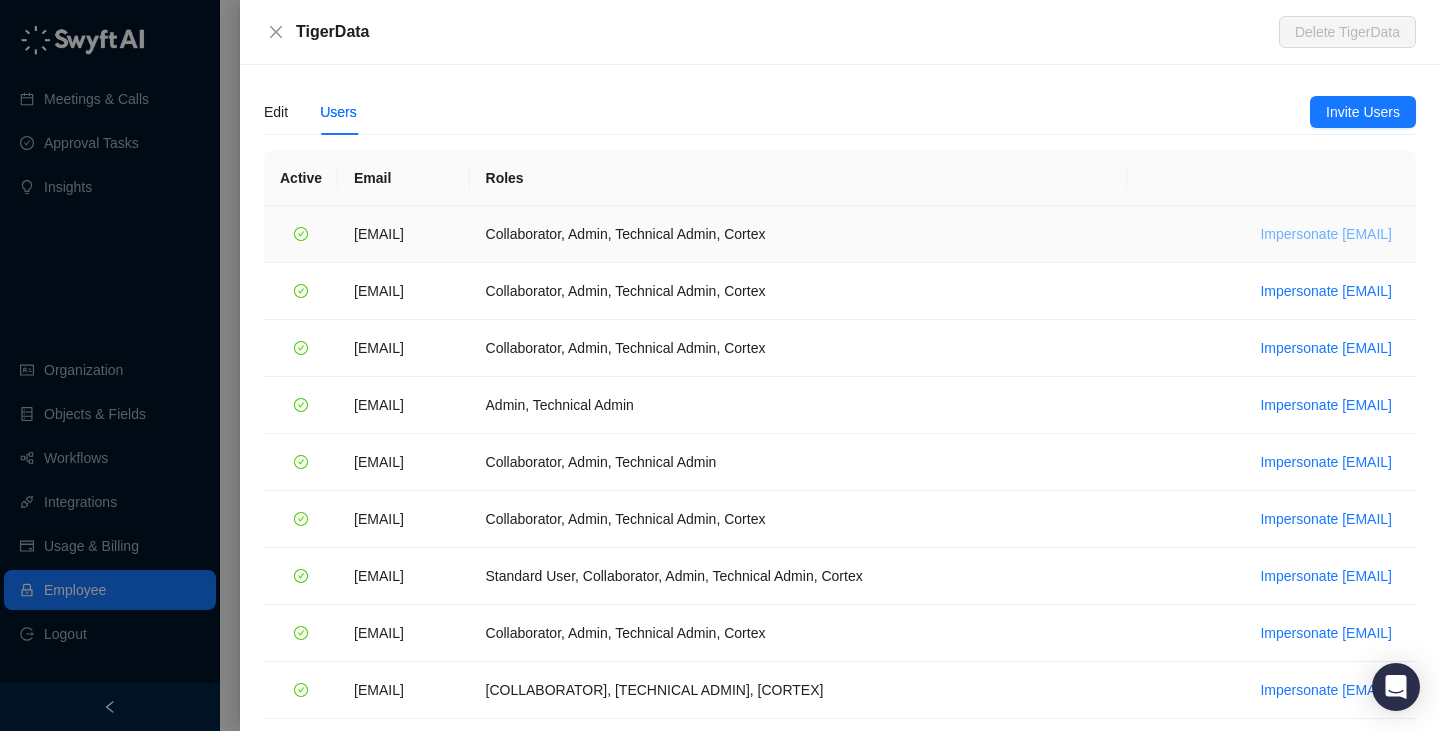 click on "Impersonate adam@tigerdata.com" at bounding box center (1326, 234) 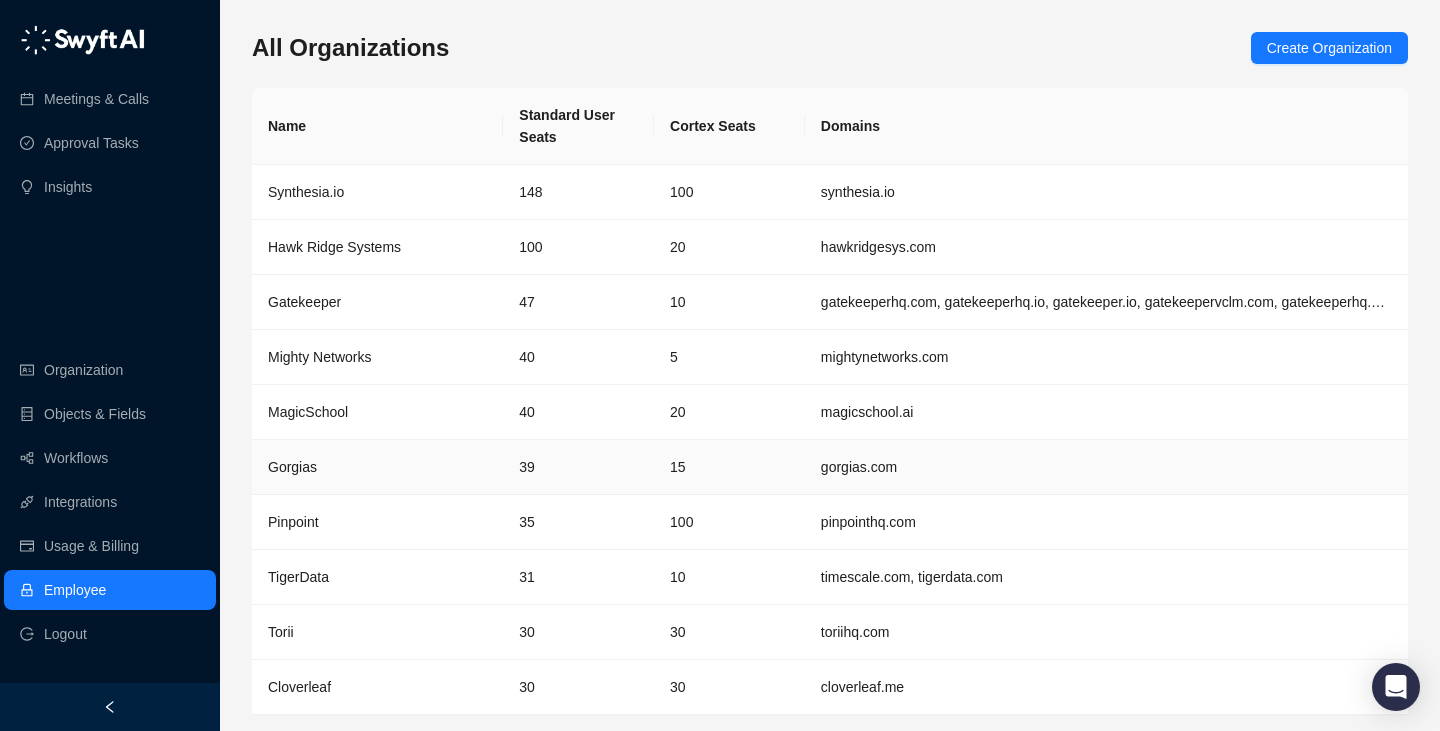 scroll, scrollTop: 64, scrollLeft: 0, axis: vertical 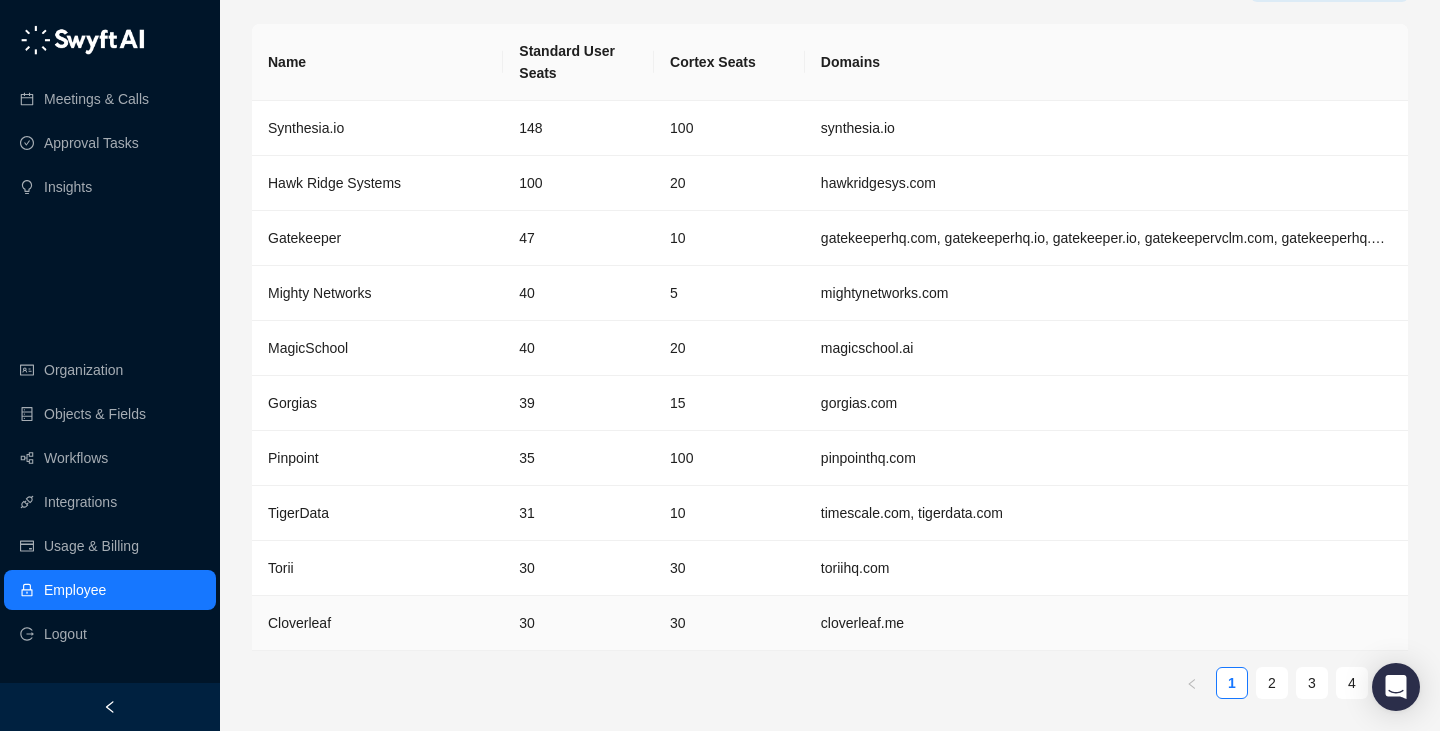 click on "30" at bounding box center (729, 623) 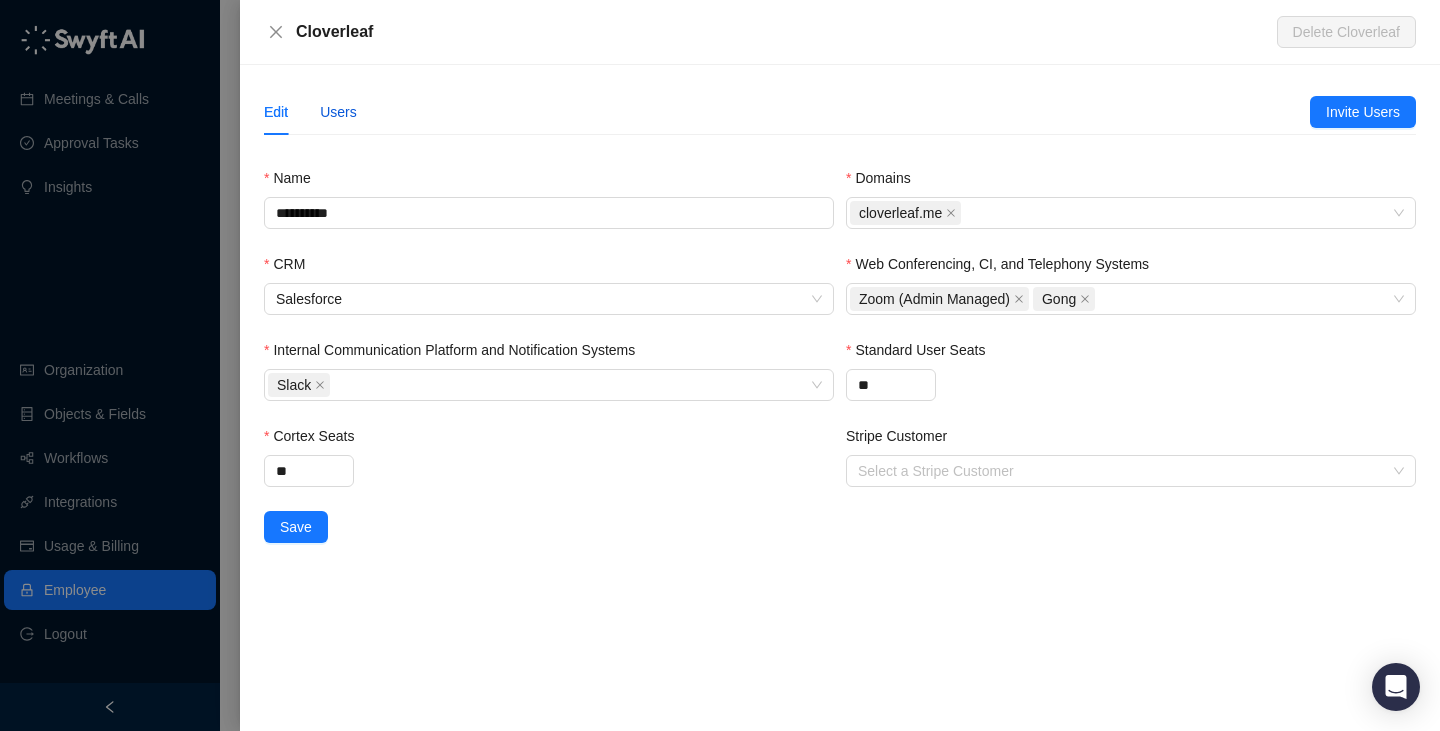 click on "Users" at bounding box center [338, 112] 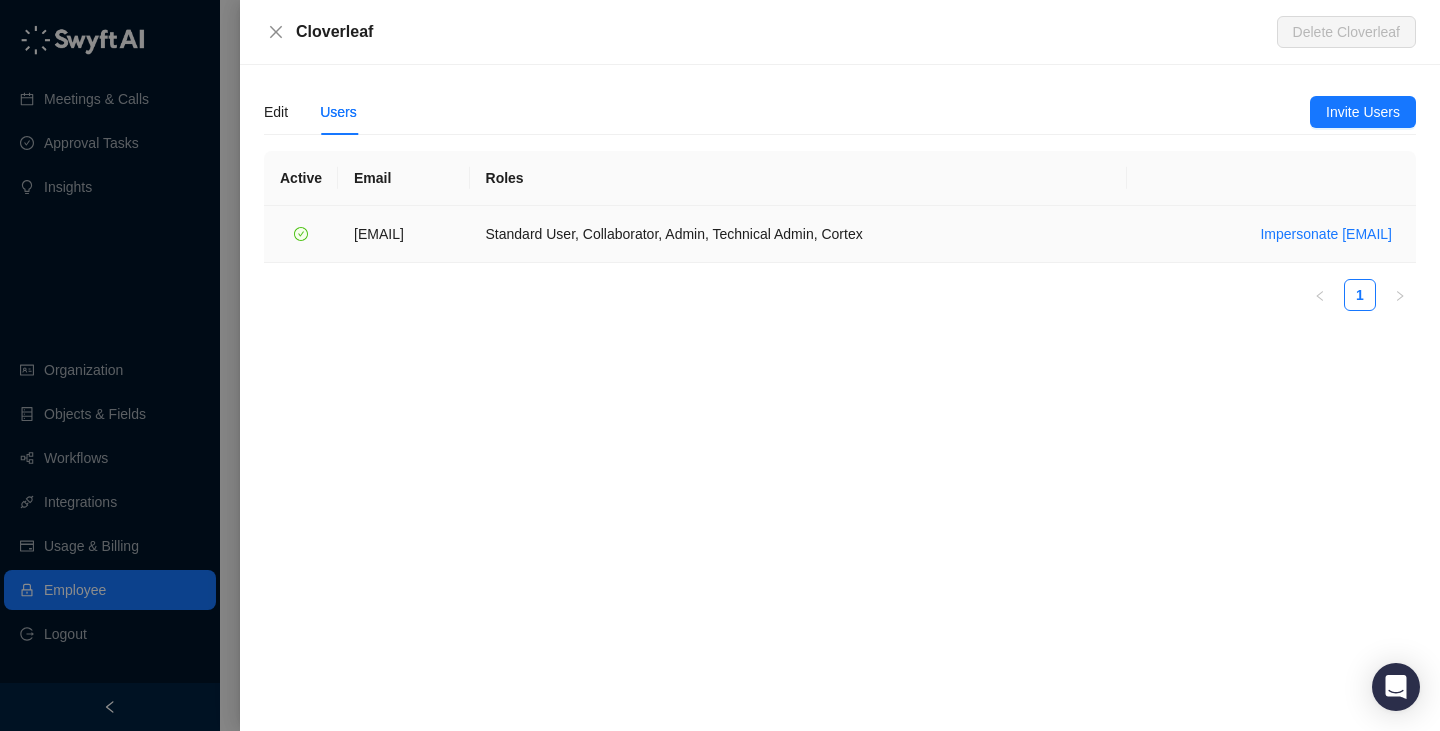 click on "Impersonate [EMAIL]" at bounding box center (1271, 234) 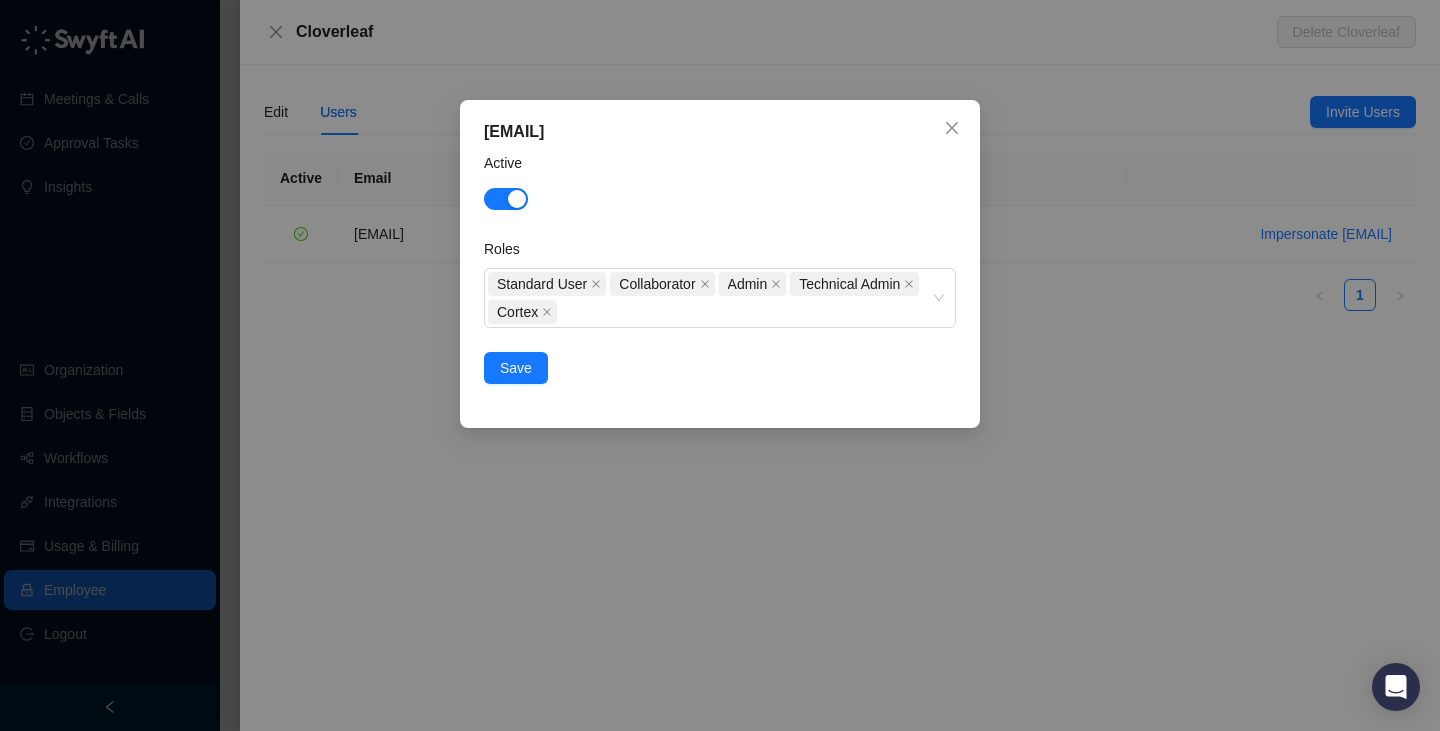click on "[EMAIL] Active Roles Standard User Collaborator Admin Technical Admin Cortex   Save" at bounding box center [720, 365] 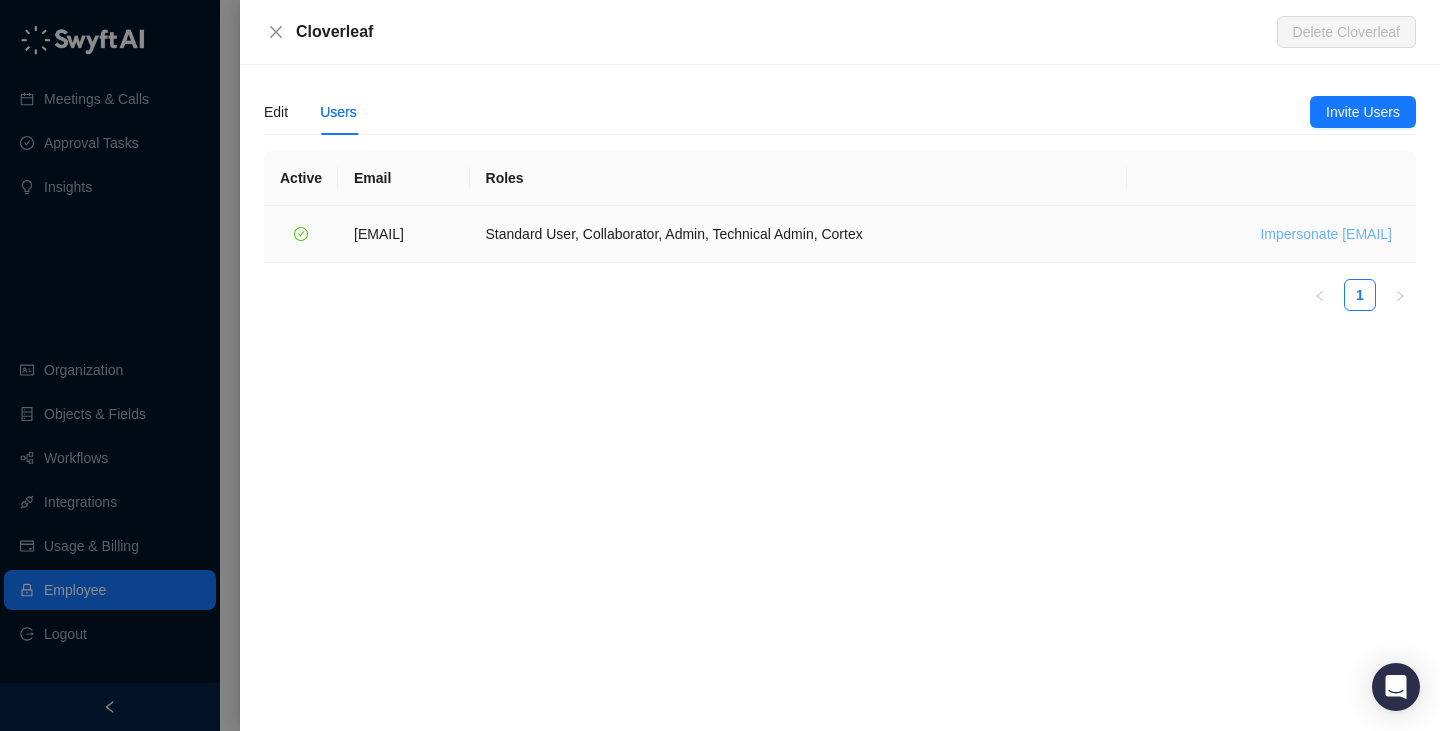 click on "Impersonate [EMAIL]" at bounding box center [1326, 234] 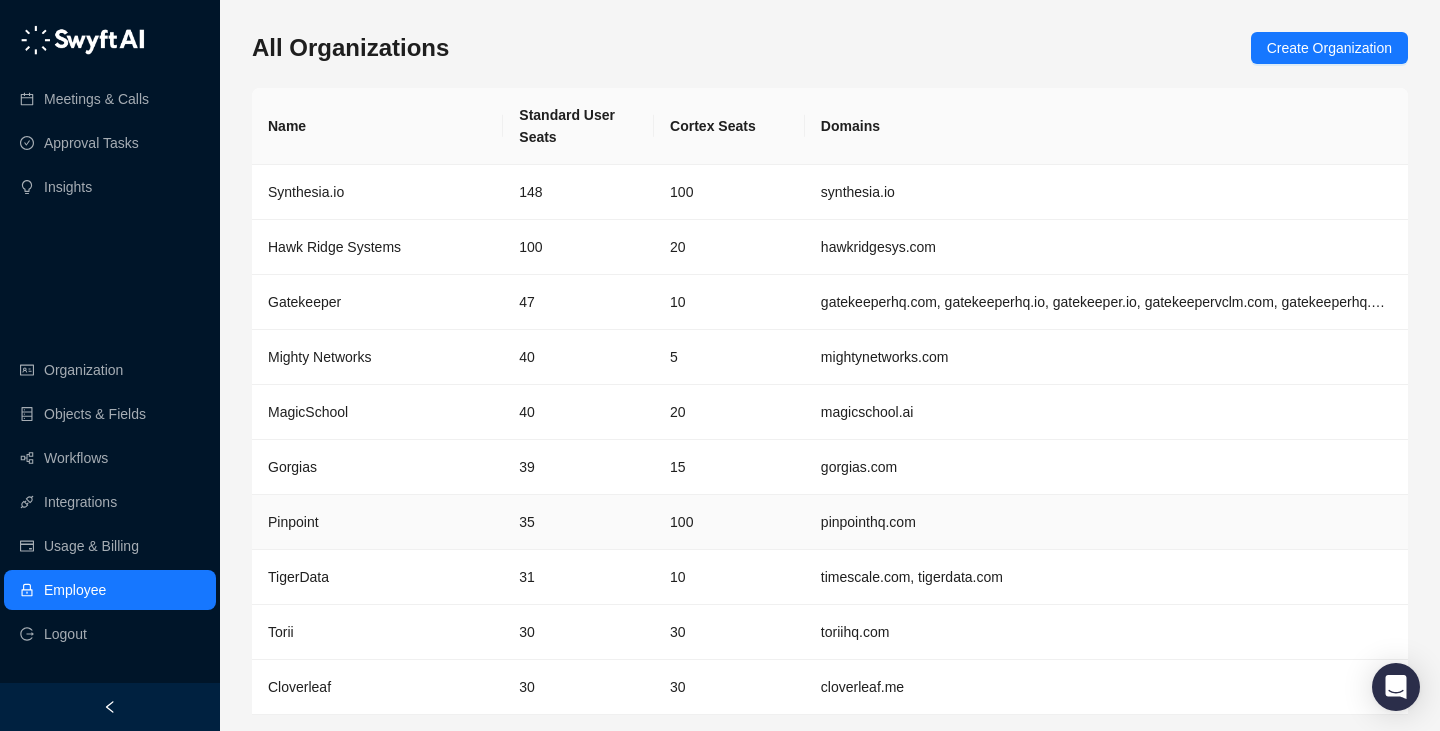 scroll, scrollTop: 64, scrollLeft: 0, axis: vertical 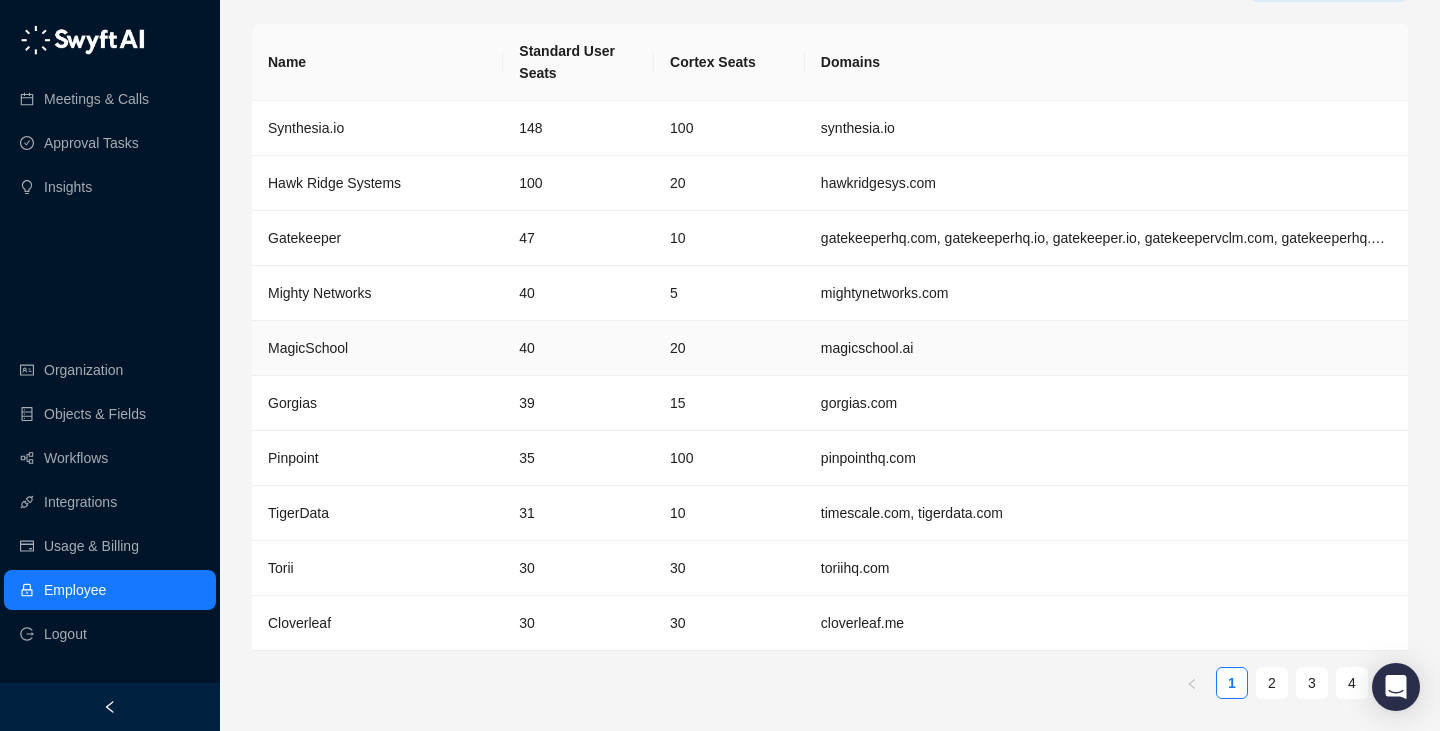 click on "20" at bounding box center (729, 348) 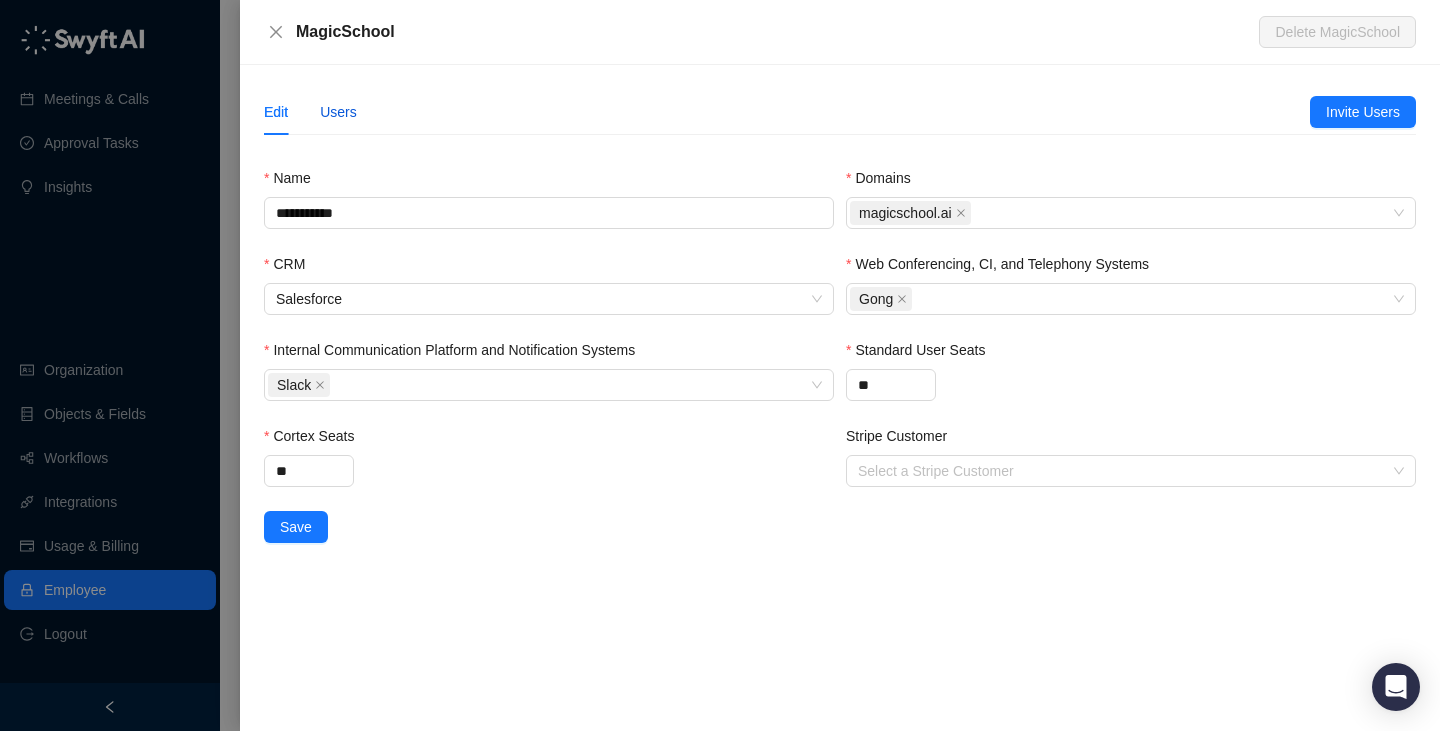 click on "Users" at bounding box center [338, 112] 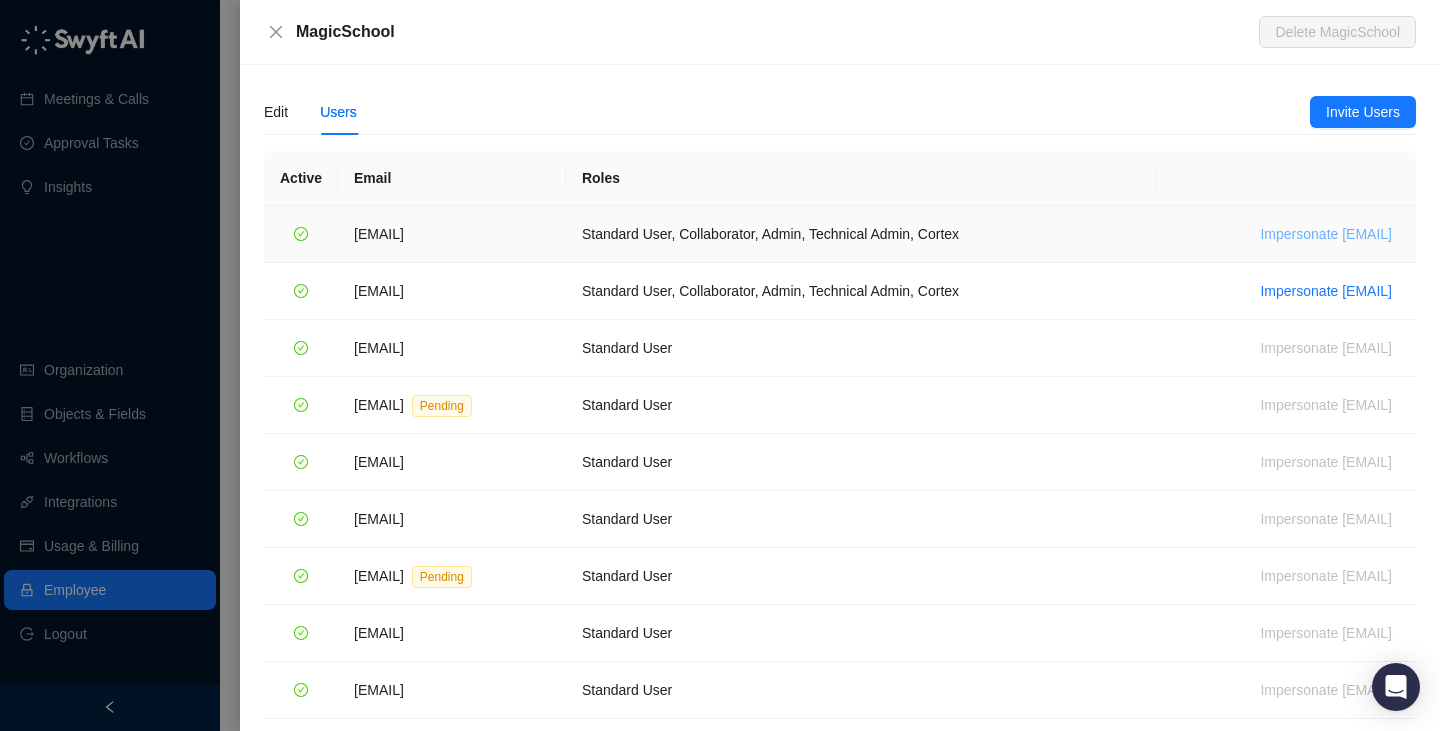 click on "Impersonate [EMAIL]" at bounding box center (1326, 234) 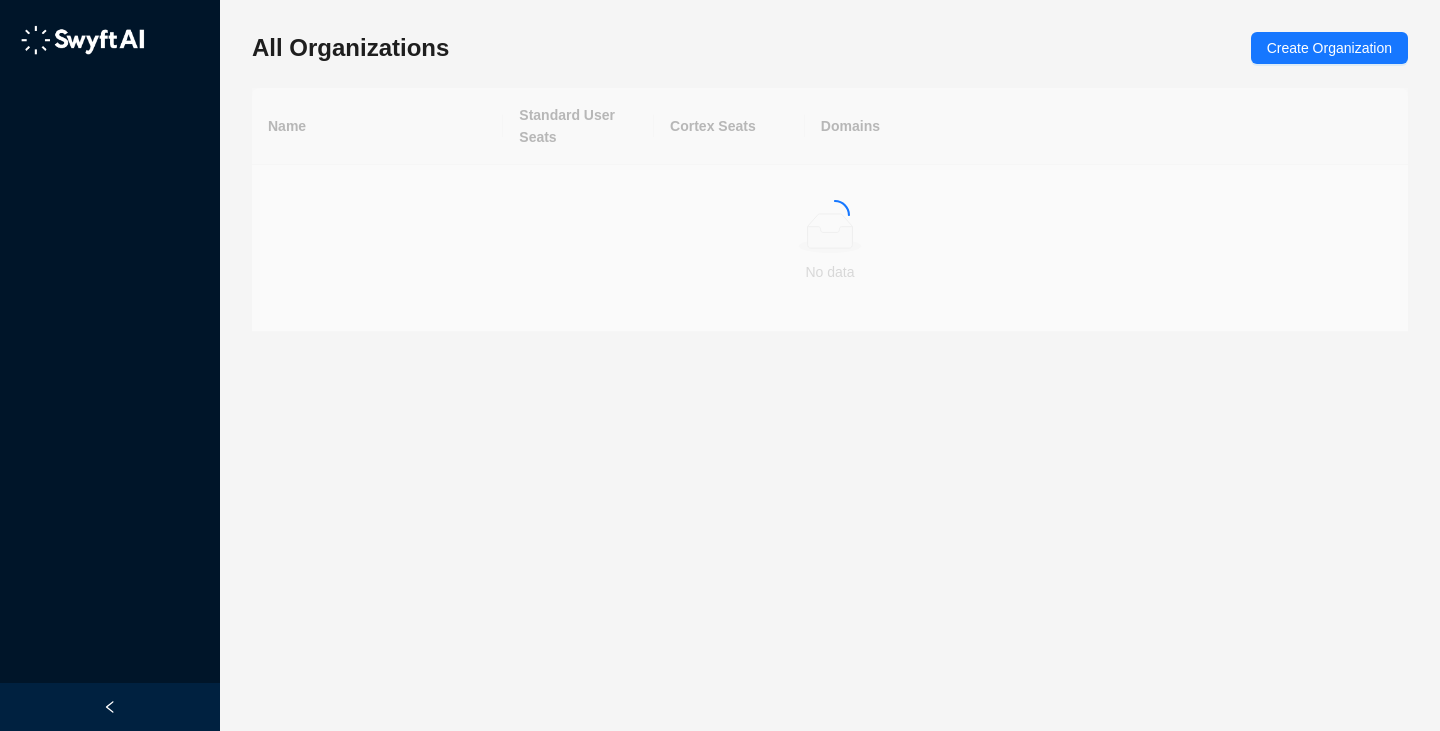 scroll, scrollTop: 0, scrollLeft: 0, axis: both 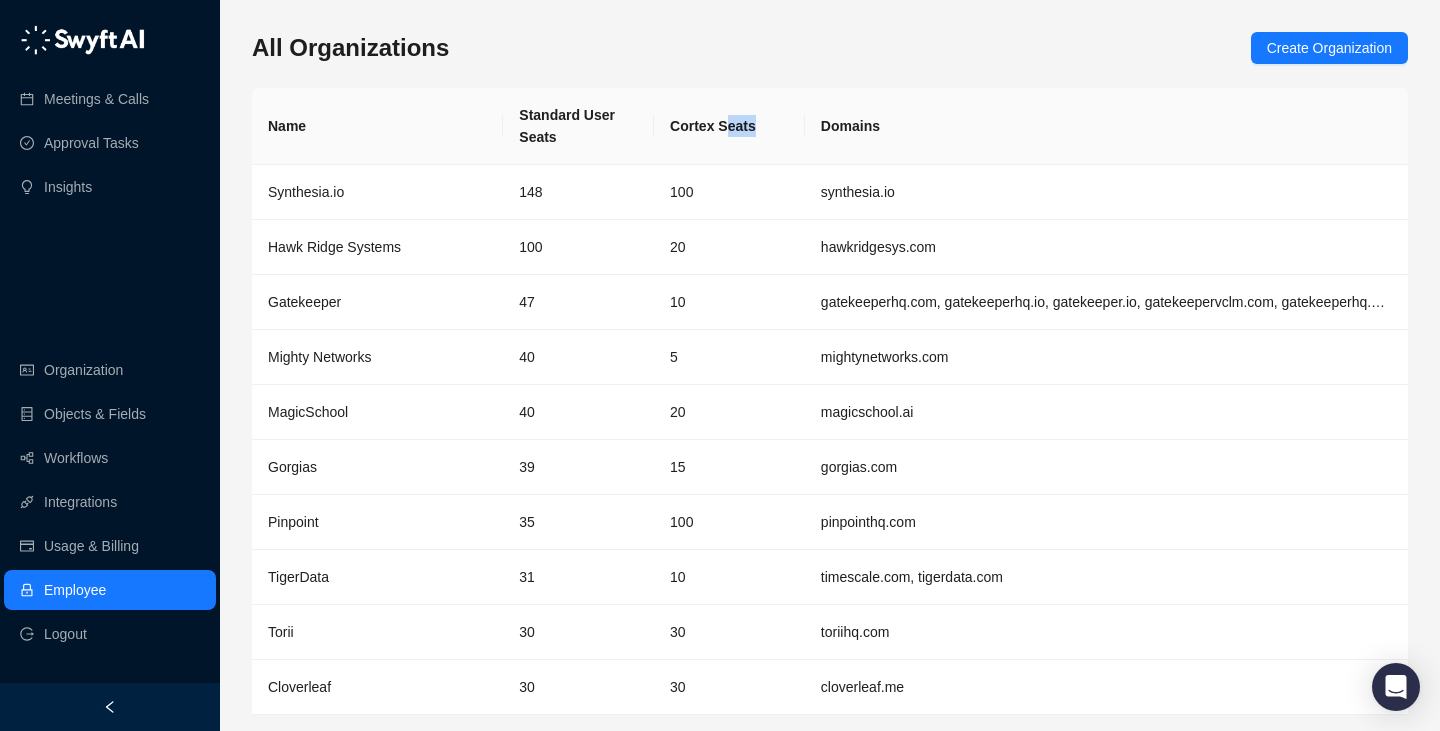 drag, startPoint x: 754, startPoint y: 118, endPoint x: 677, endPoint y: 122, distance: 77.10383 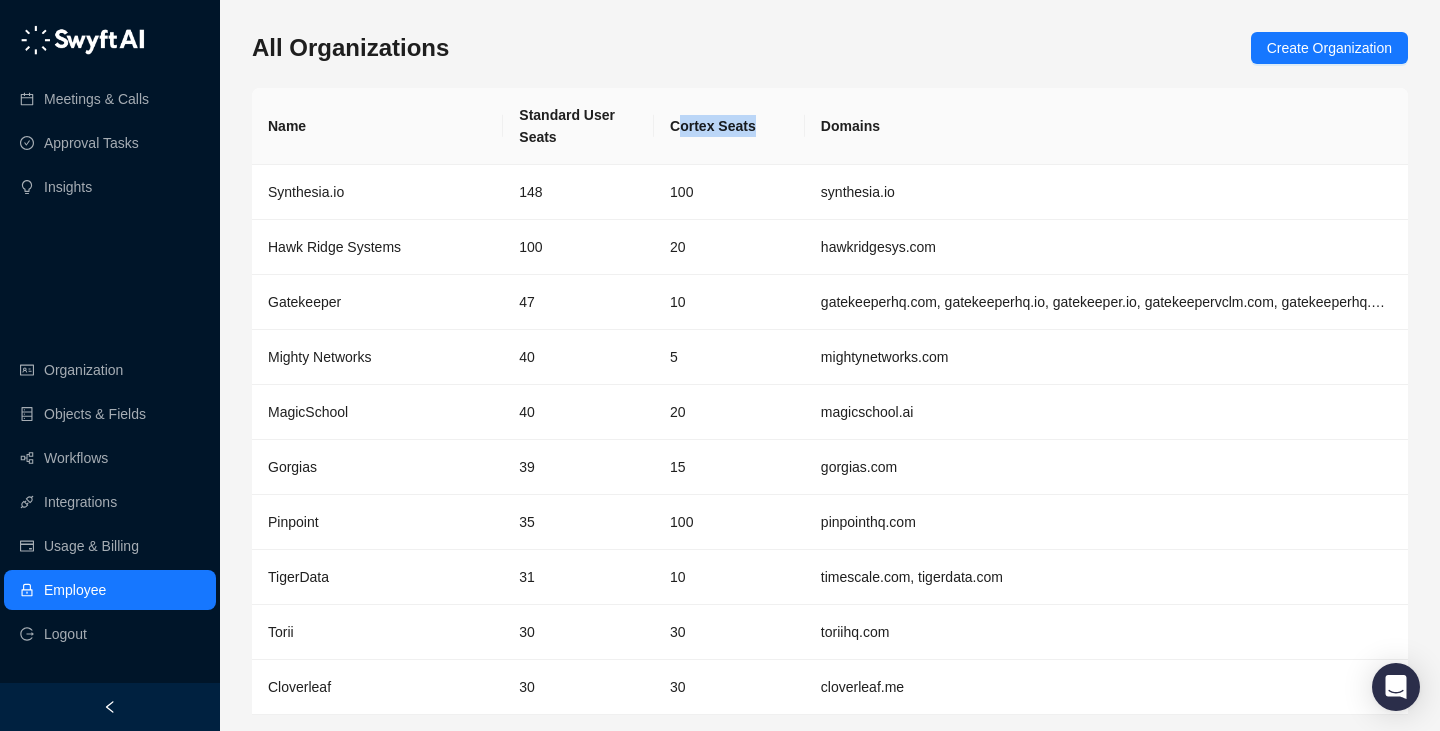 click on "Cortex Seats" at bounding box center (729, 126) 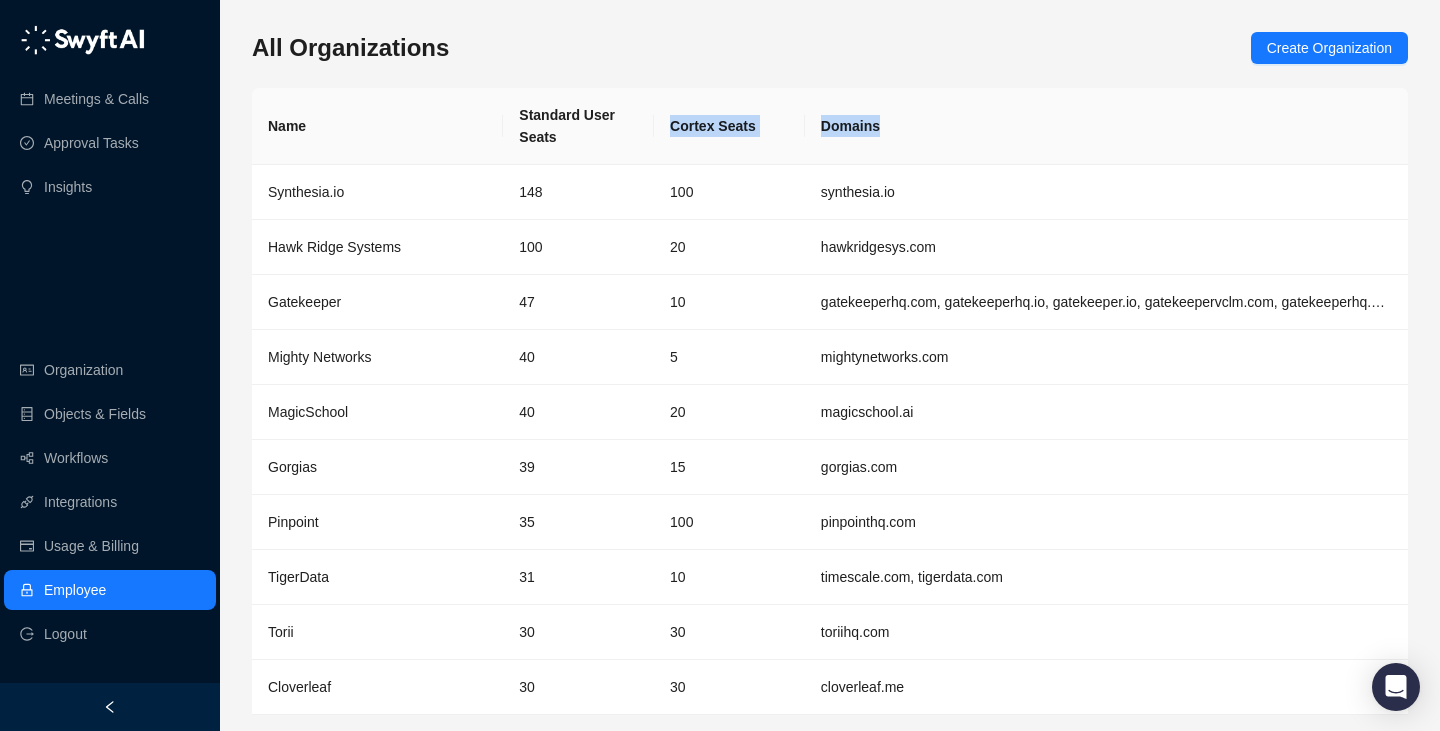 drag, startPoint x: 677, startPoint y: 122, endPoint x: 818, endPoint y: 122, distance: 141 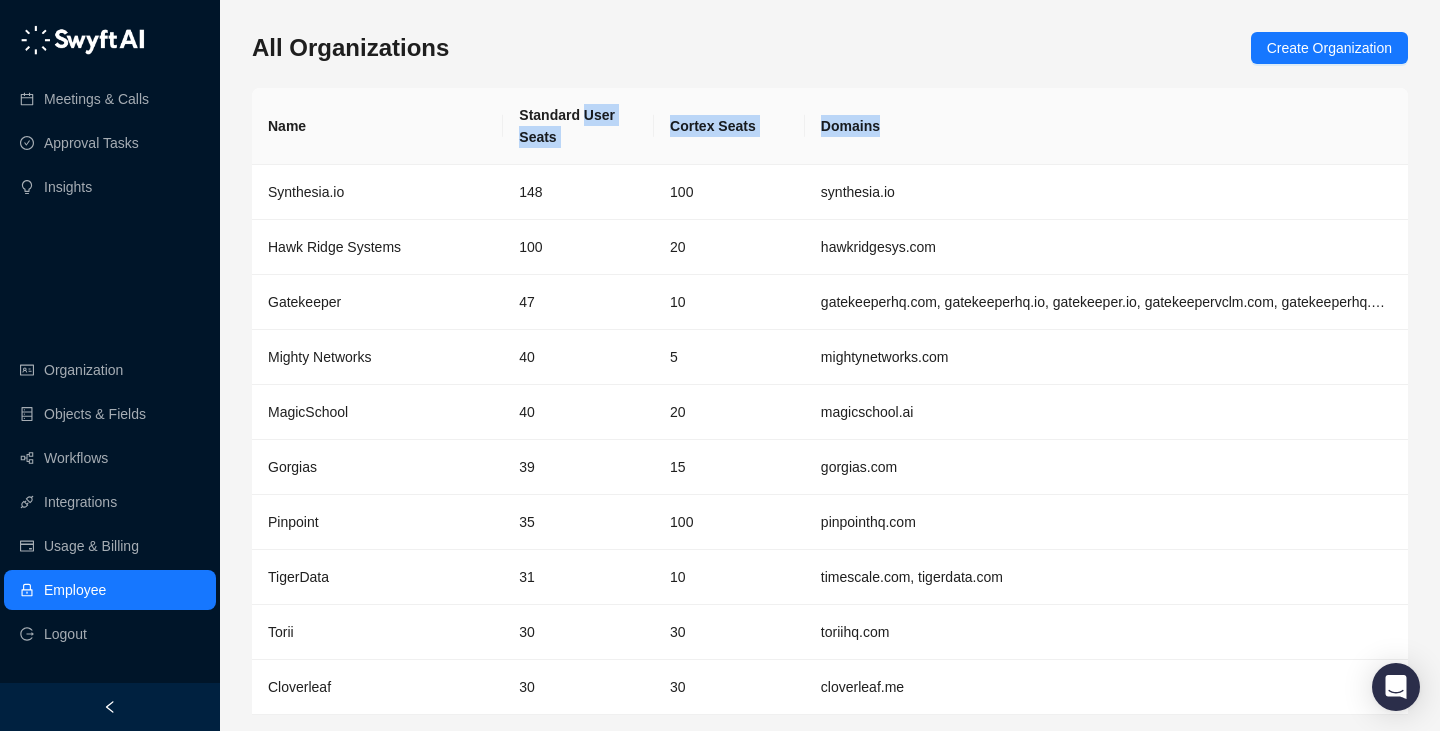 drag, startPoint x: 818, startPoint y: 122, endPoint x: 605, endPoint y: 122, distance: 213 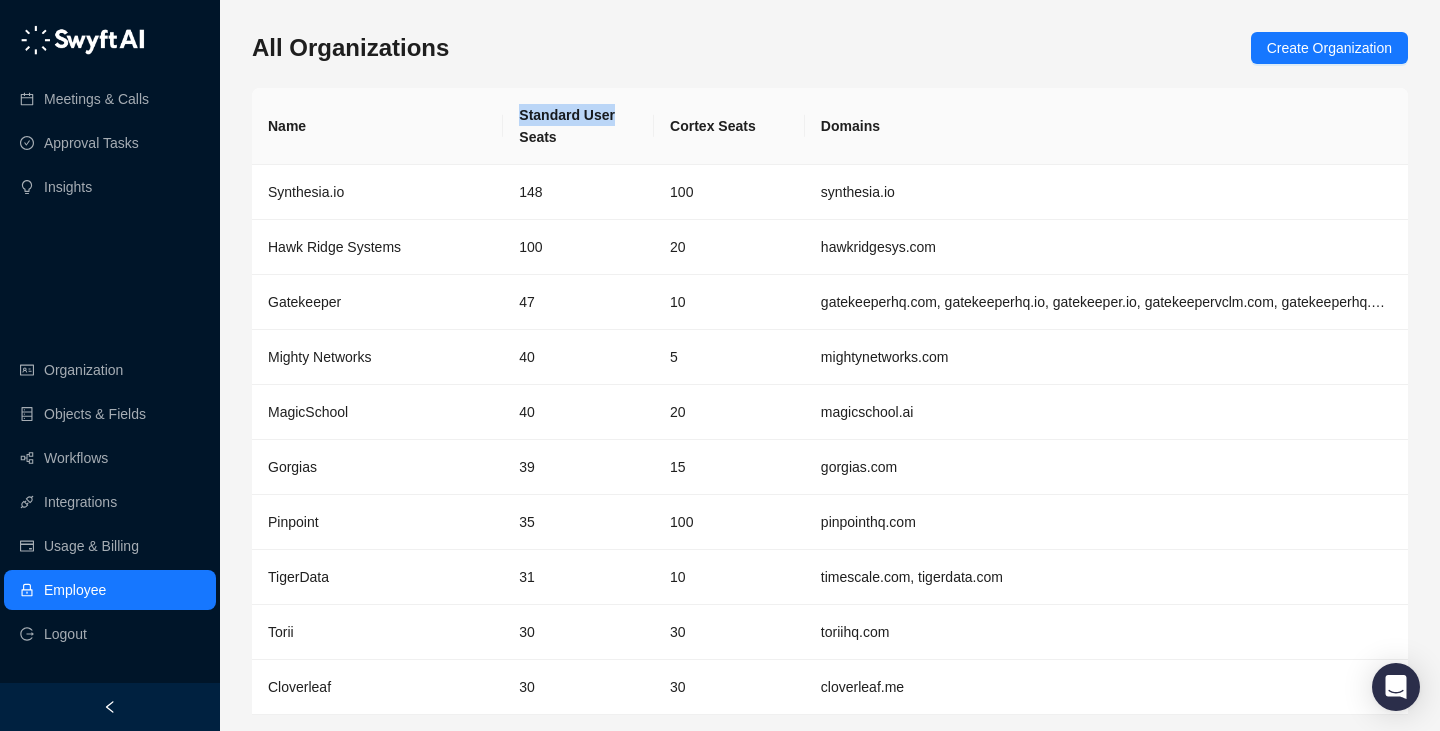 drag, startPoint x: 605, startPoint y: 122, endPoint x: 542, endPoint y: 122, distance: 63 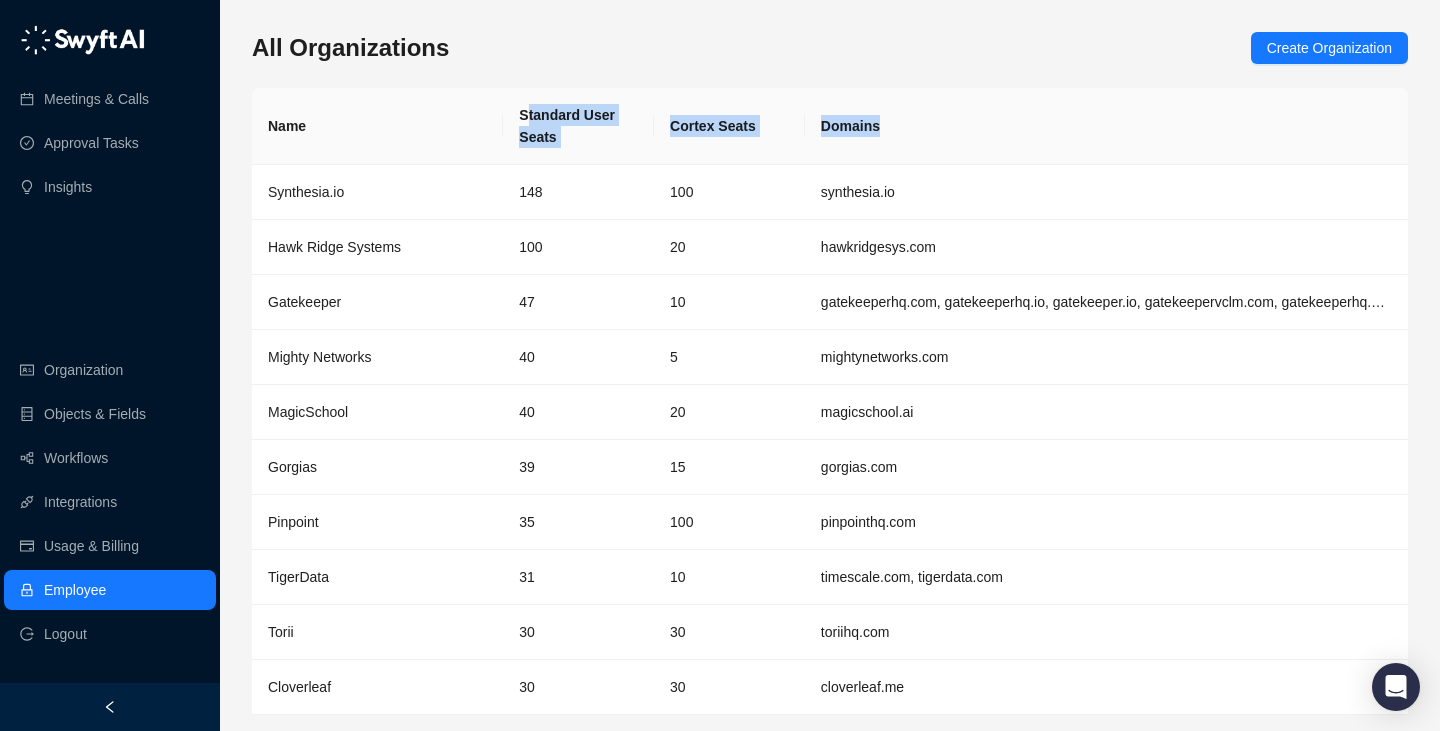 drag, startPoint x: 524, startPoint y: 118, endPoint x: 991, endPoint y: 116, distance: 467.00427 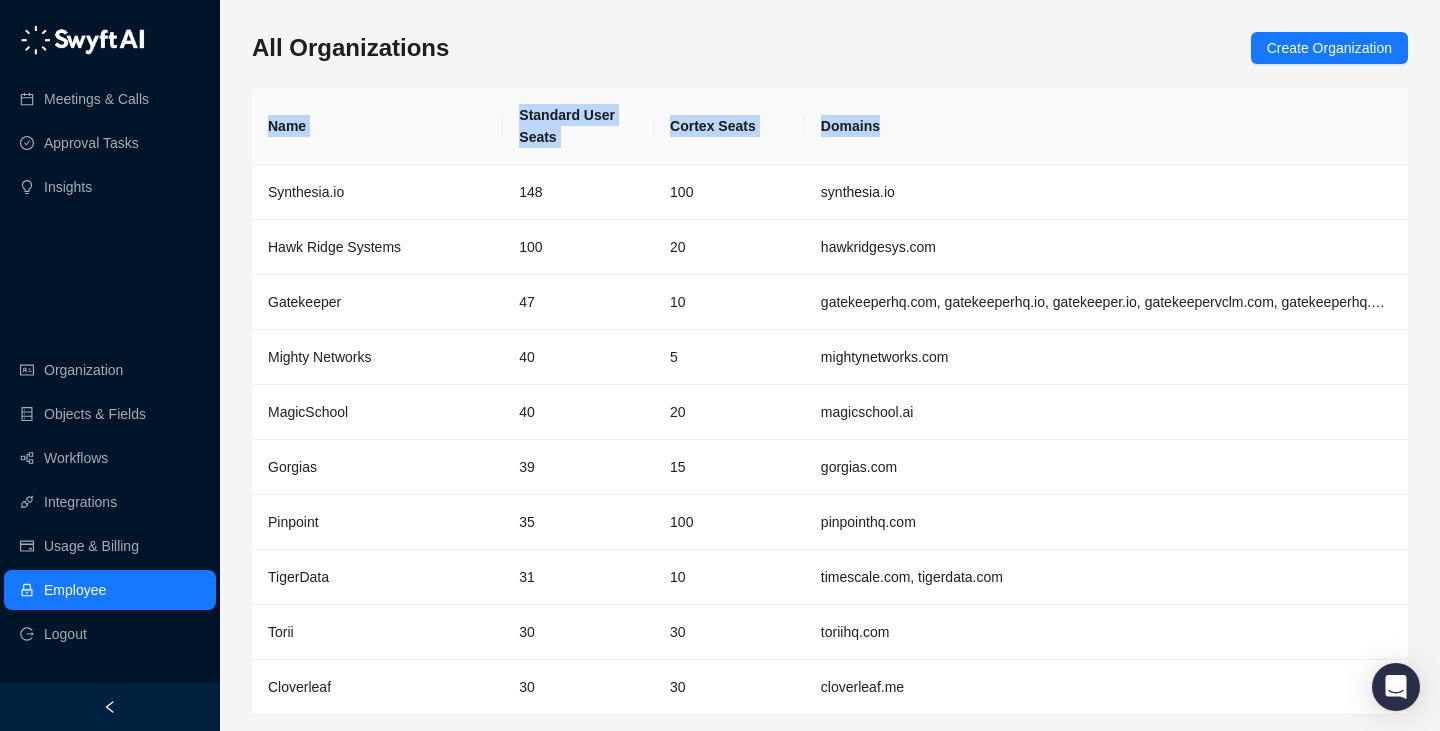 drag, startPoint x: 991, startPoint y: 116, endPoint x: 500, endPoint y: 108, distance: 491.06516 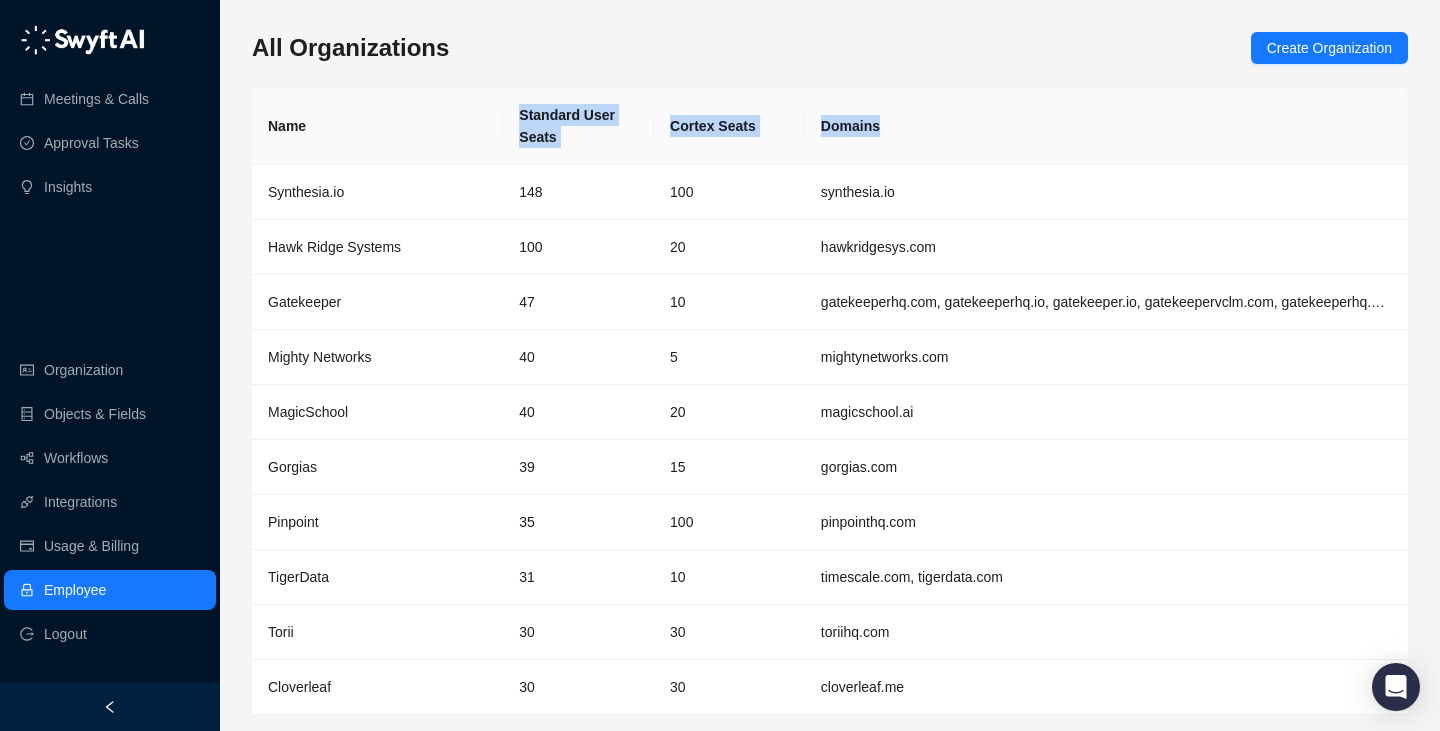 drag, startPoint x: 1018, startPoint y: 109, endPoint x: 521, endPoint y: 95, distance: 497.19714 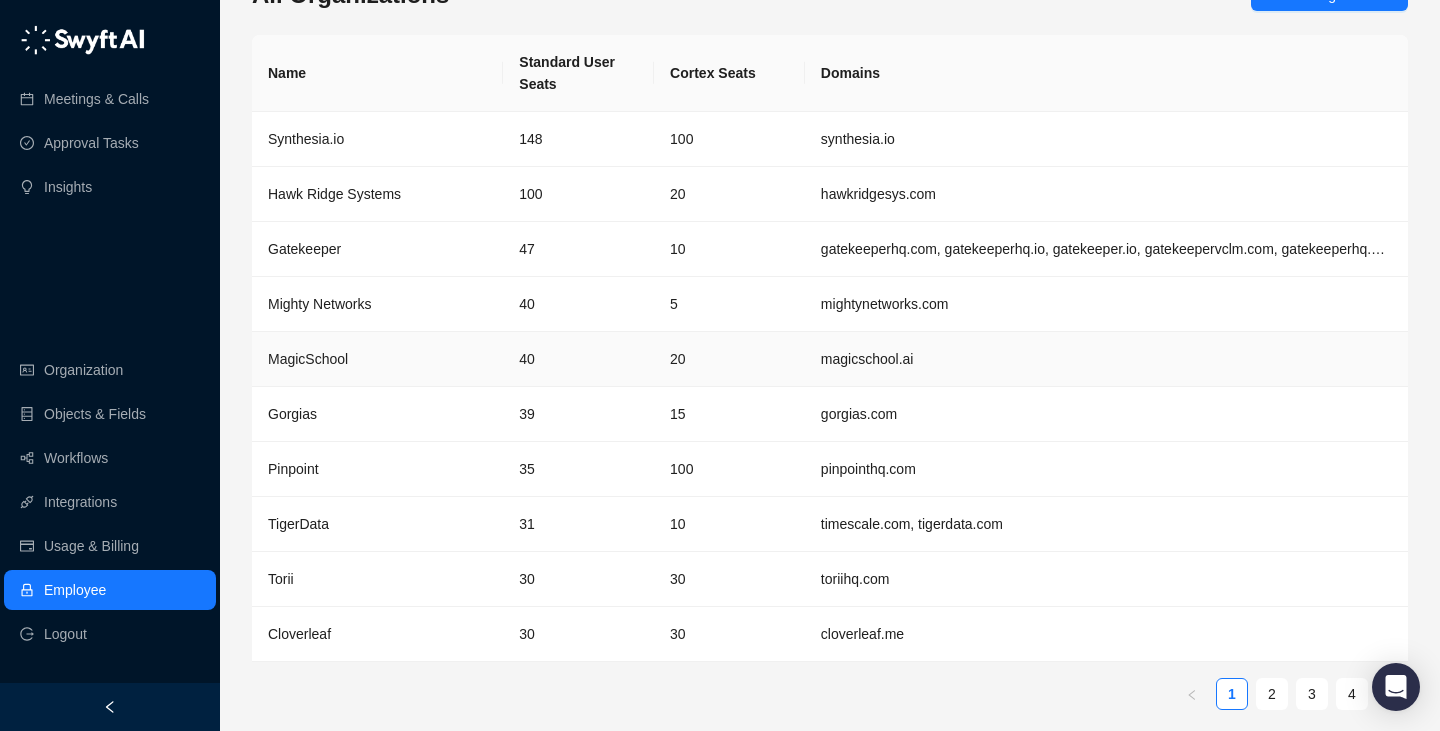 scroll, scrollTop: 0, scrollLeft: 0, axis: both 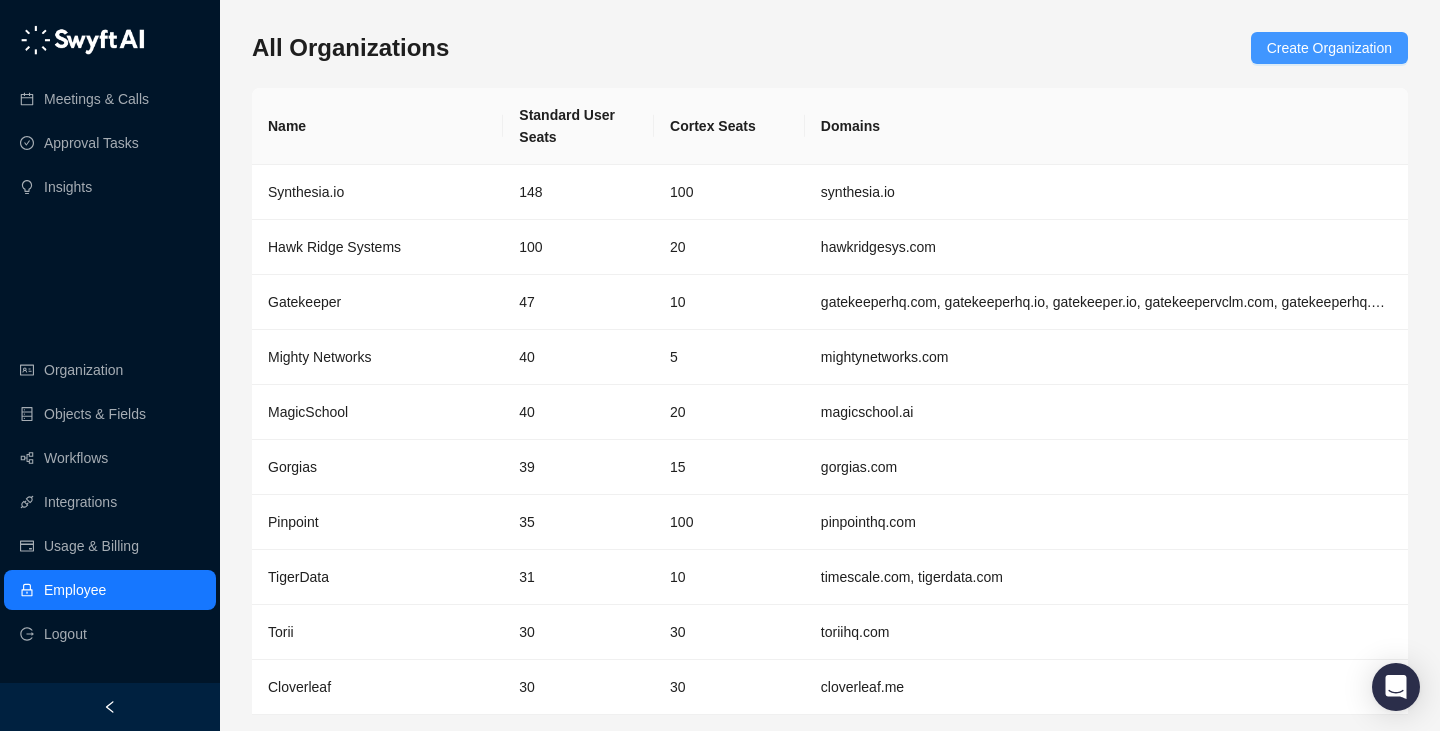 click on "Create Organization" at bounding box center [1329, 48] 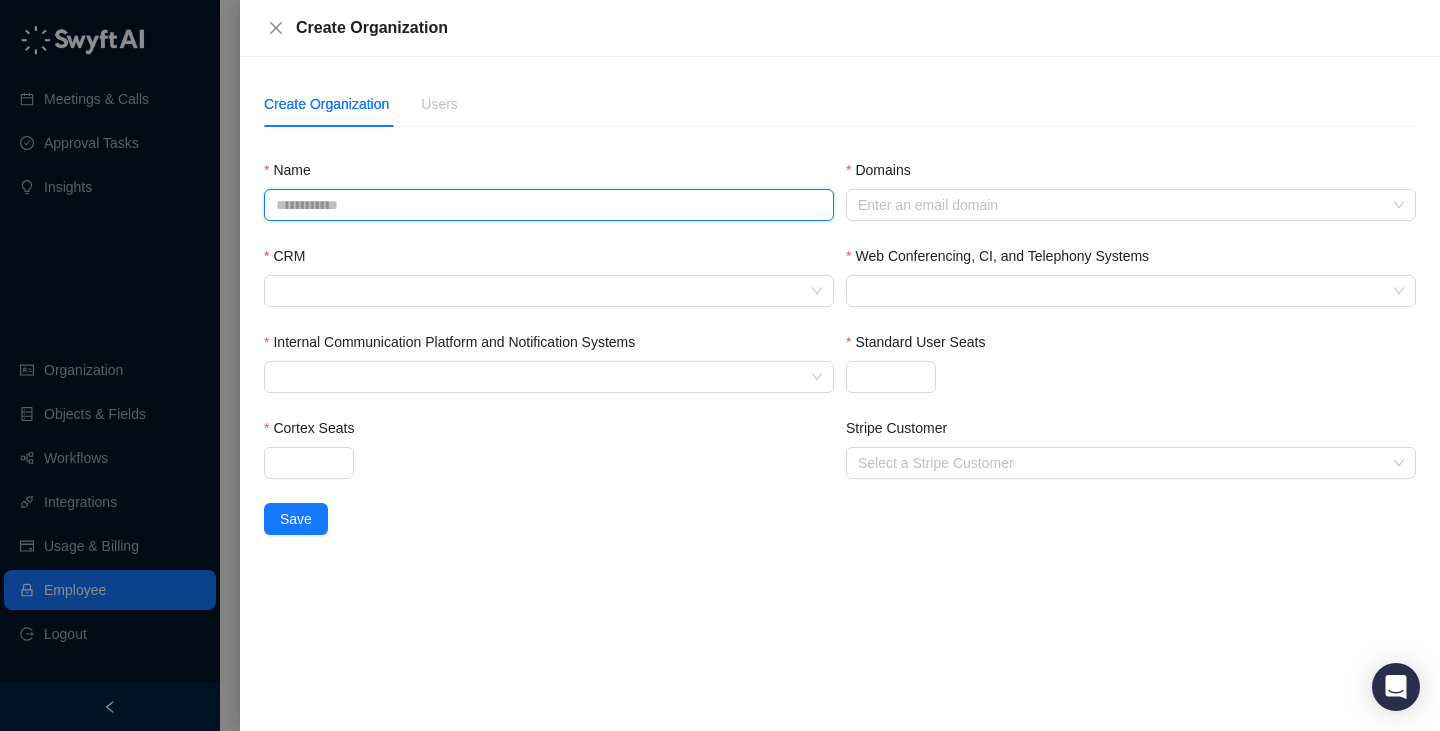 click on "Name" at bounding box center [549, 205] 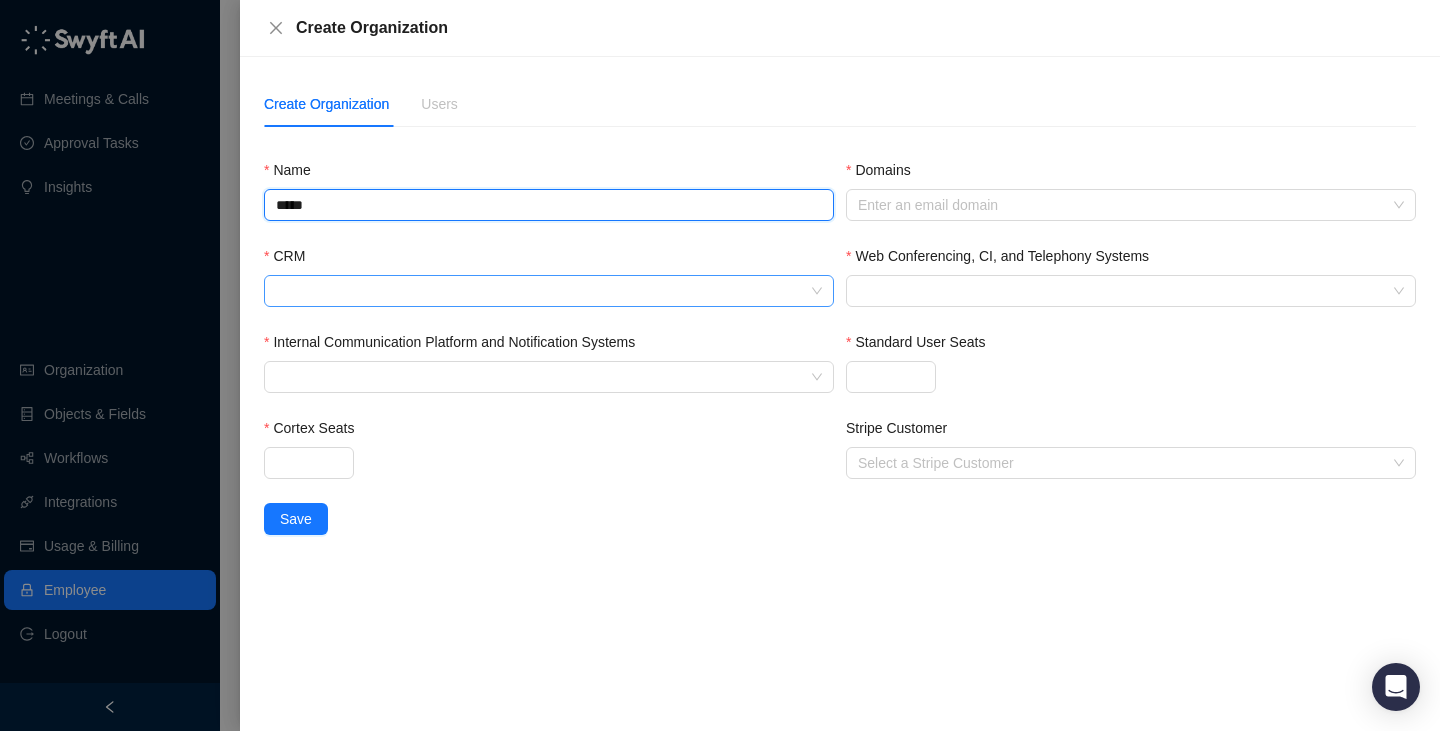 type on "*****" 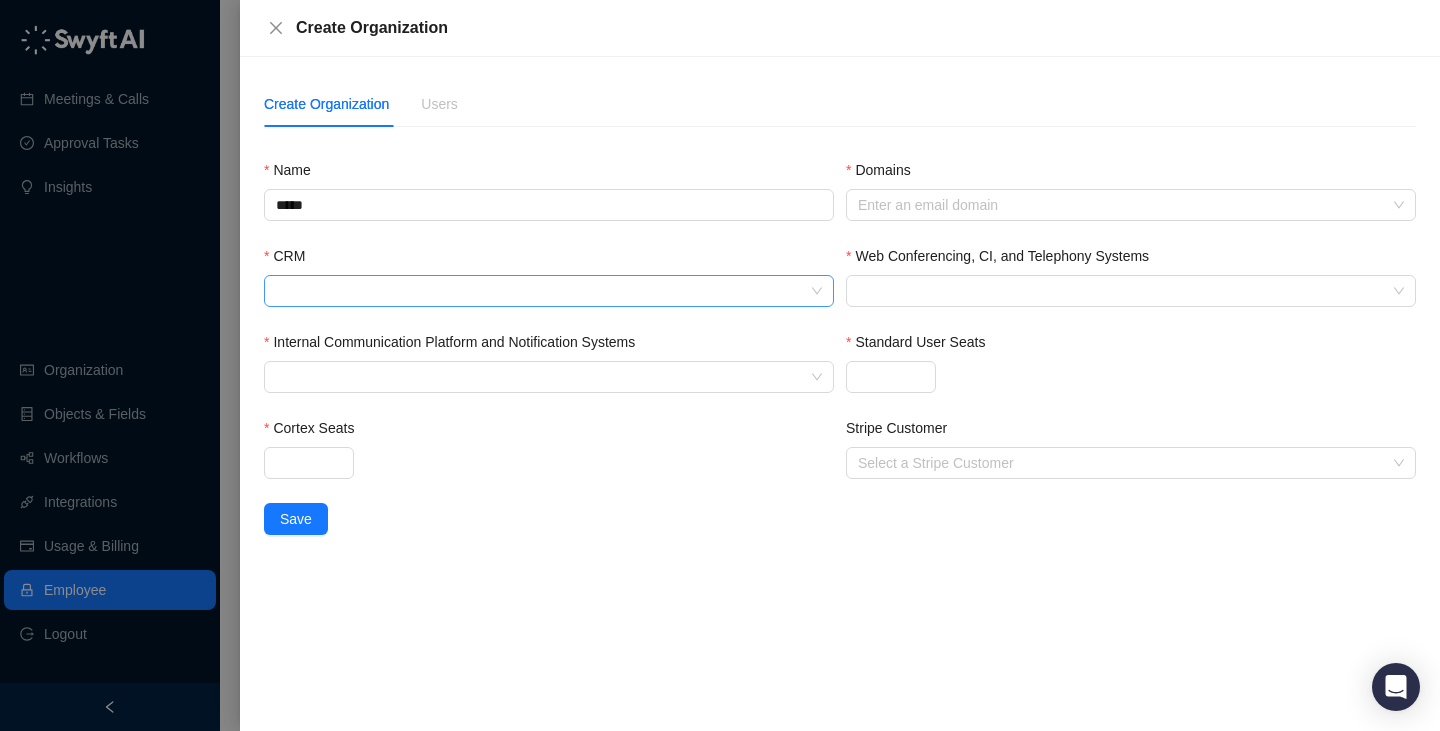 click on "CRM" at bounding box center [543, 291] 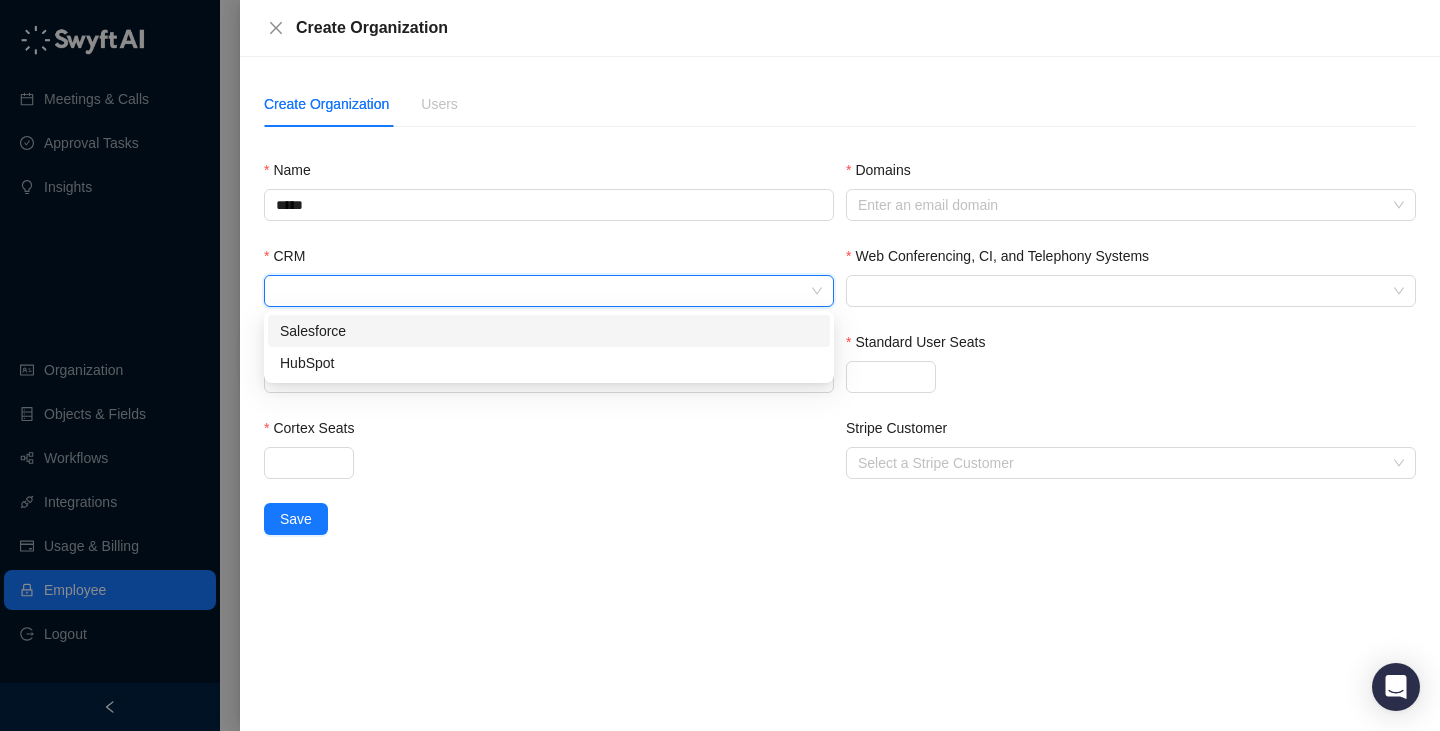click on "Salesforce" at bounding box center (549, 331) 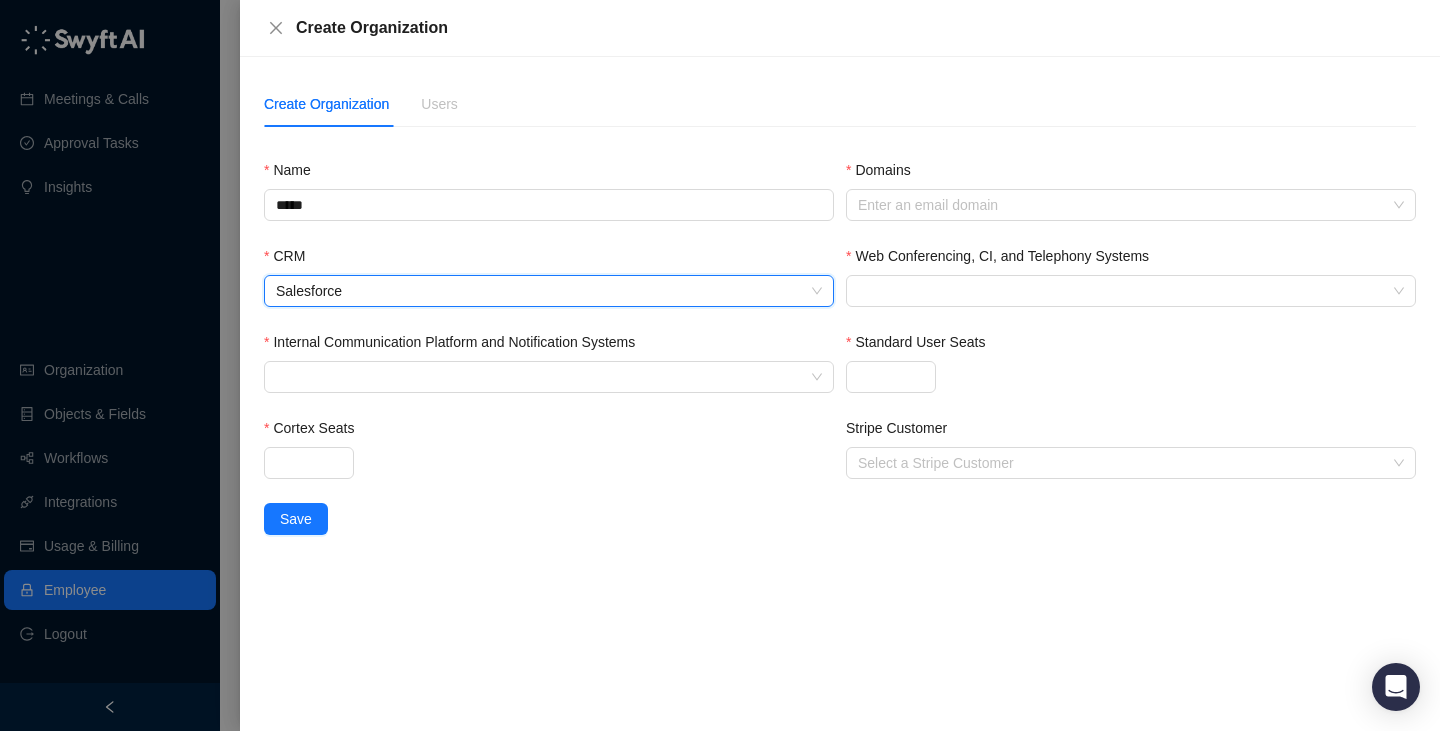 click on "Cortex Seats" at bounding box center [549, 460] 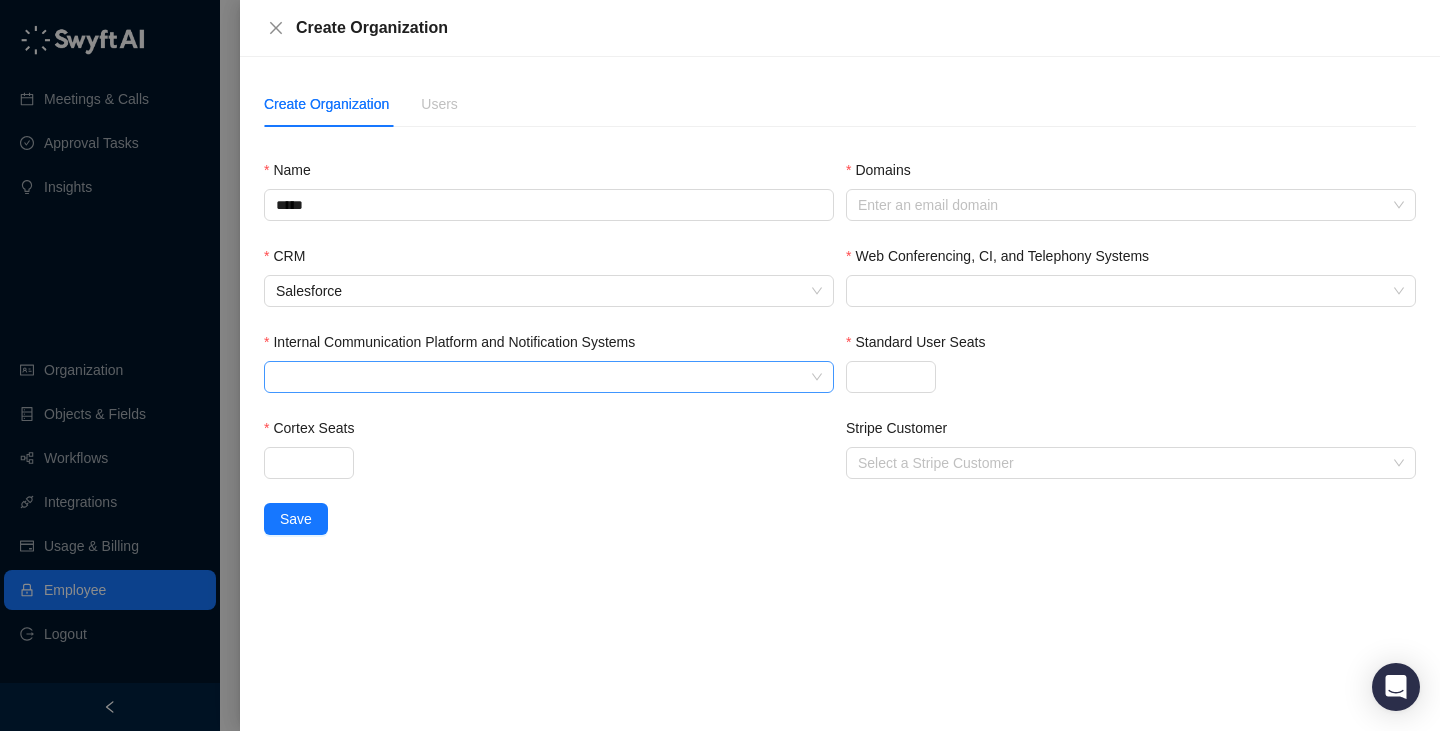 click at bounding box center [549, 377] 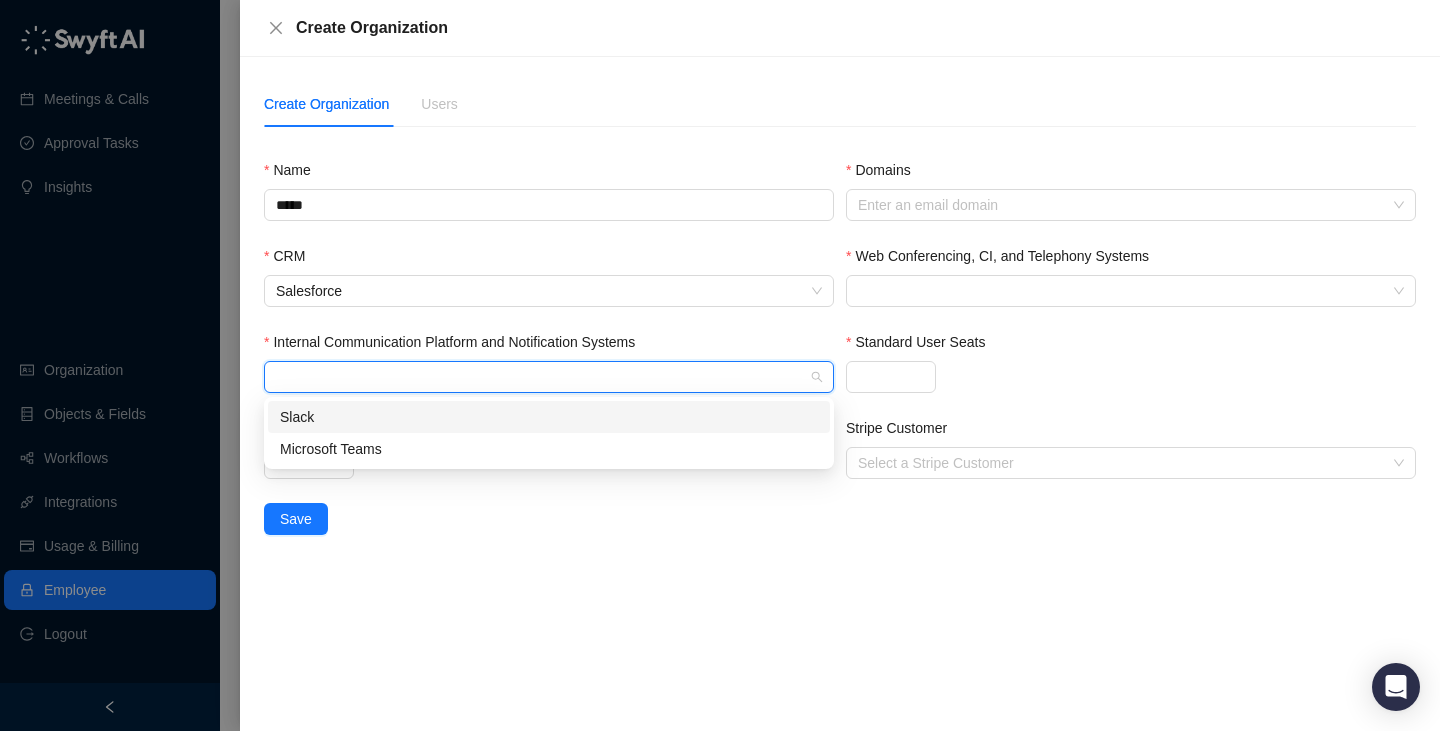 click on "Slack" at bounding box center [549, 417] 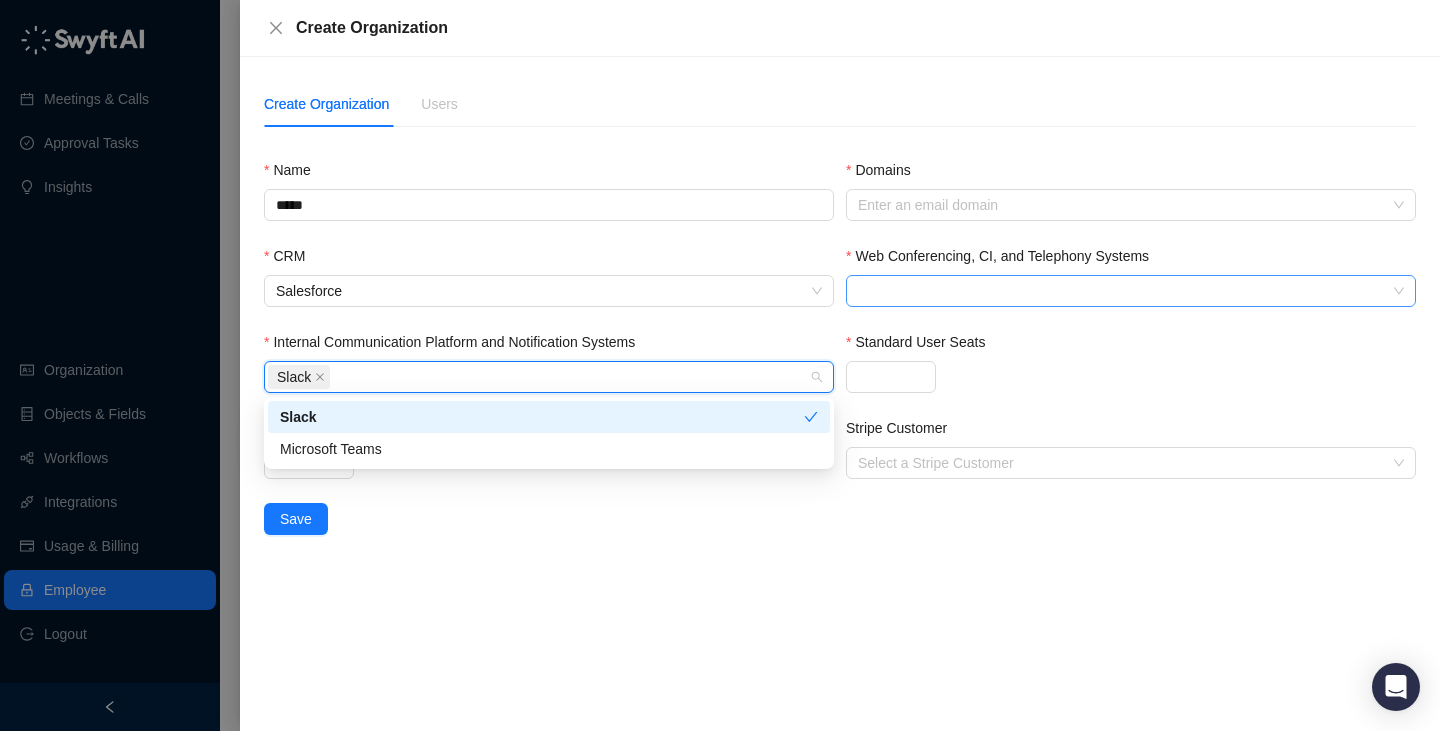 click at bounding box center (1120, 291) 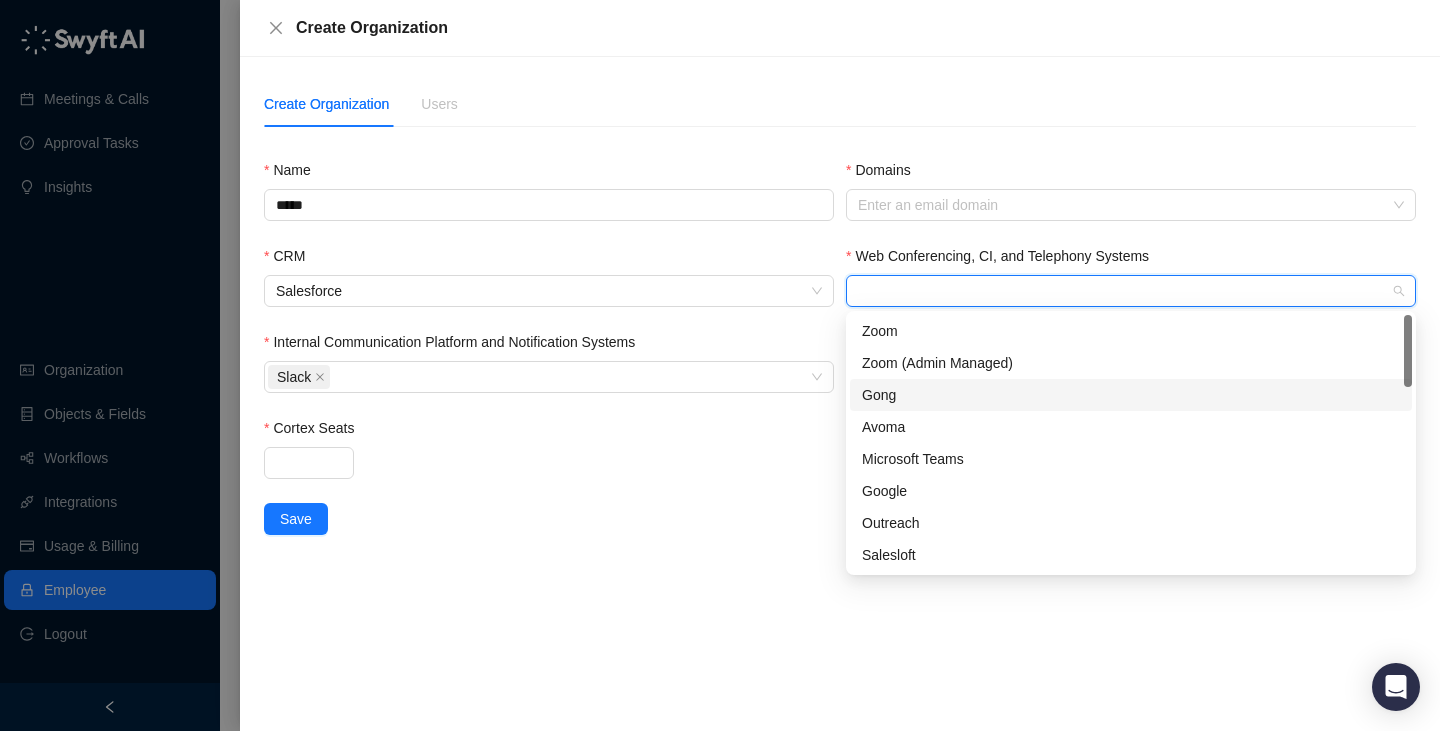 click on "Gong" at bounding box center [1131, 395] 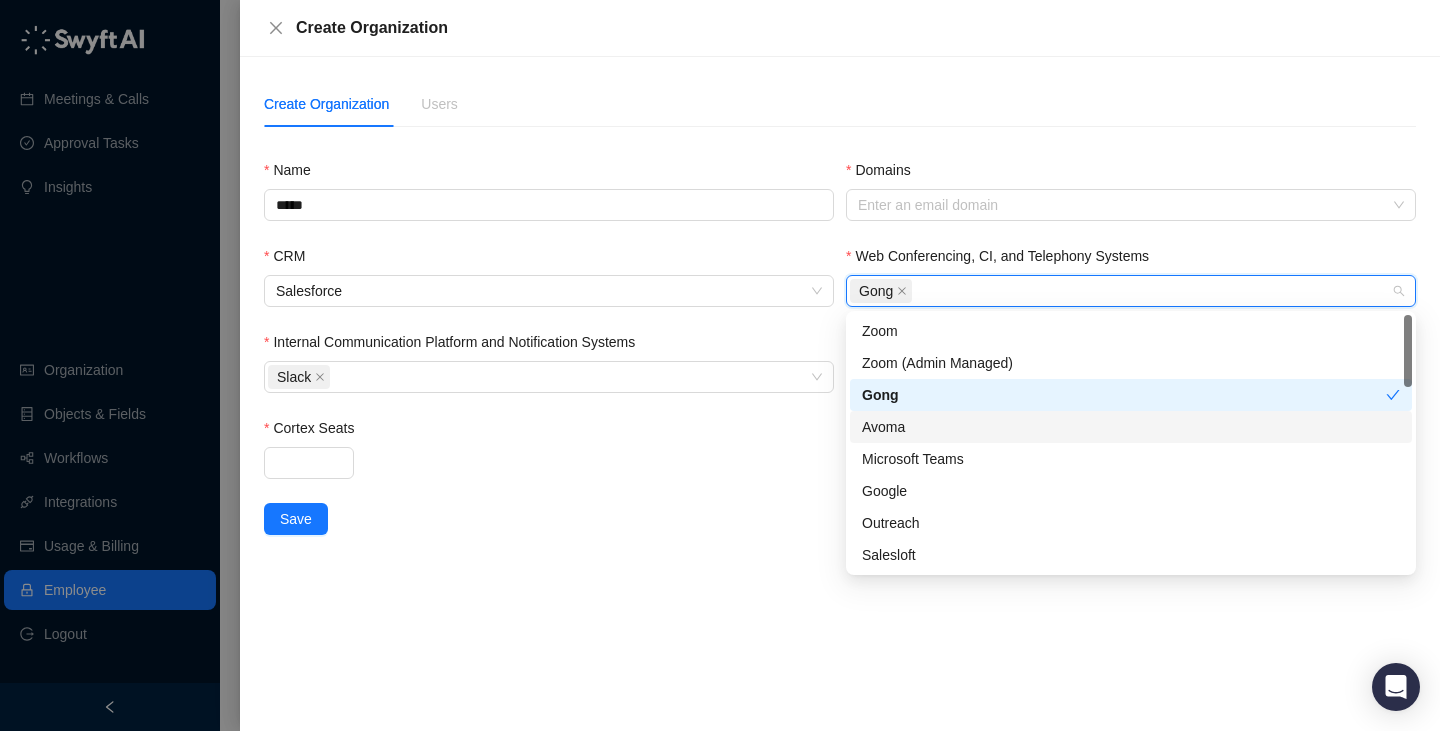 click on "Cortex Seats" at bounding box center (549, 432) 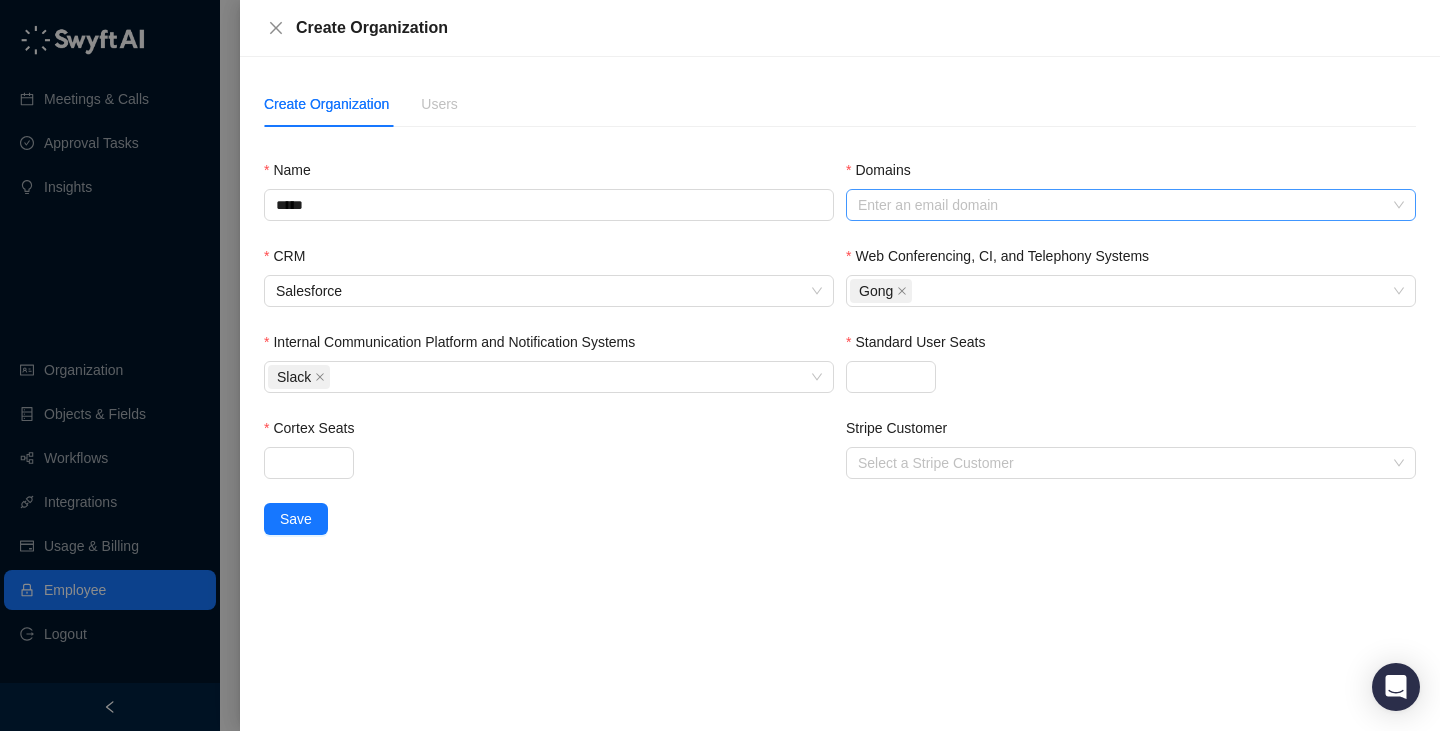 click at bounding box center (1120, 205) 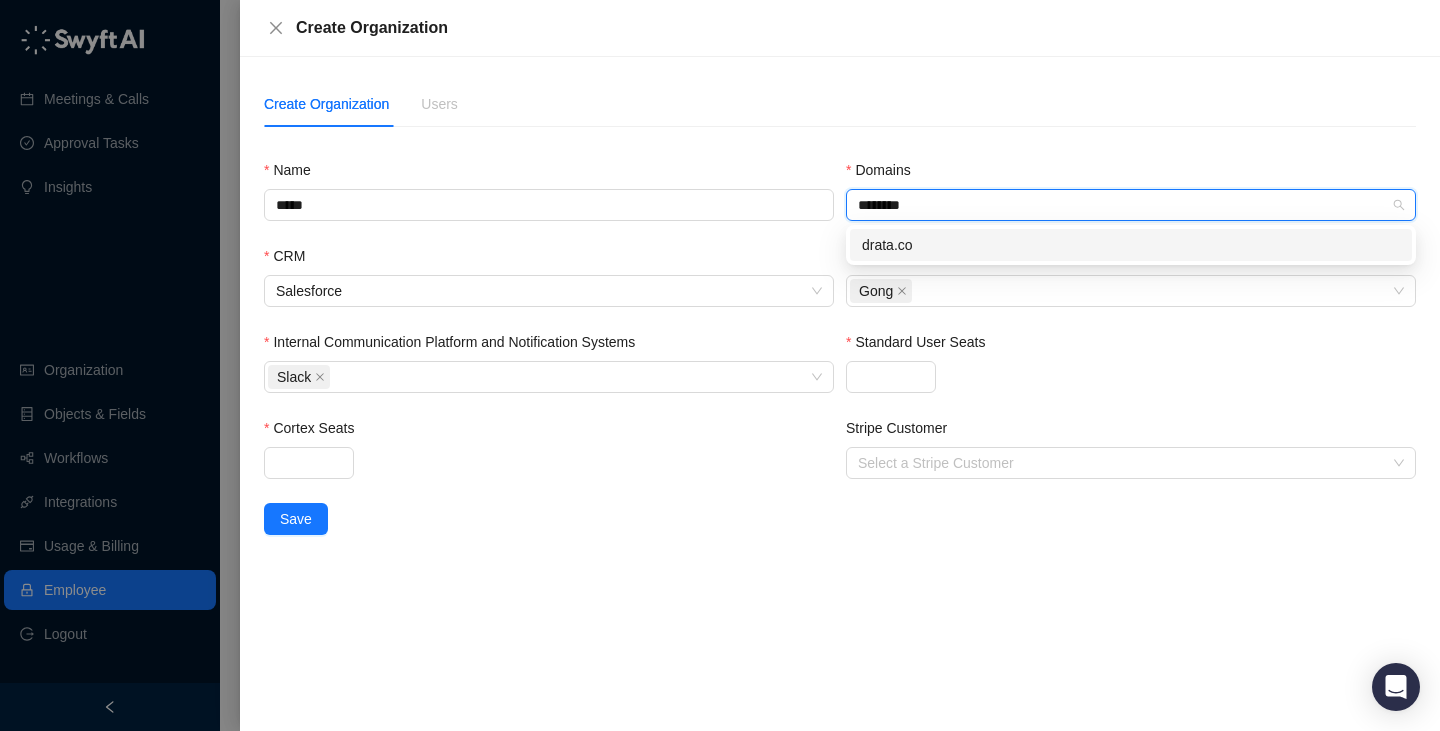 type on "*********" 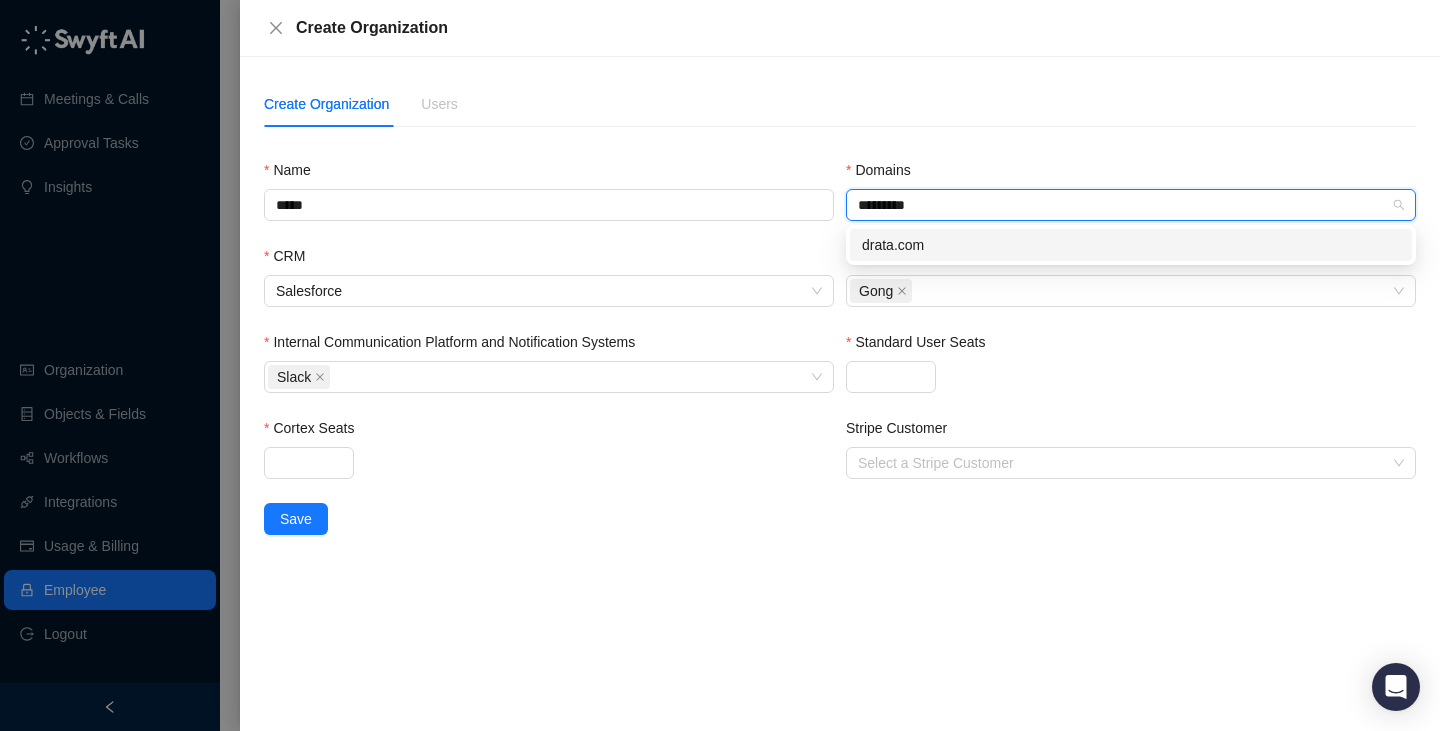 type 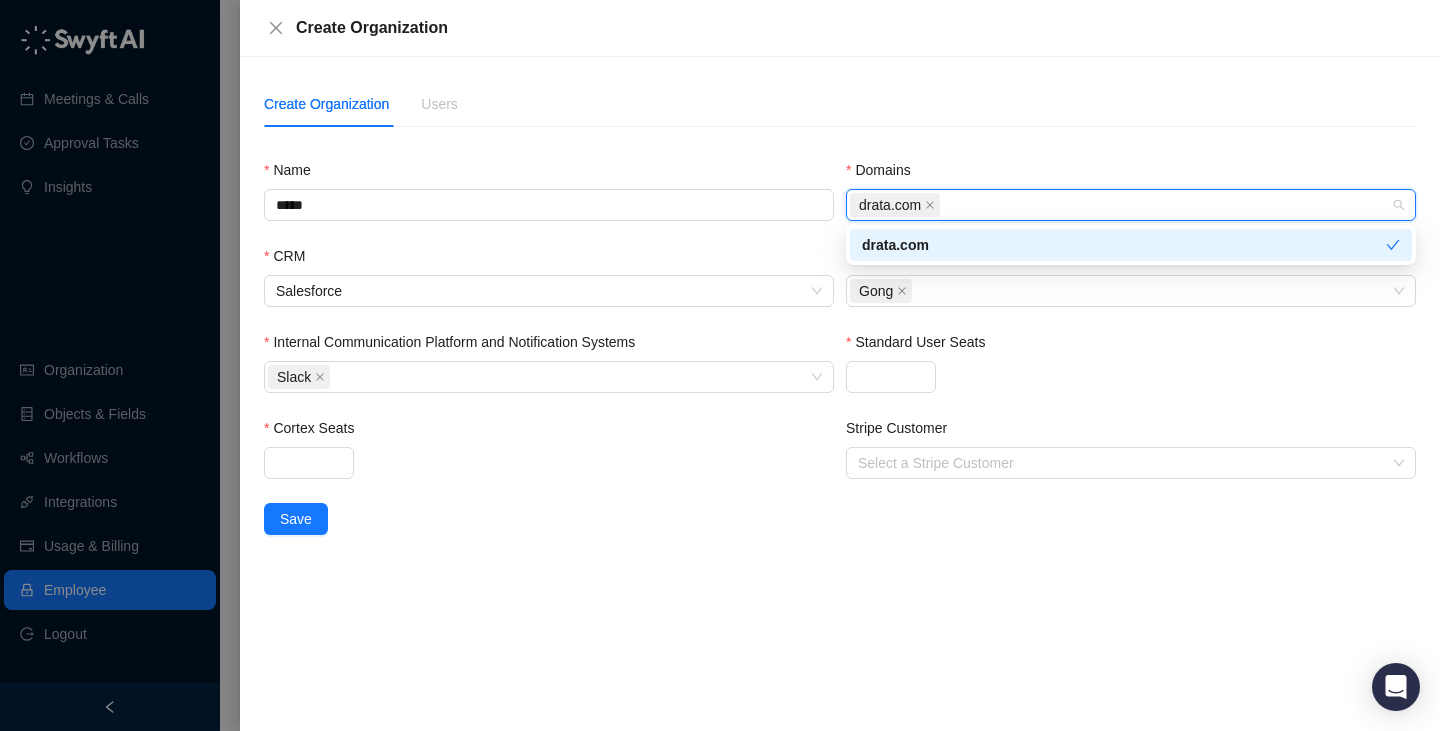 click on "Create Organization Users Name ***** Domains drata.com   CRM Salesforce Web Conferencing, CI, and Telephony Systems Gong   Internal Communication Platform and Notification Systems Slack   Standard User Seats Cortex Seats Stripe Customer Select a Stripe Customer Save" at bounding box center [840, 308] 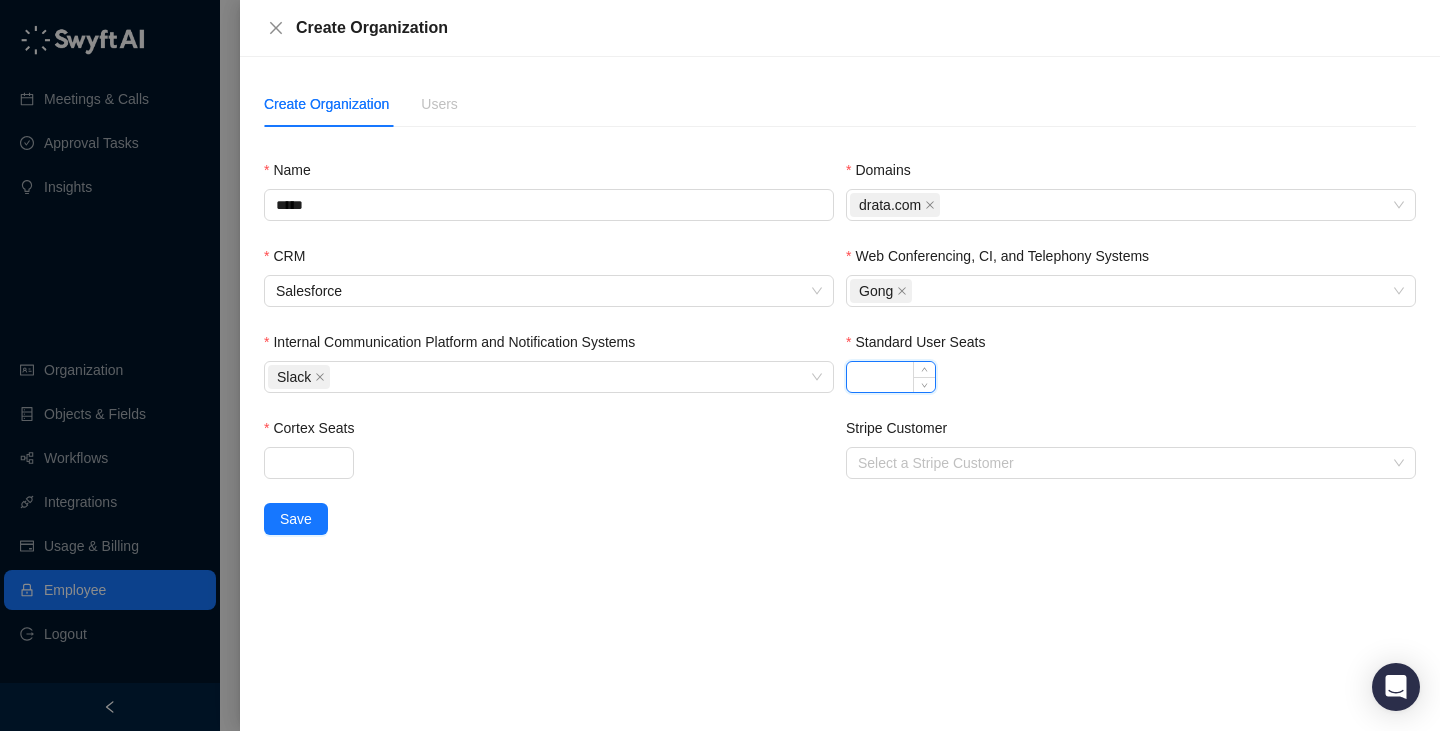 click on "Standard User Seats" at bounding box center (891, 377) 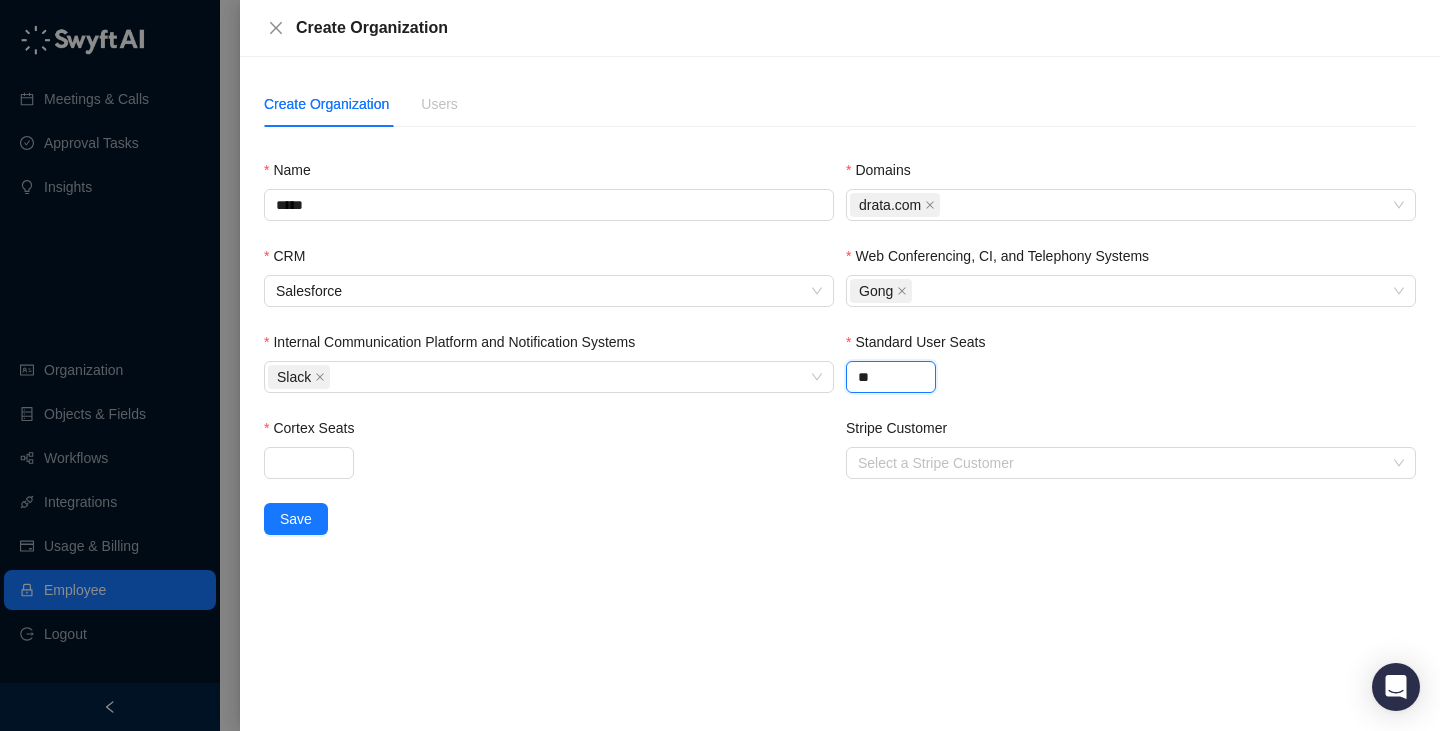 type on "**" 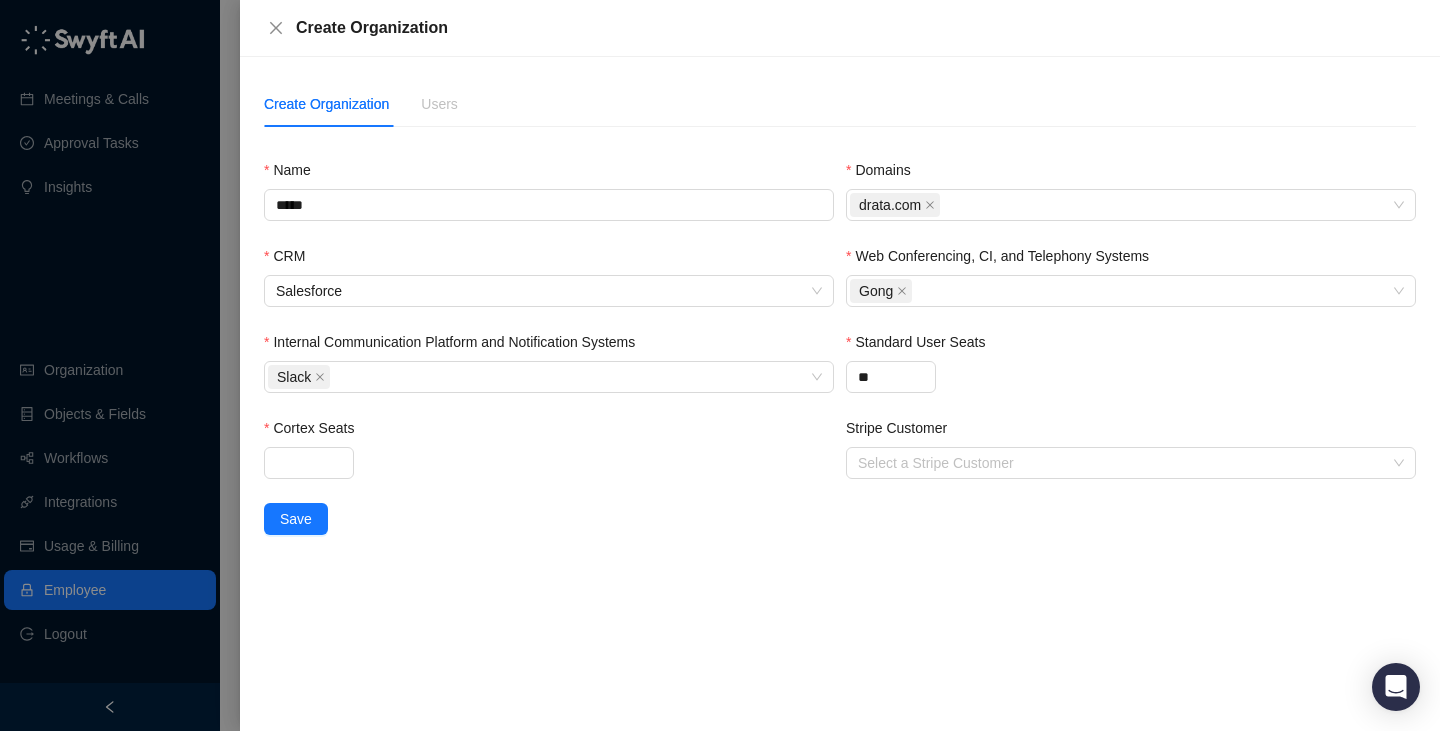 click on "Create Organization Users Name ***** Domains drata.com   CRM Salesforce Web Conferencing, CI, and Telephony Systems Gong   Internal Communication Platform and Notification Systems Slack   Standard User Seats ** Cortex Seats Stripe Customer Select a Stripe Customer Save" at bounding box center [840, 394] 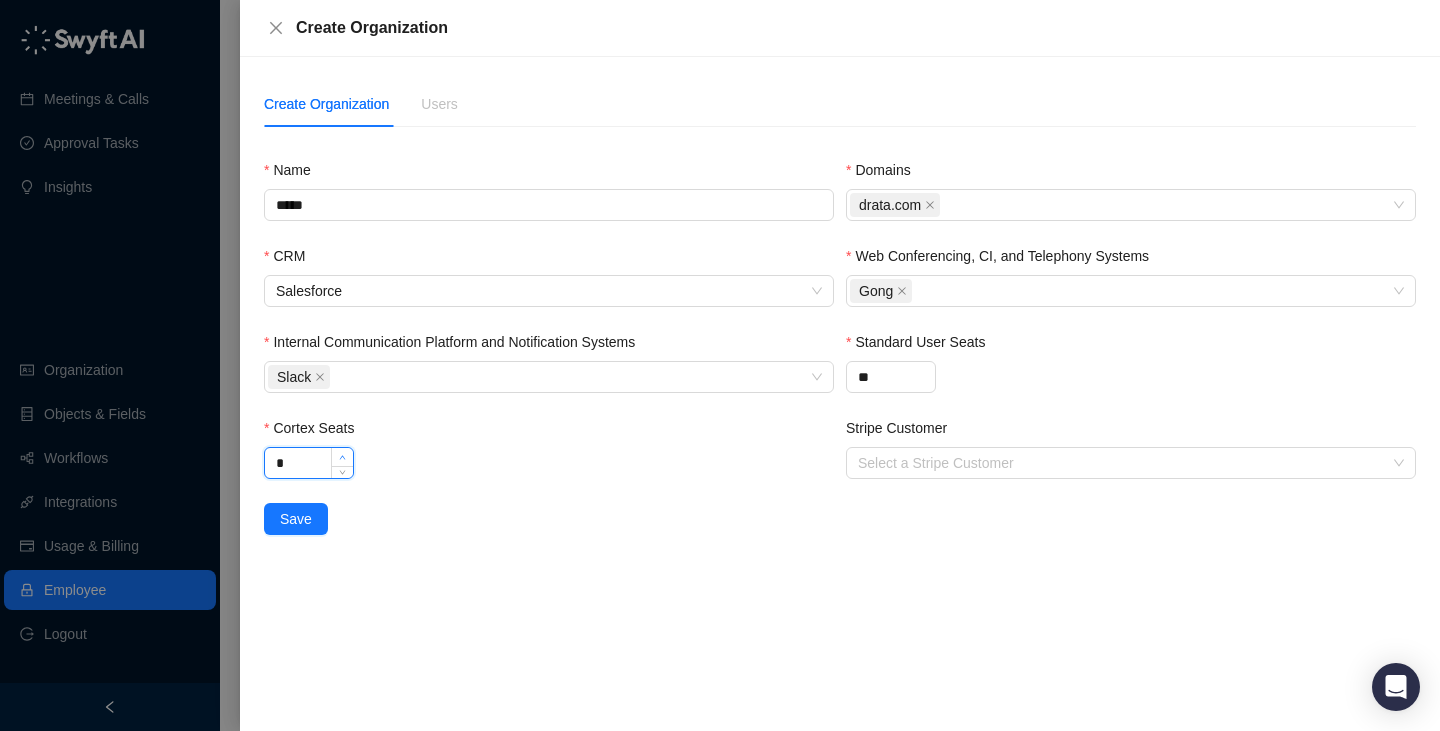 click at bounding box center [342, 457] 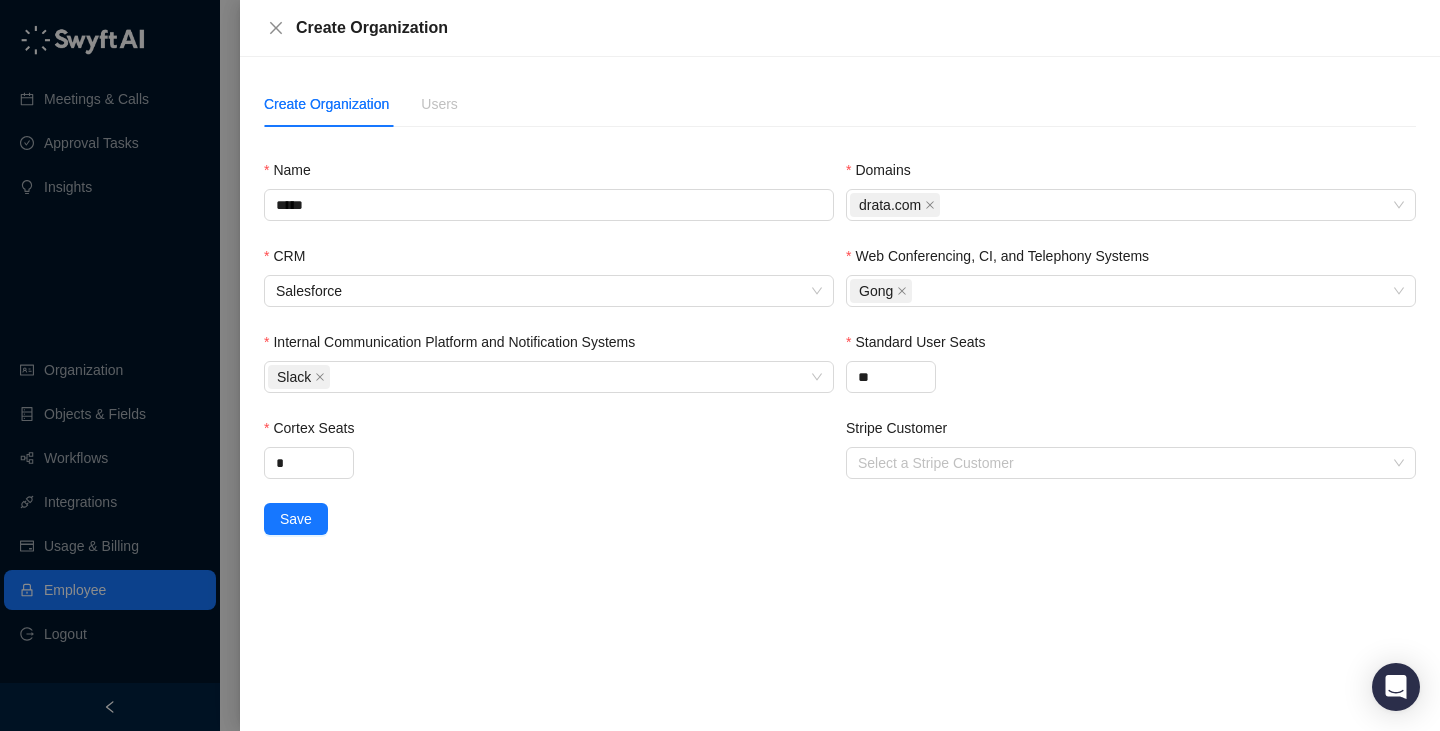 click on "Cortex Seats *" at bounding box center (549, 460) 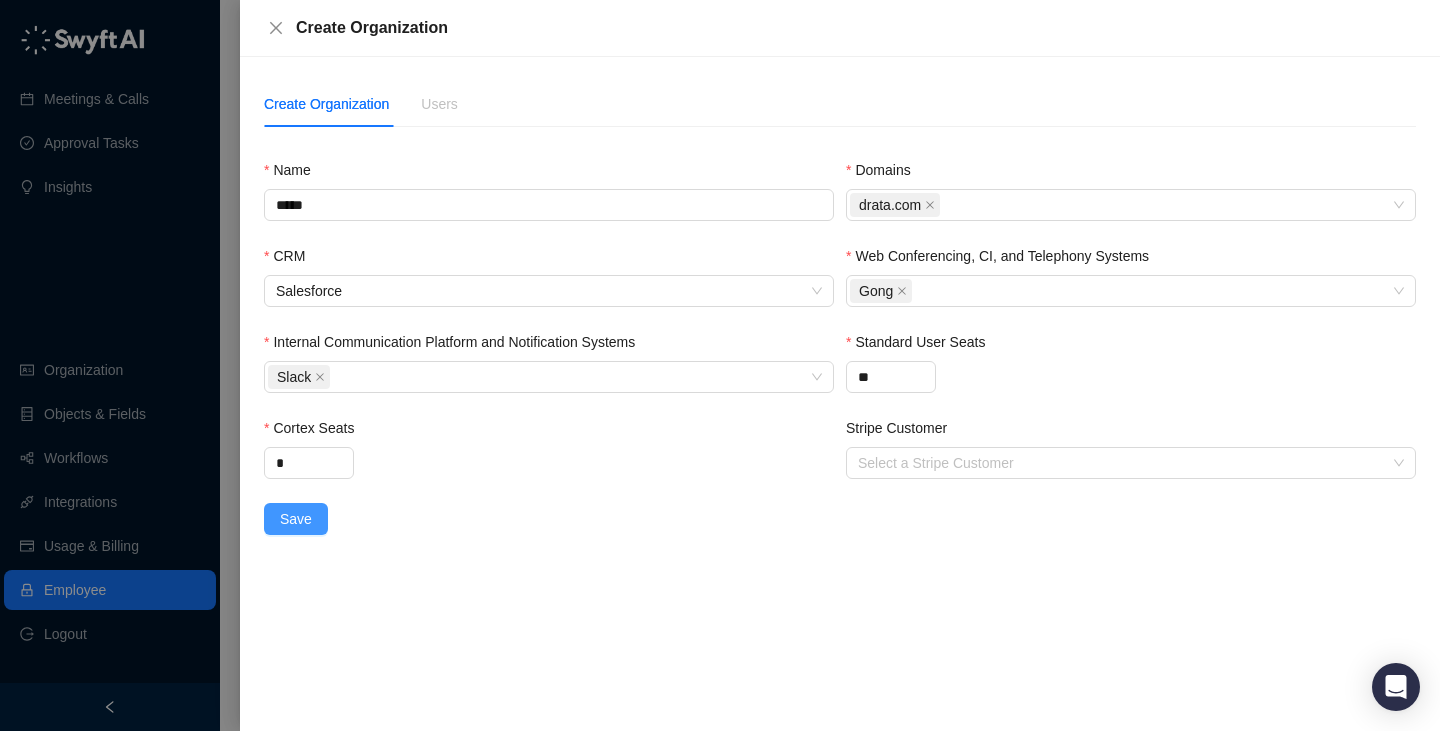 click on "Save" at bounding box center [296, 519] 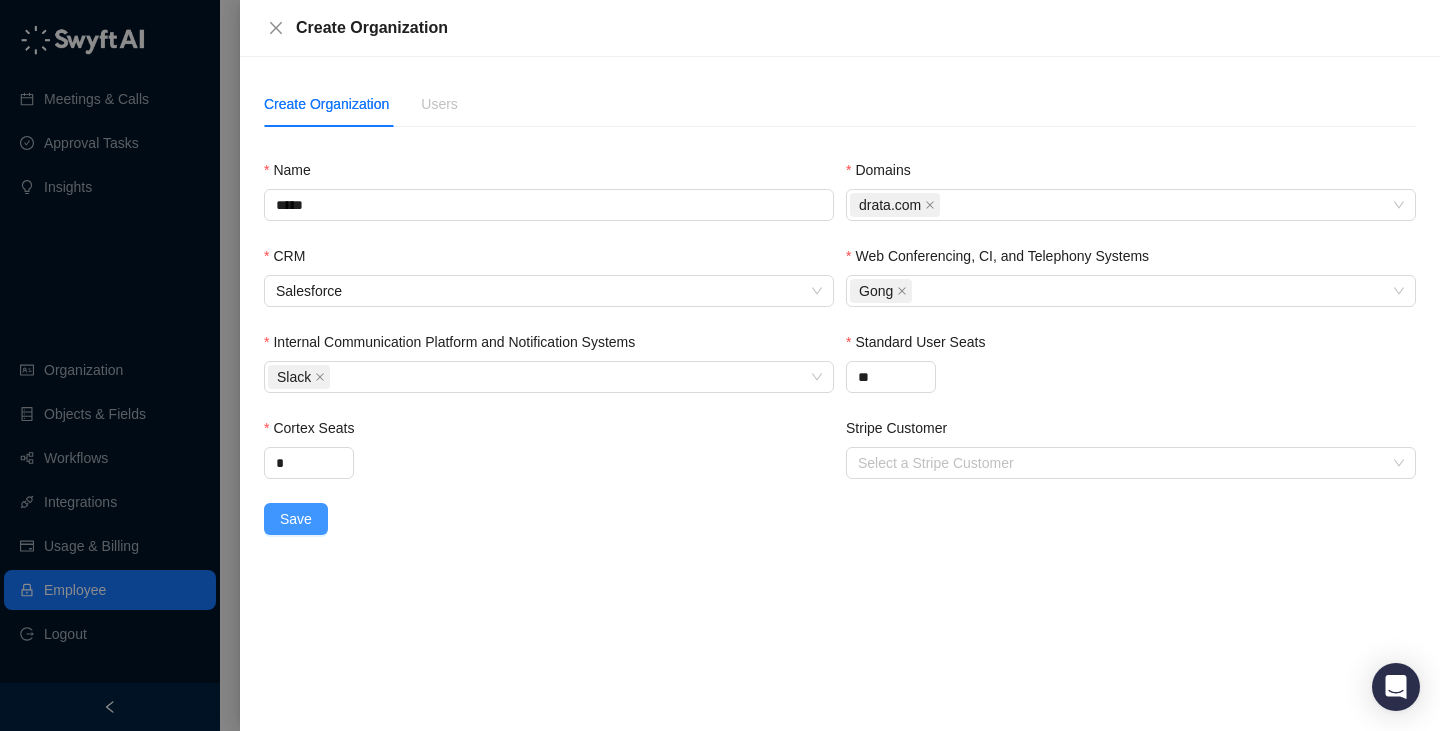 click on "Save" at bounding box center [296, 519] 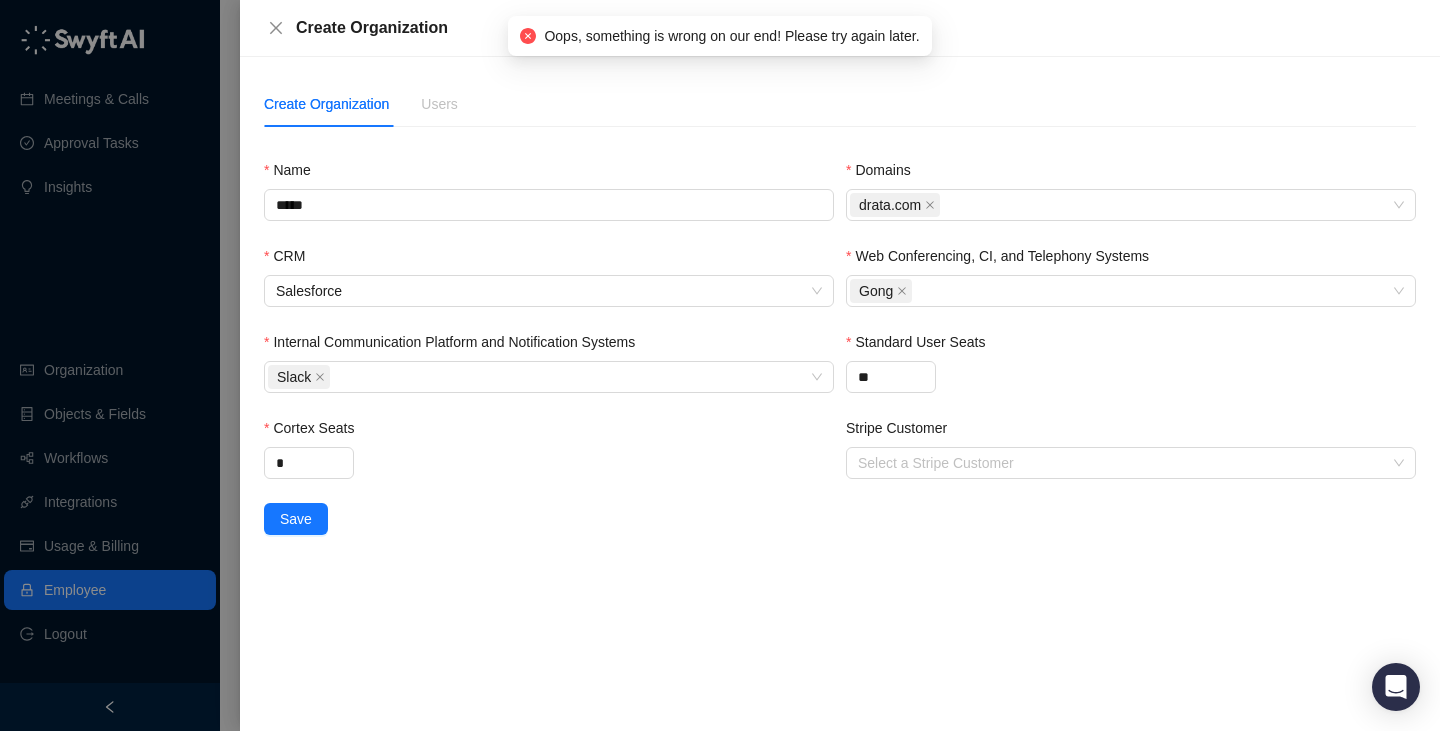 click at bounding box center (720, 365) 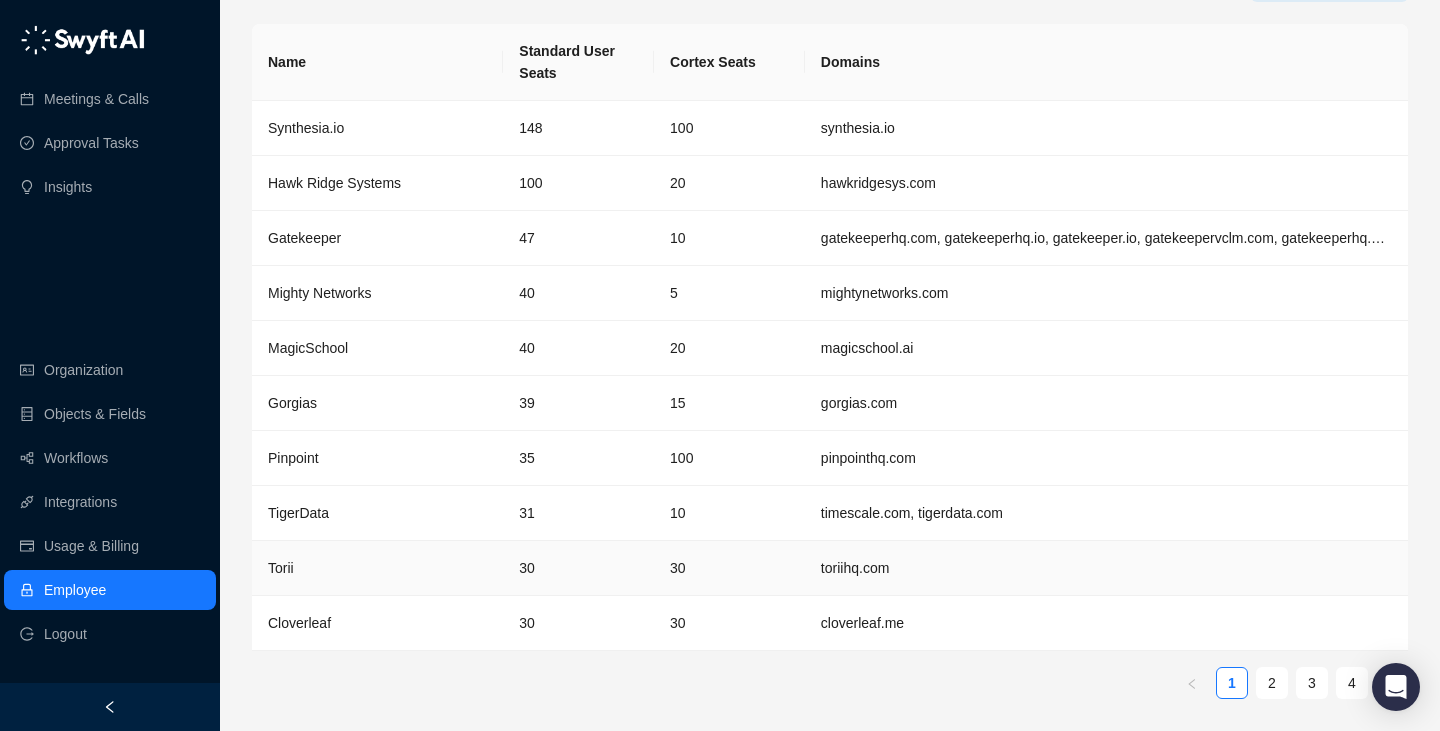 scroll, scrollTop: 0, scrollLeft: 0, axis: both 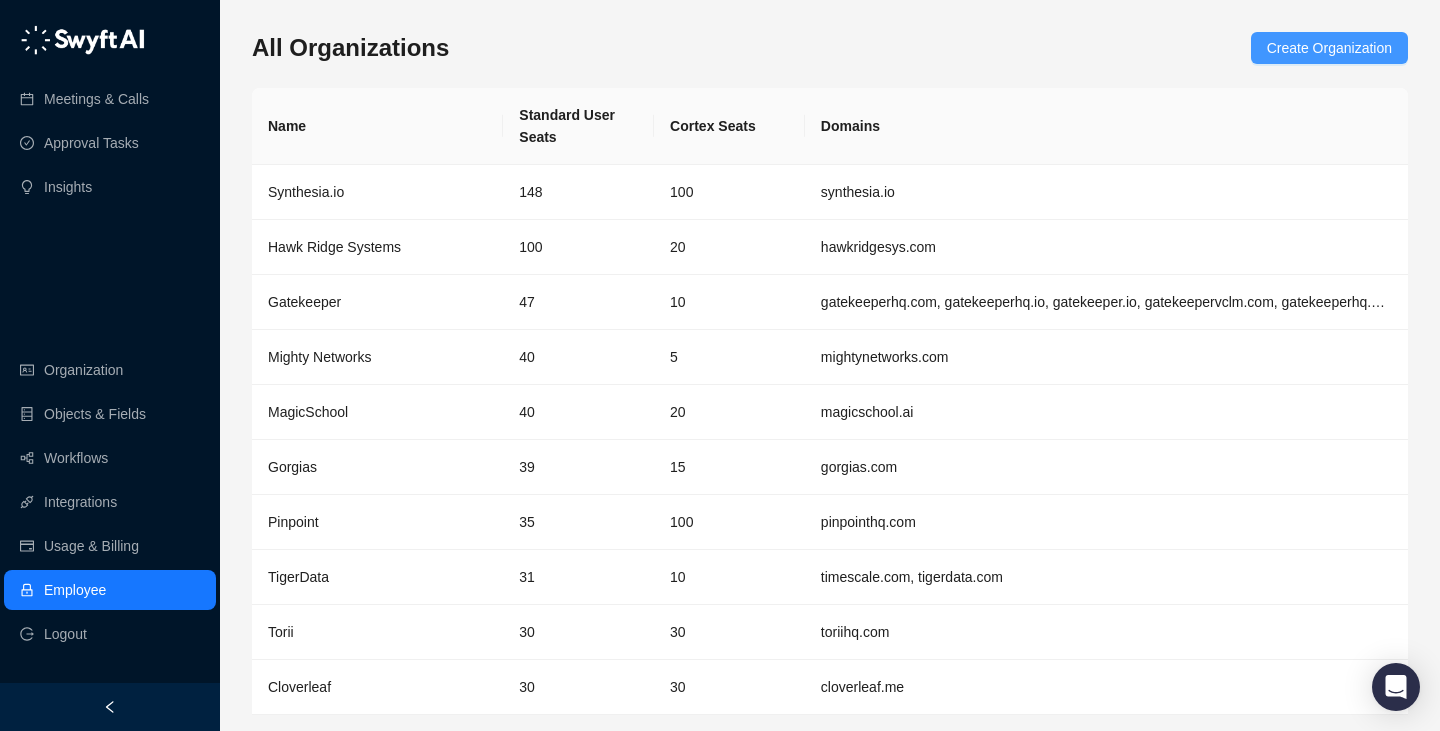 click on "Create Organization" at bounding box center (1329, 48) 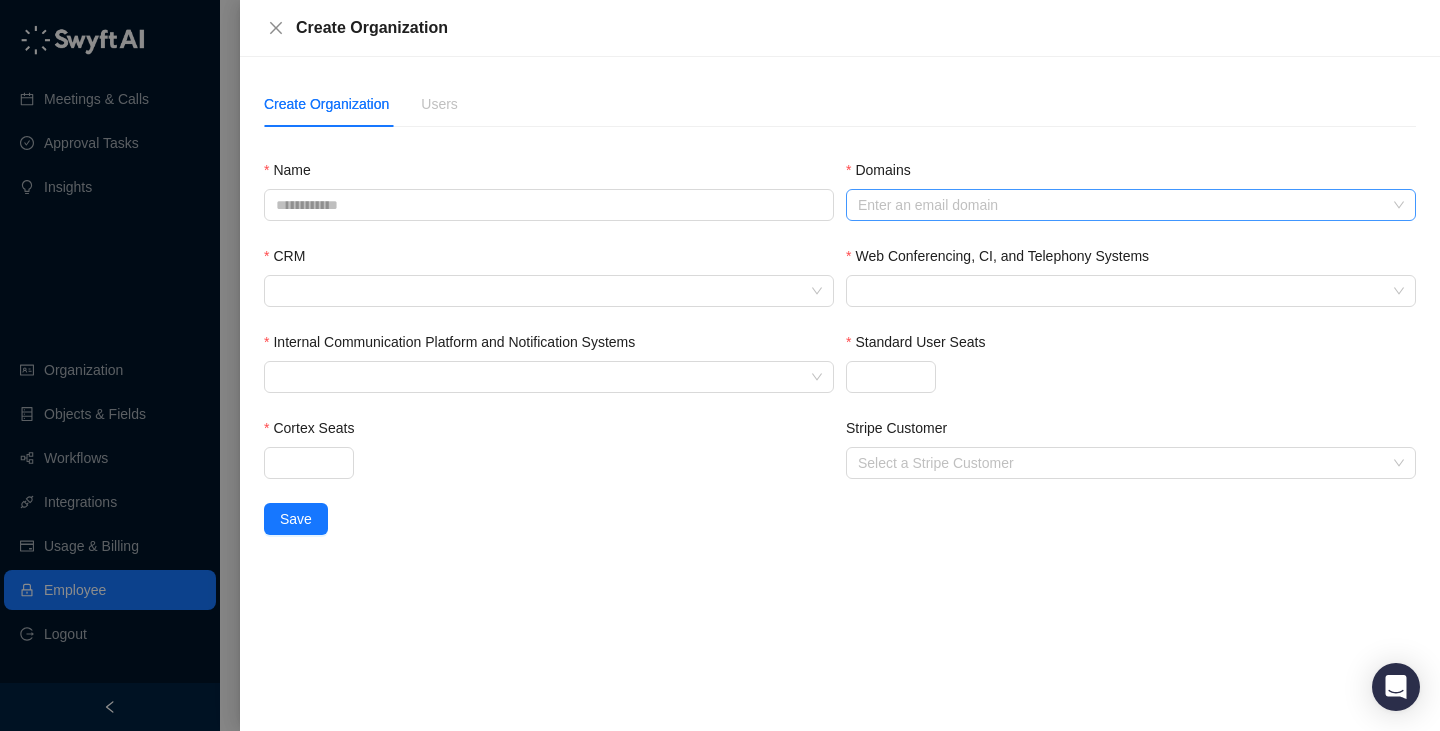 click on "Enter an email domain" at bounding box center [1131, 205] 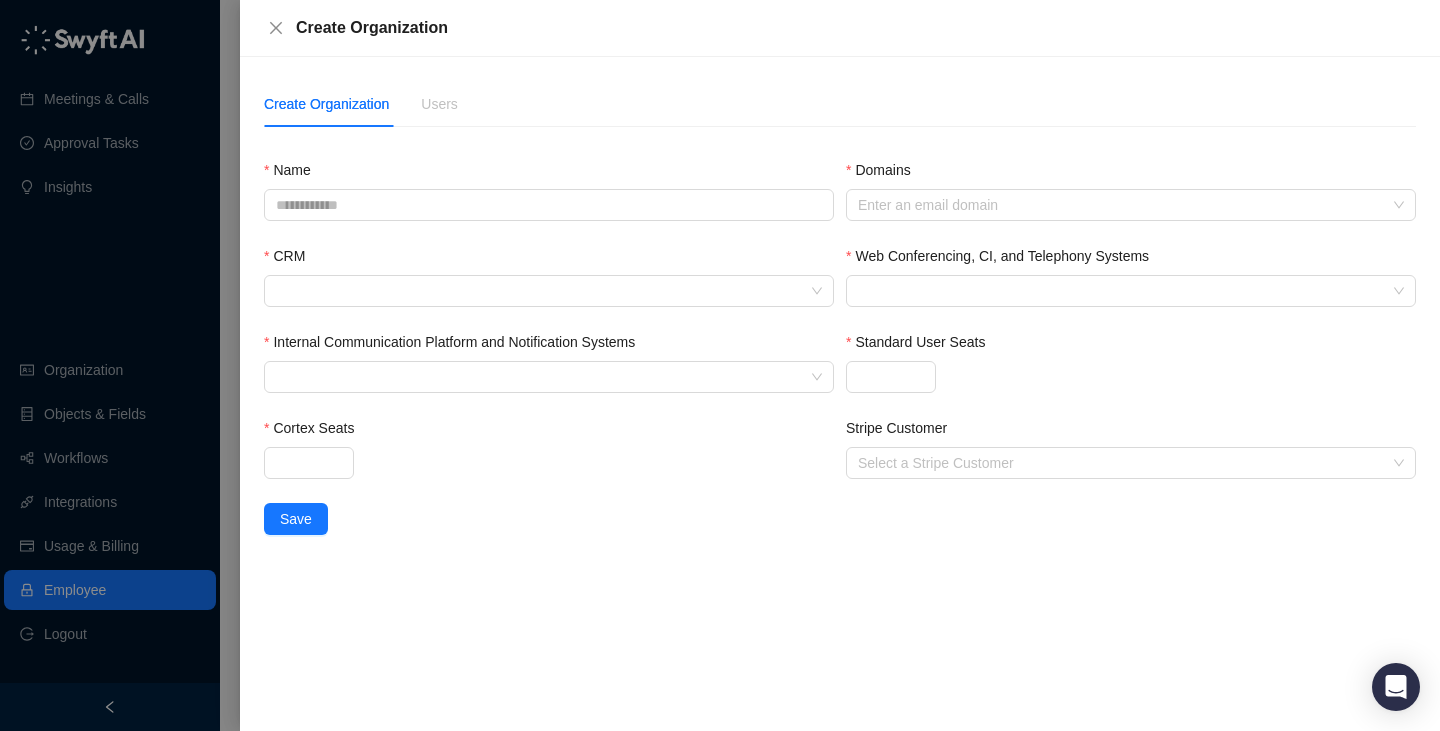 click at bounding box center (720, 365) 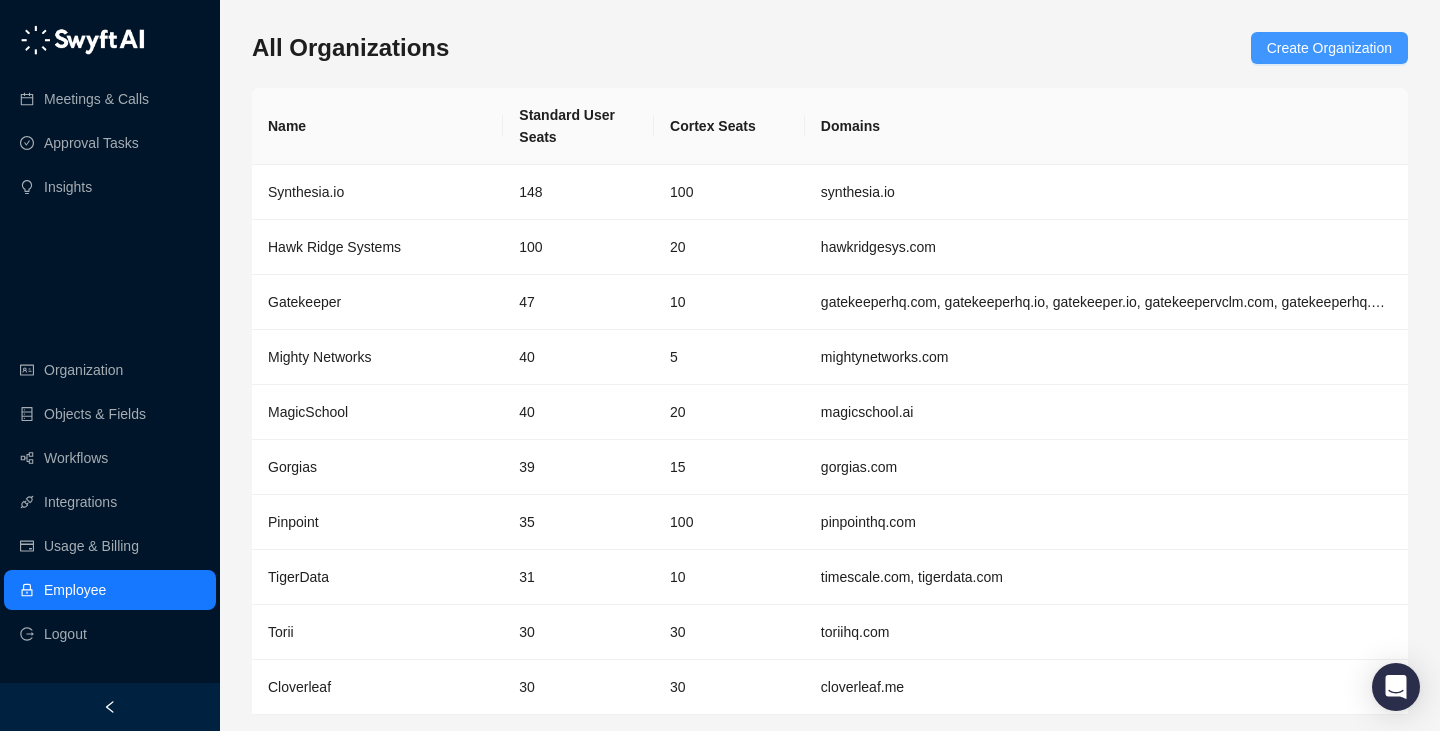 click on "Create Organization" at bounding box center (1329, 48) 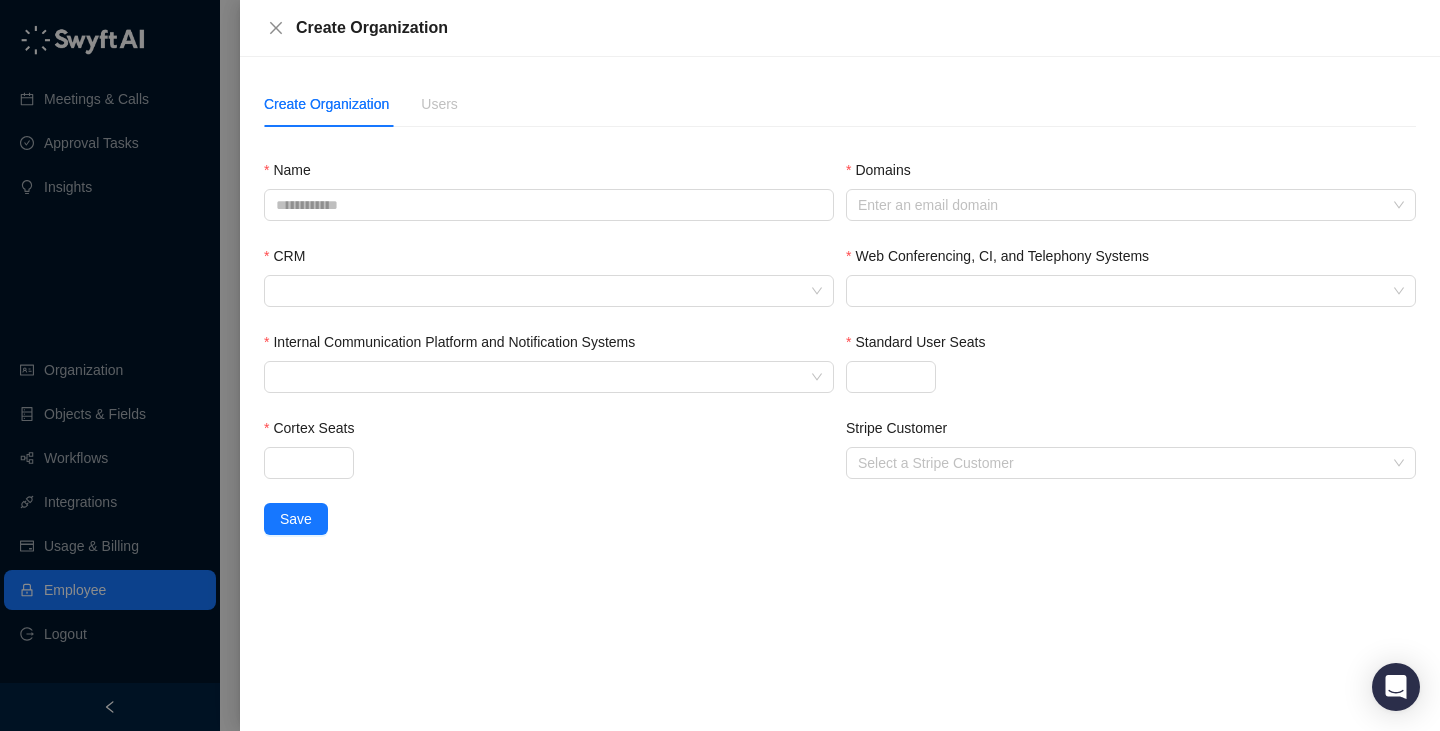 click on "Domains   Enter an email domain" at bounding box center (1131, 202) 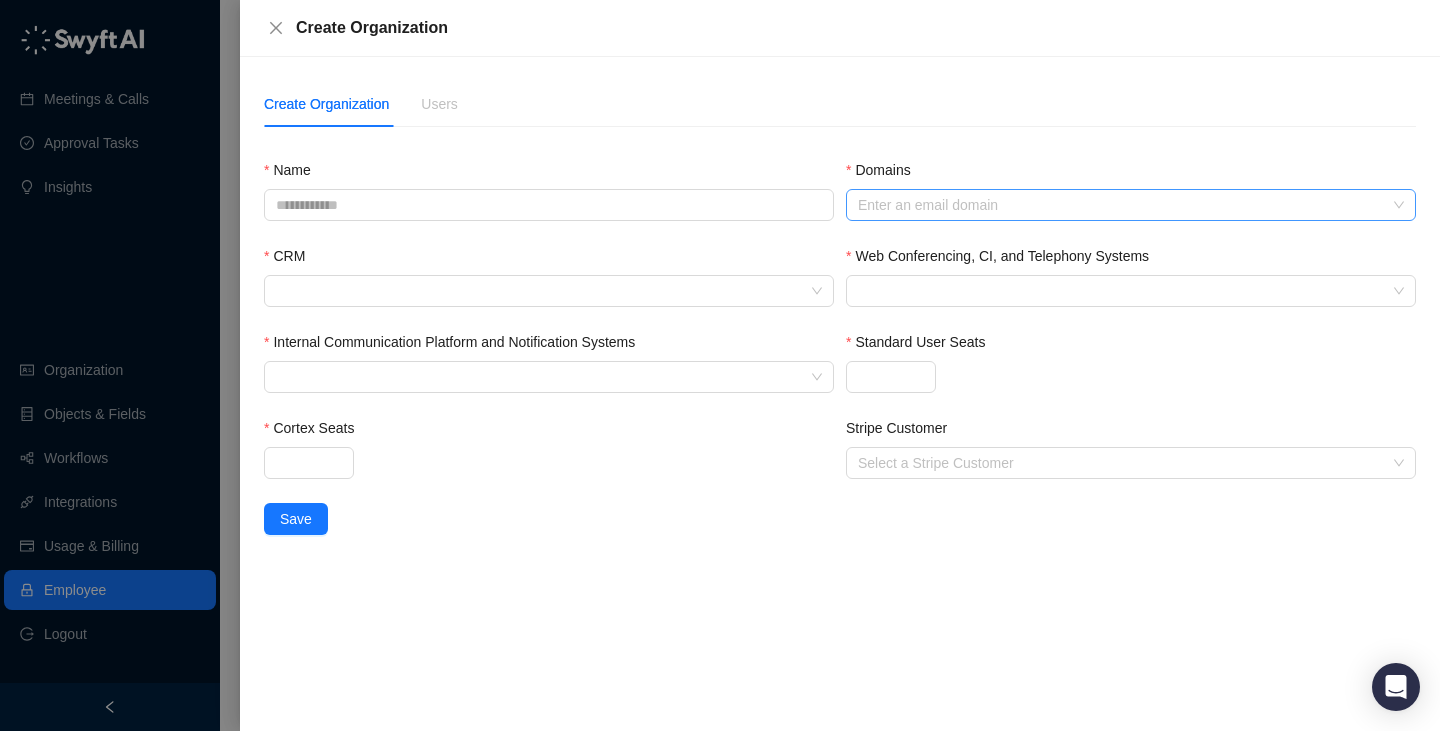 click at bounding box center (1120, 205) 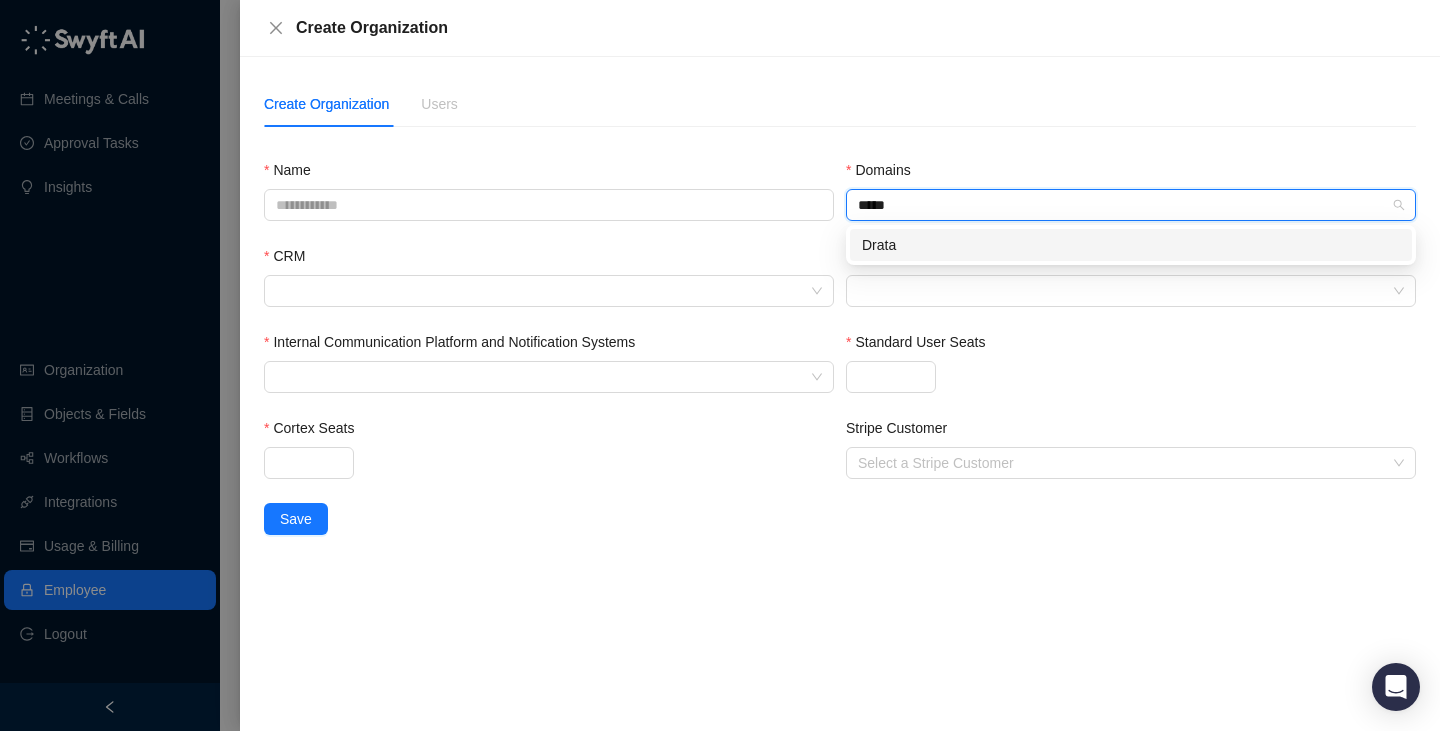 type on "*****" 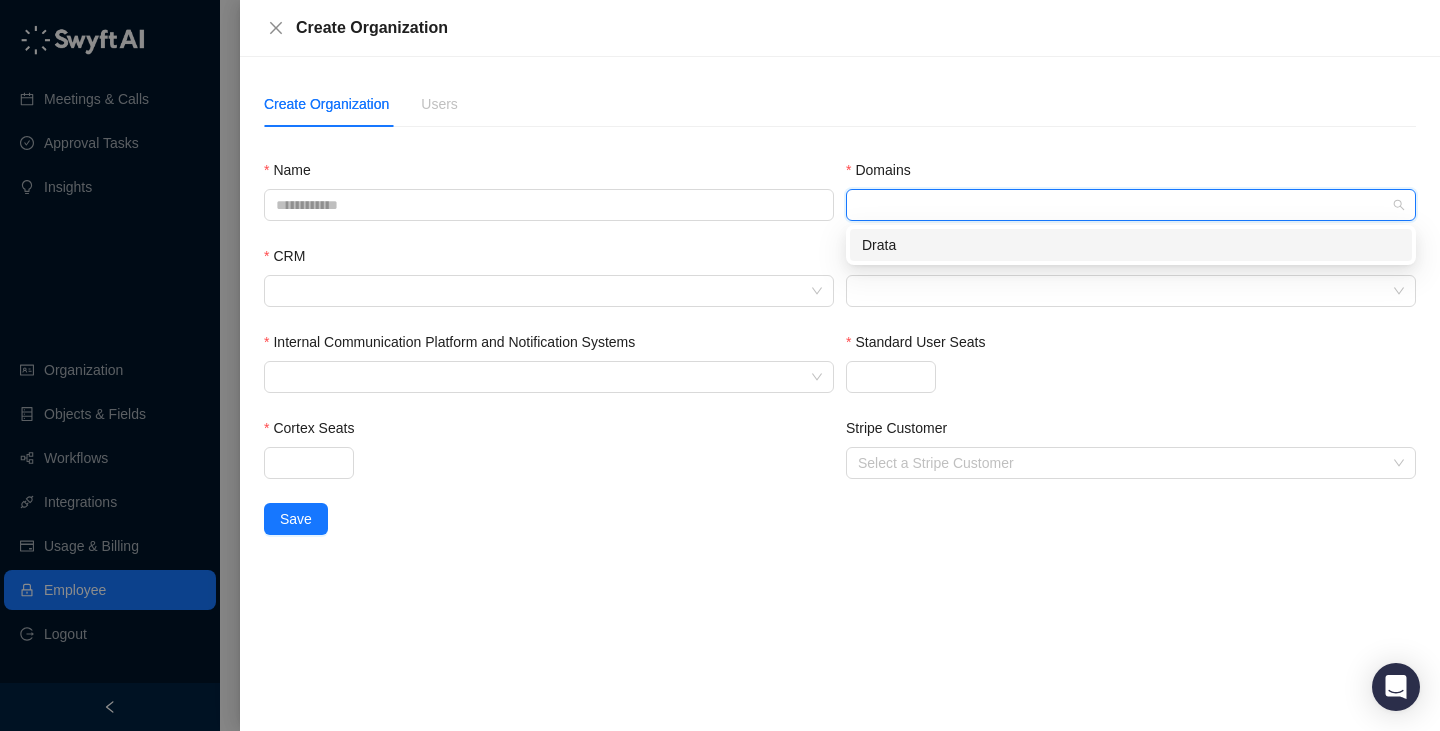 click on "Create Organization Users Name Domains Drata   CRM Web Conferencing, CI, and Telephony Systems   Internal Communication Platform and Notification Systems   Standard User Seats Cortex Seats Stripe Customer Select a Stripe Customer Save" at bounding box center (840, 308) 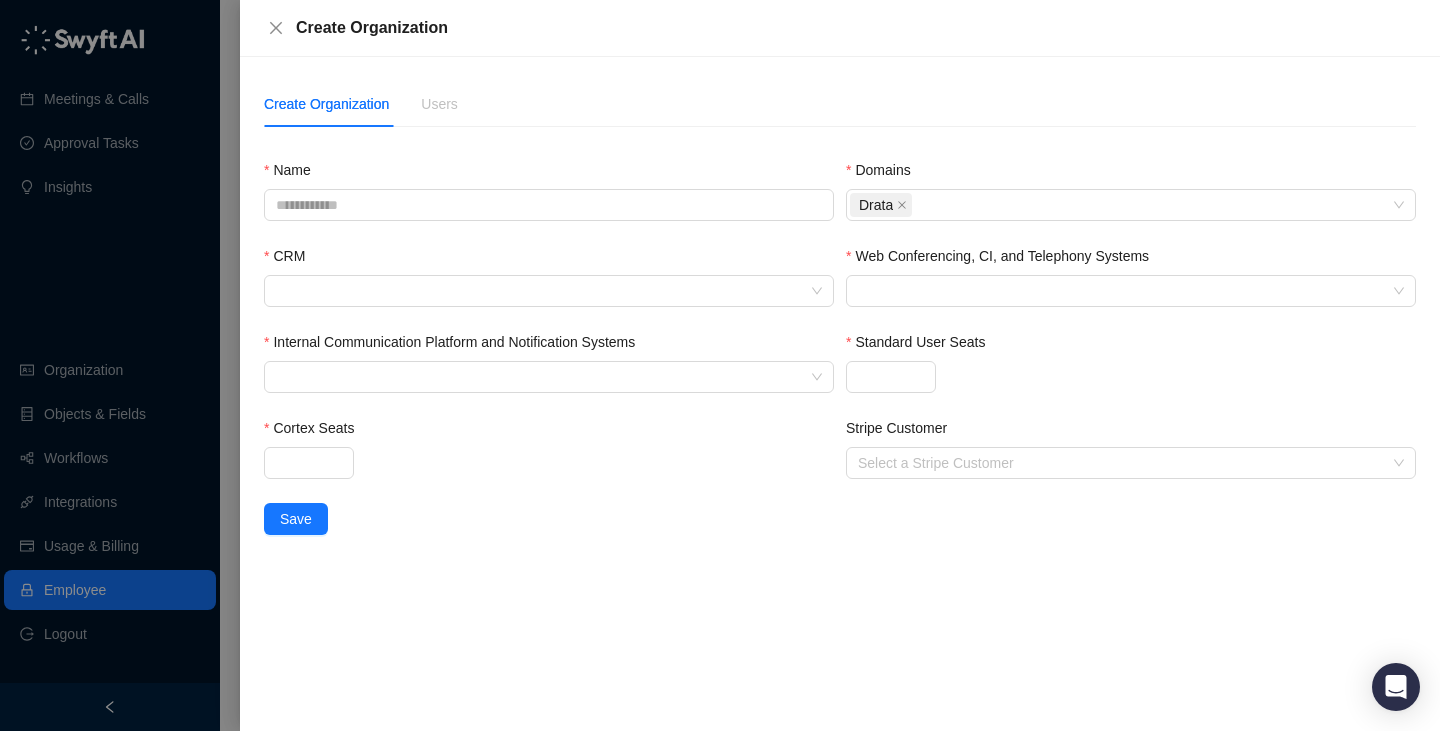 click at bounding box center (720, 365) 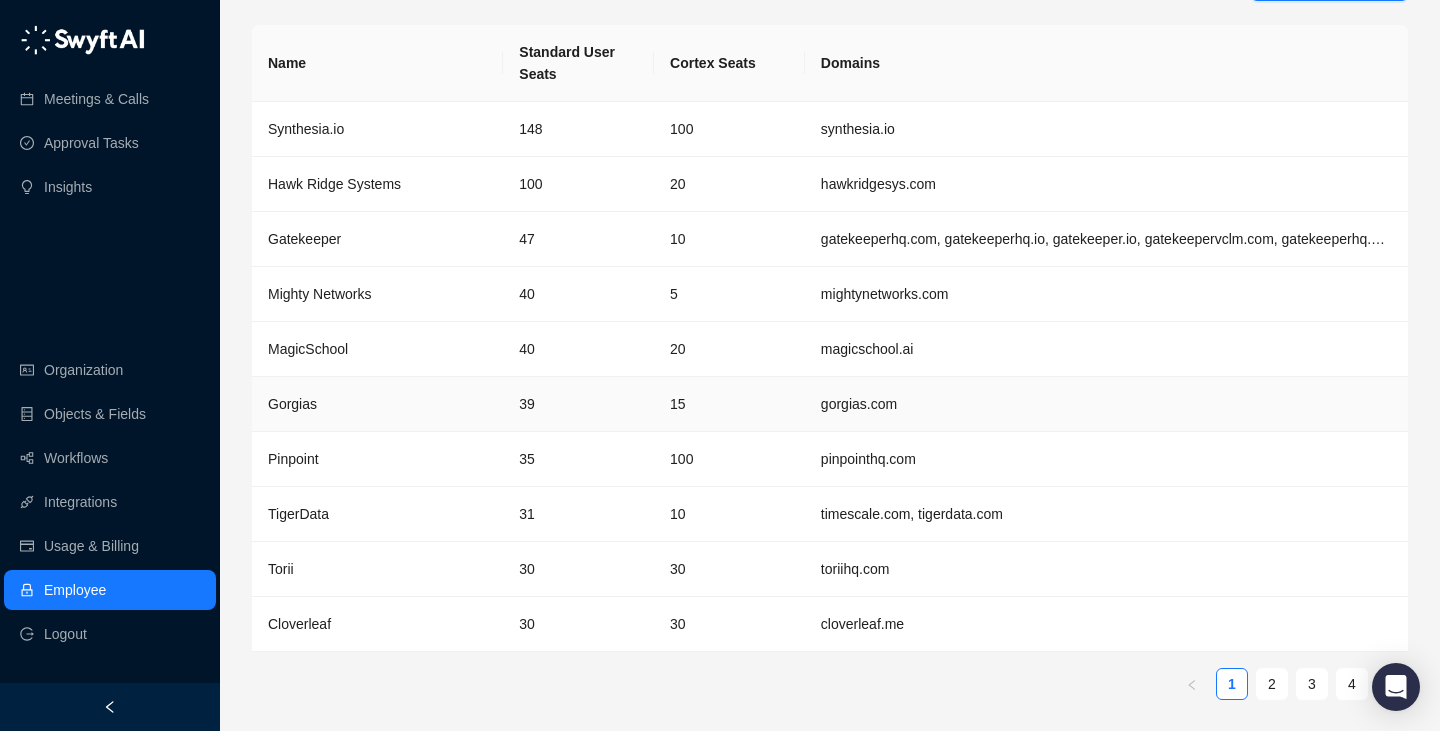 scroll, scrollTop: 64, scrollLeft: 0, axis: vertical 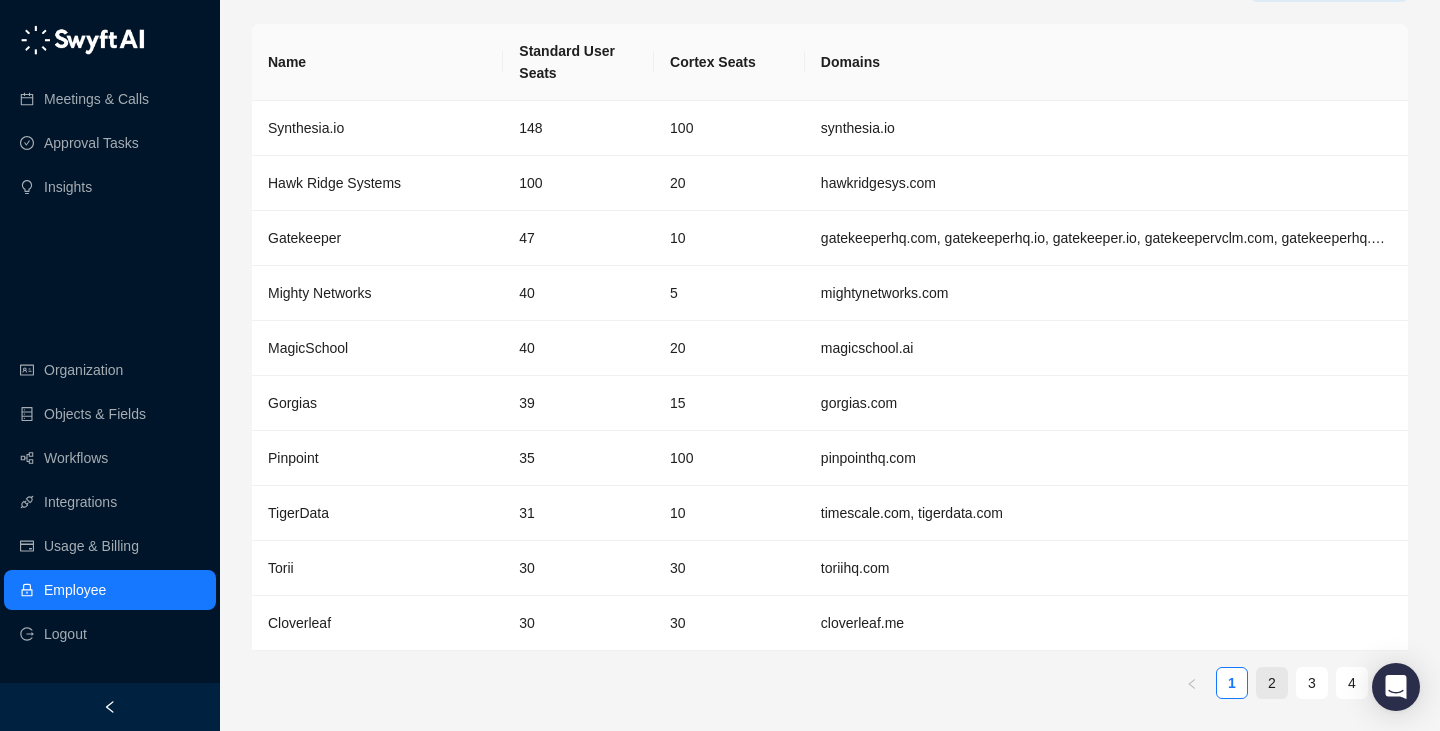 click on "2" at bounding box center (1272, 683) 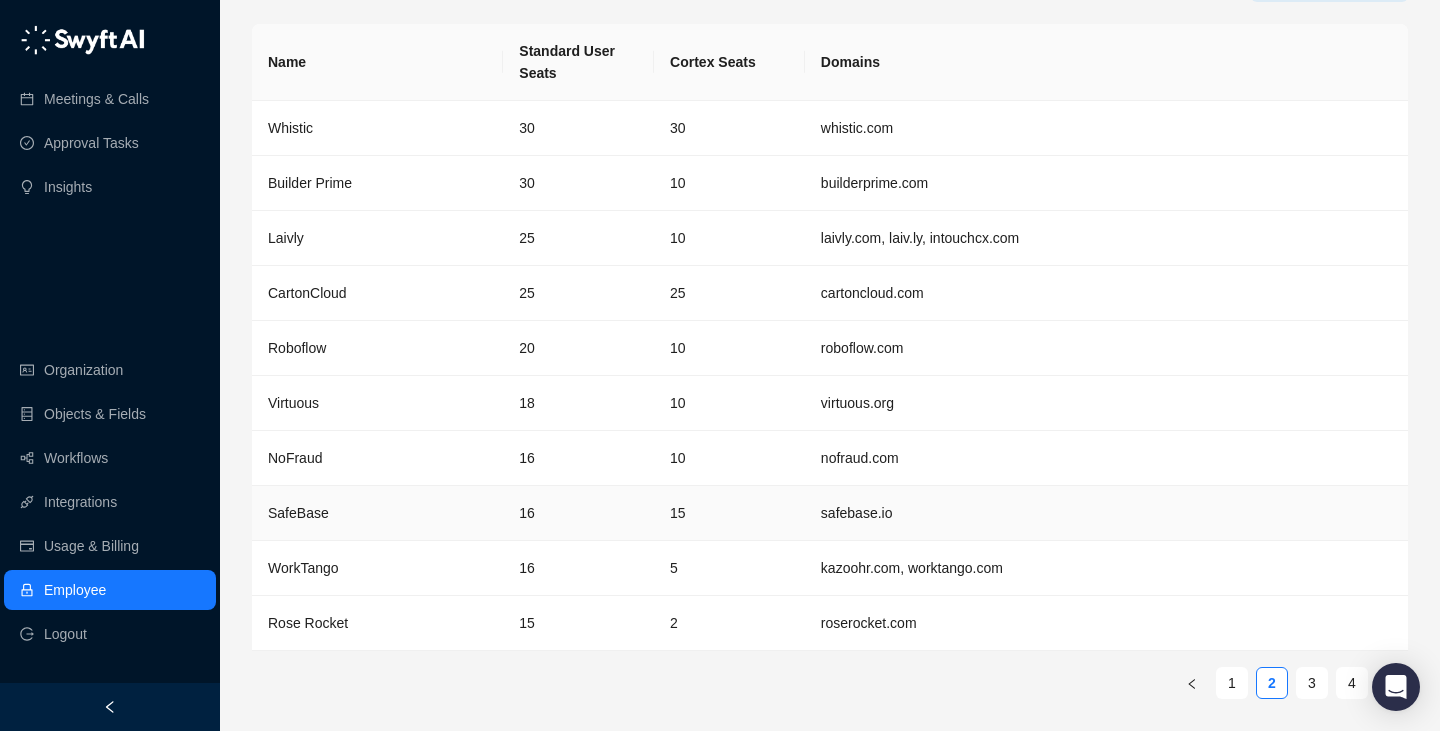 click on "15" at bounding box center [729, 513] 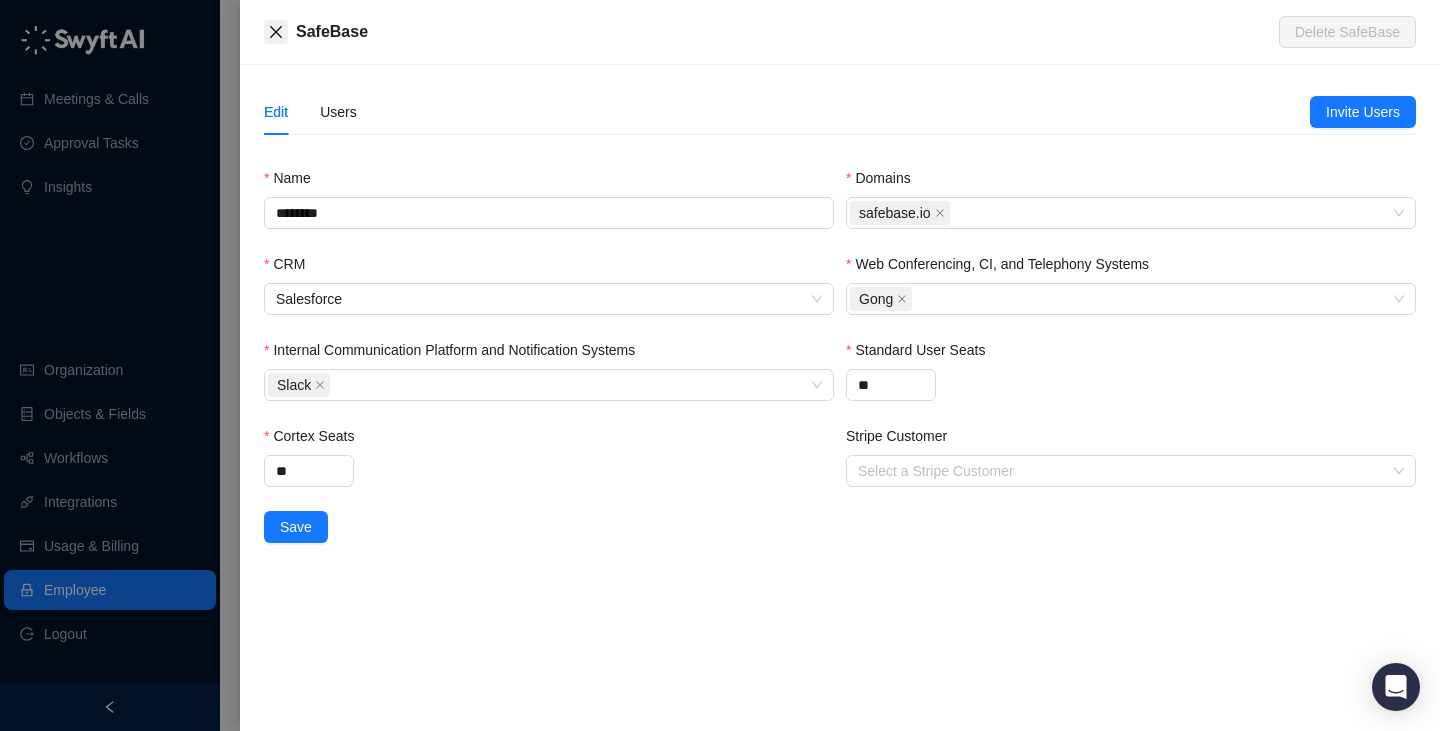 click 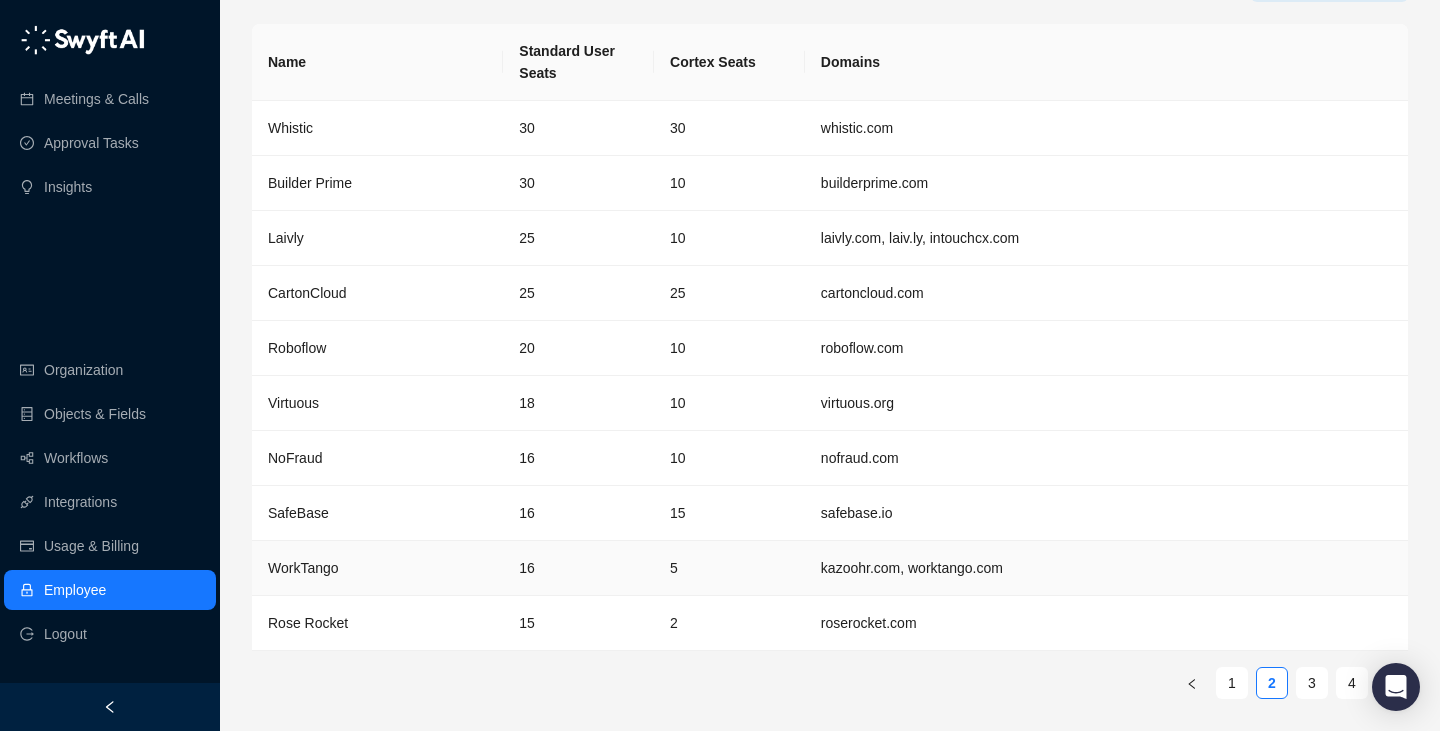 scroll, scrollTop: 0, scrollLeft: 0, axis: both 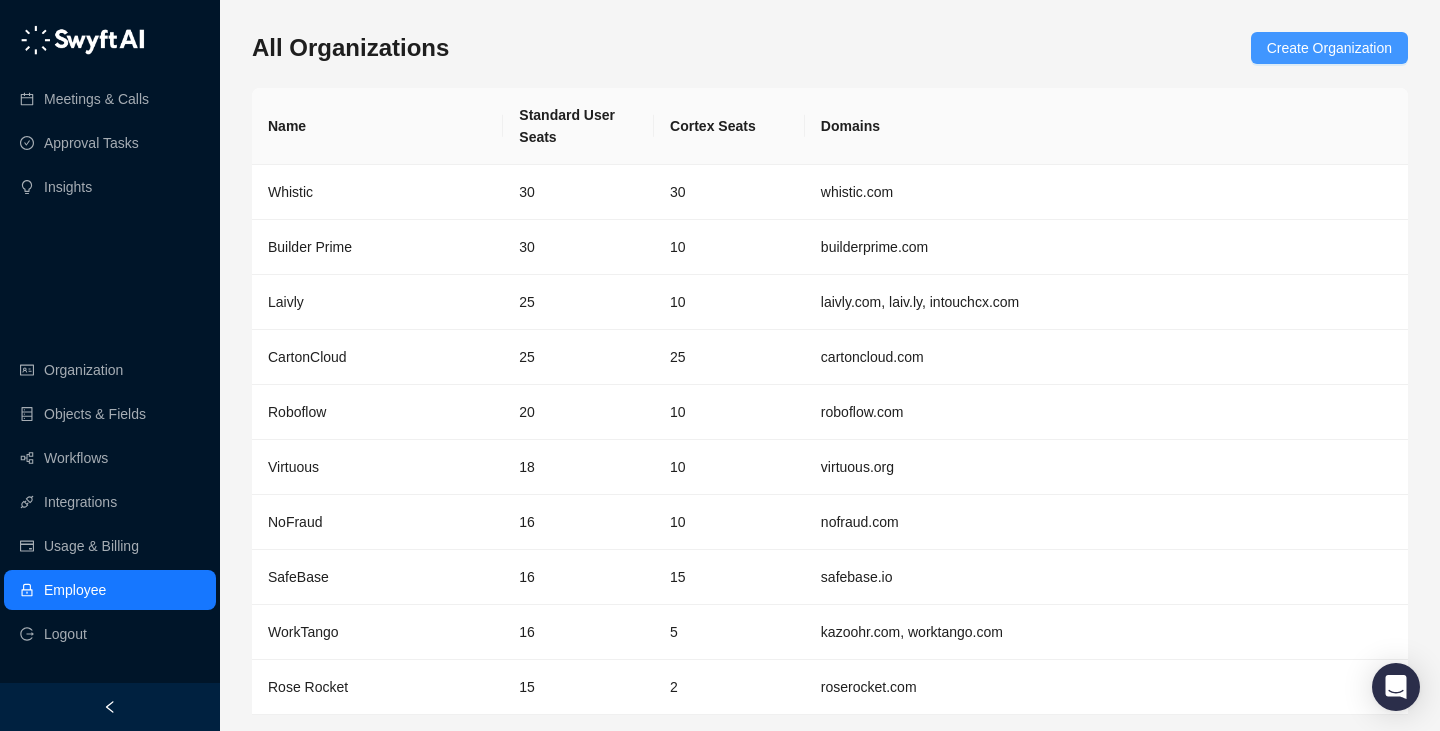 click on "Create Organization" at bounding box center (1329, 48) 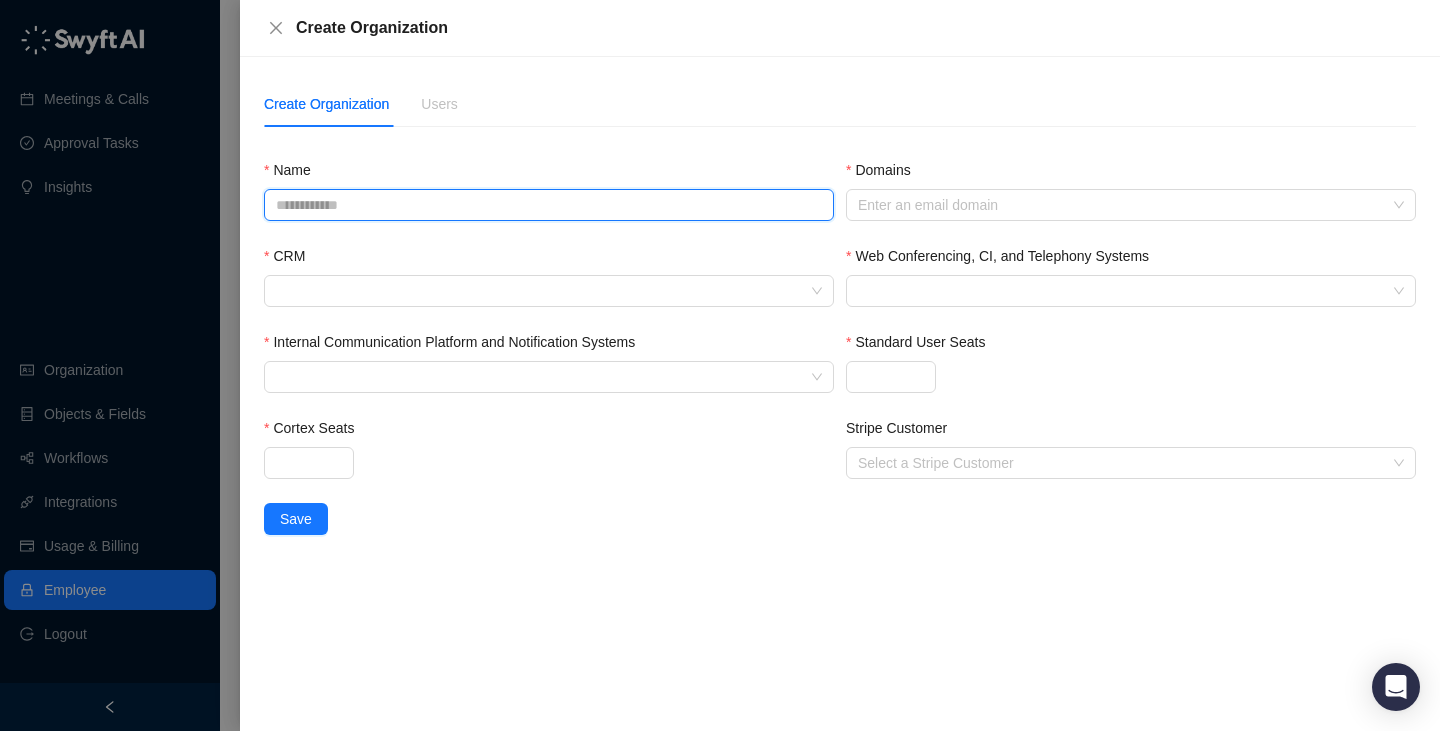 click on "Name" at bounding box center [549, 205] 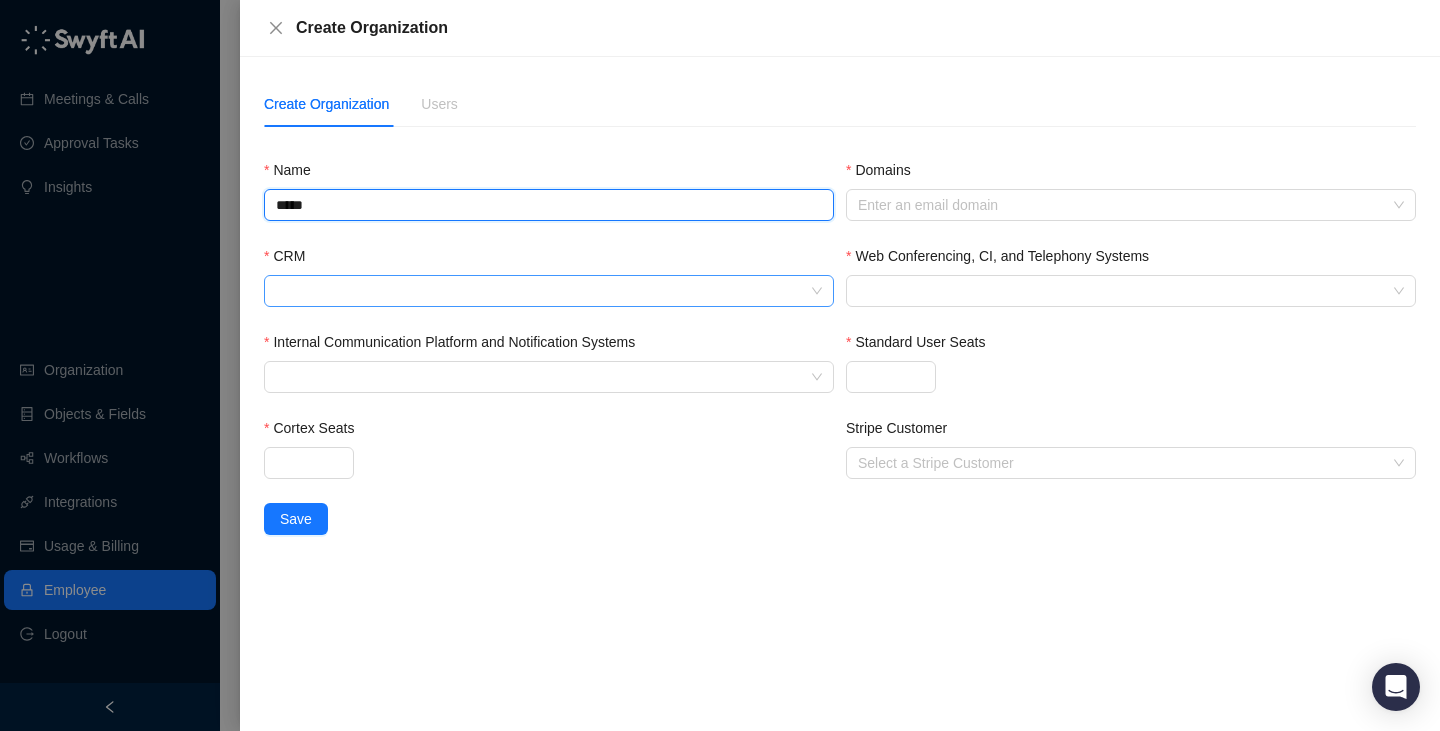 type on "*****" 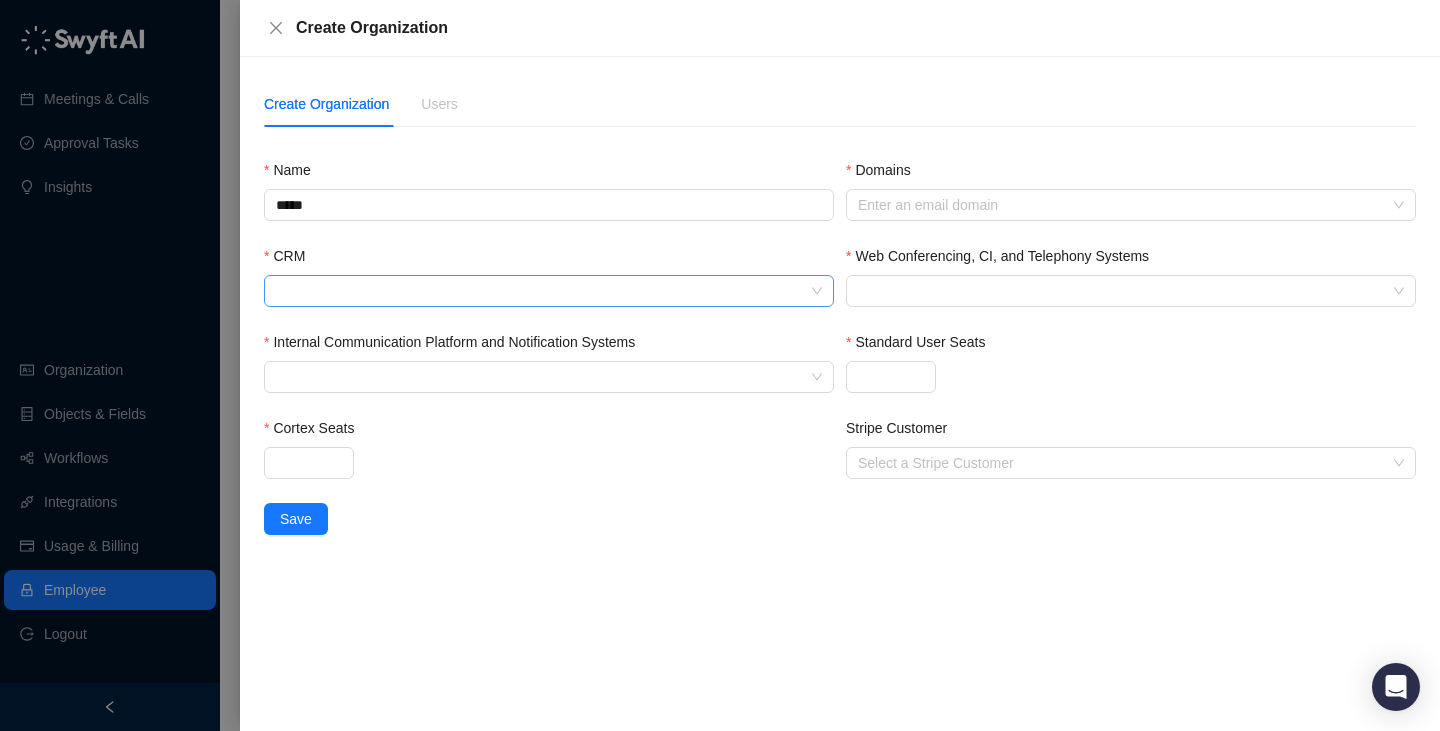 click on "CRM" at bounding box center (543, 291) 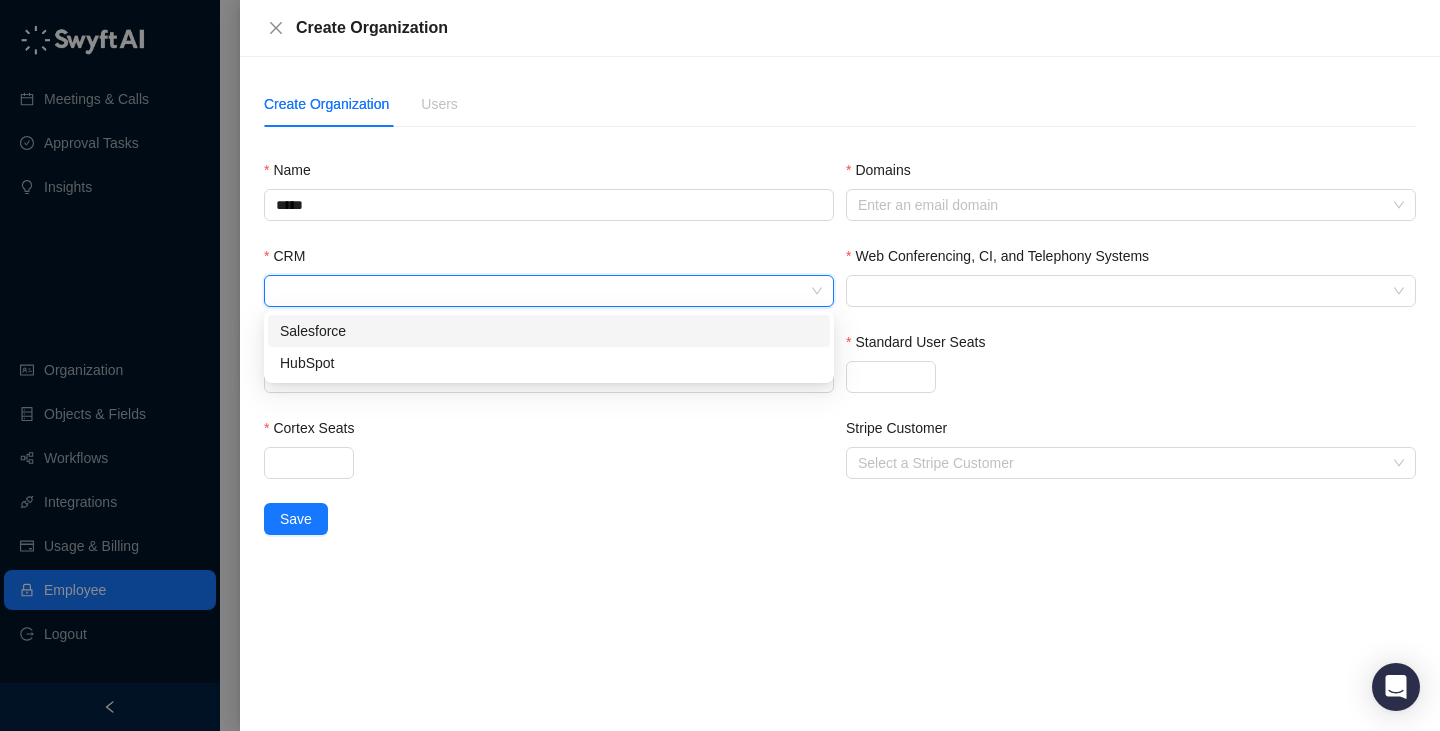 click on "Salesforce" at bounding box center [549, 331] 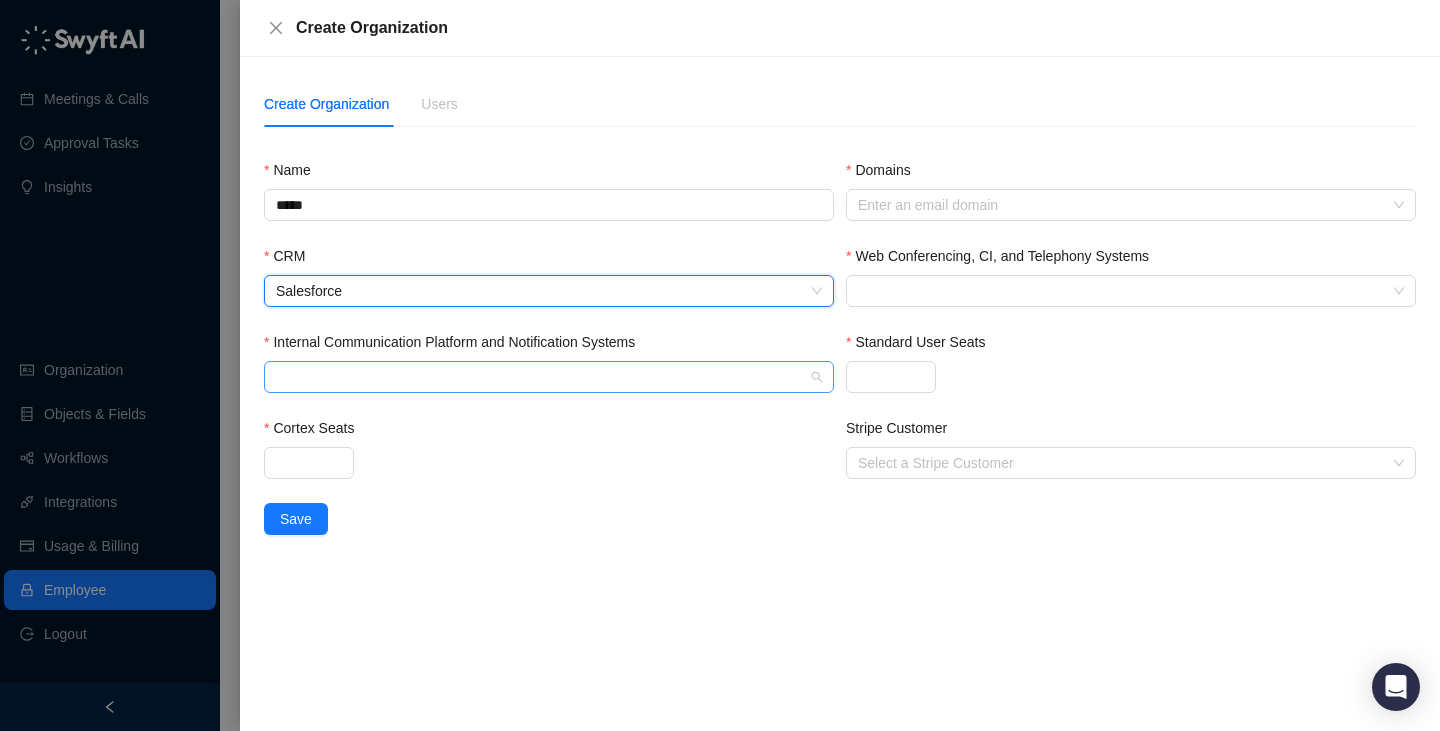 click at bounding box center [538, 377] 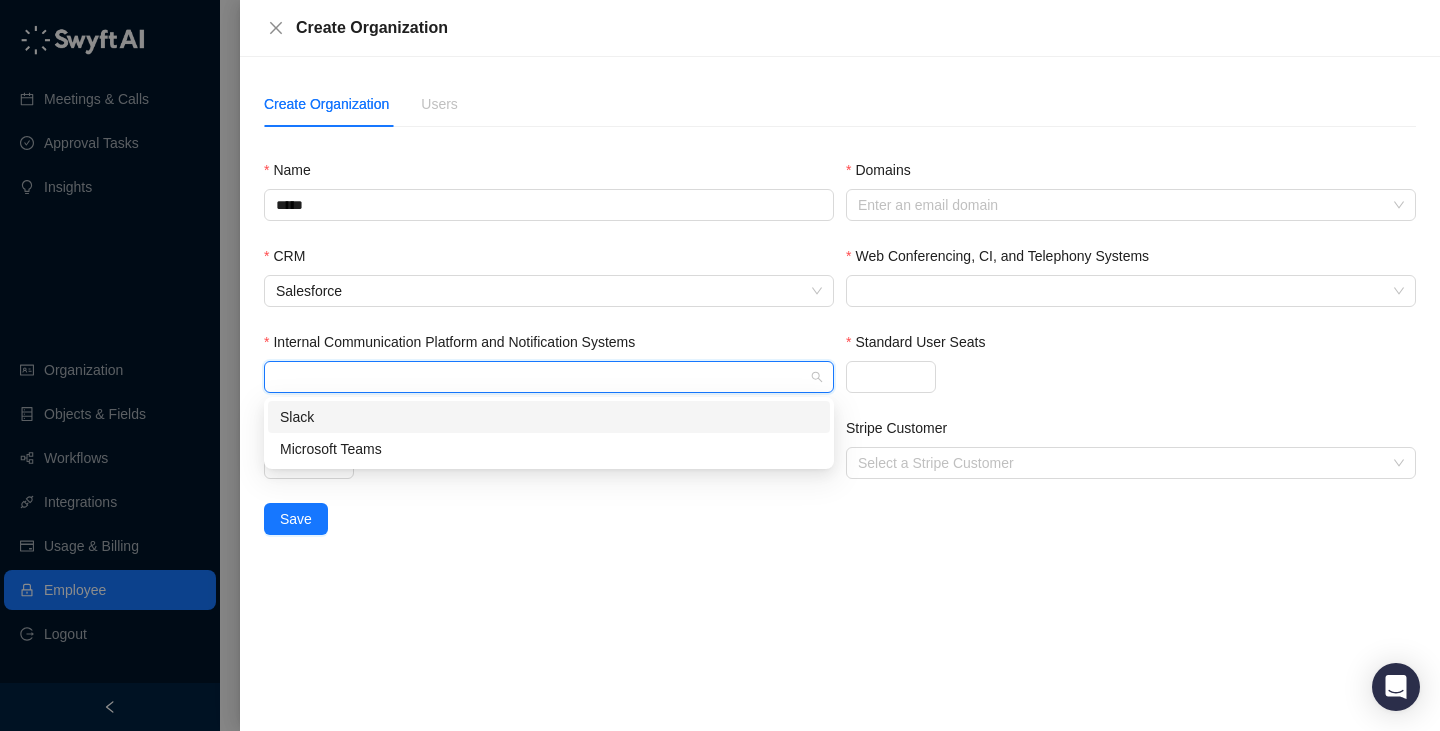click on "Slack" at bounding box center [549, 417] 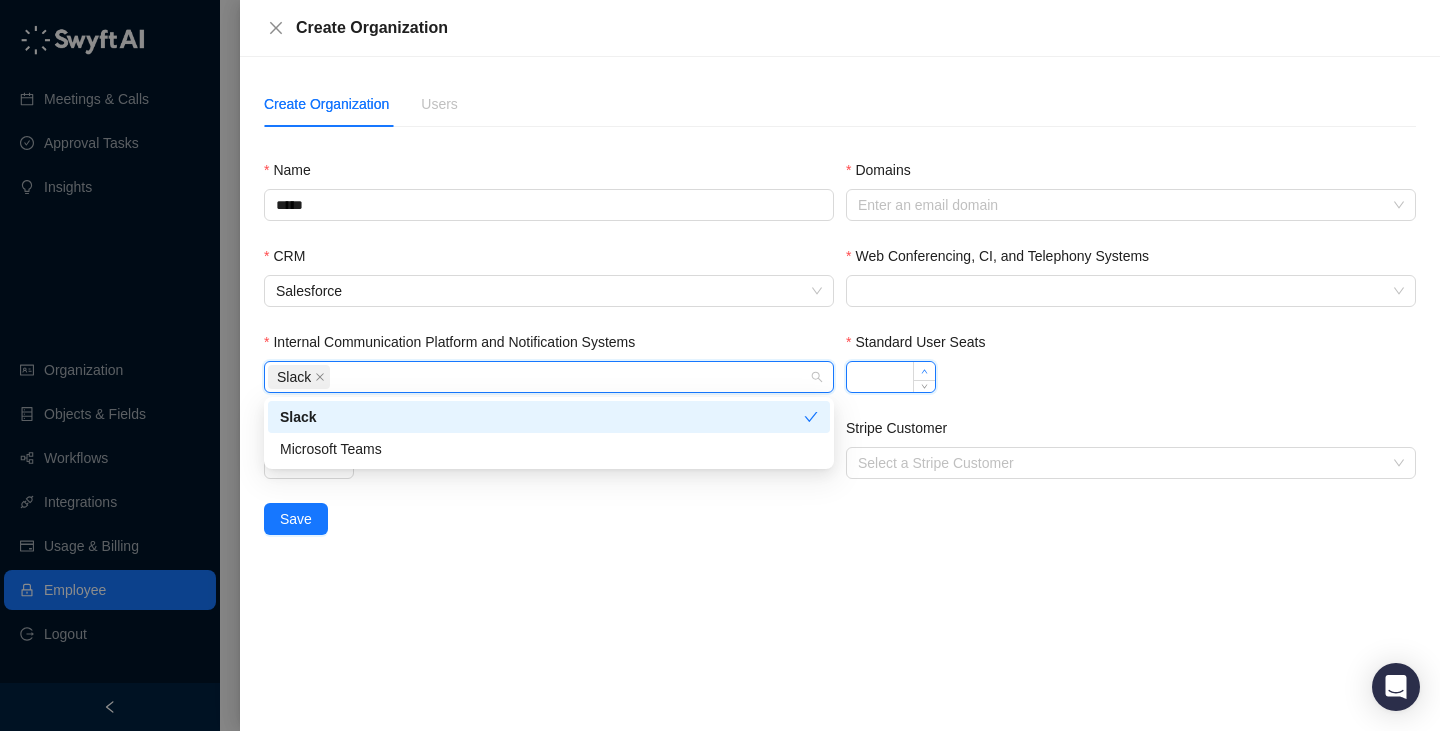 type on "*" 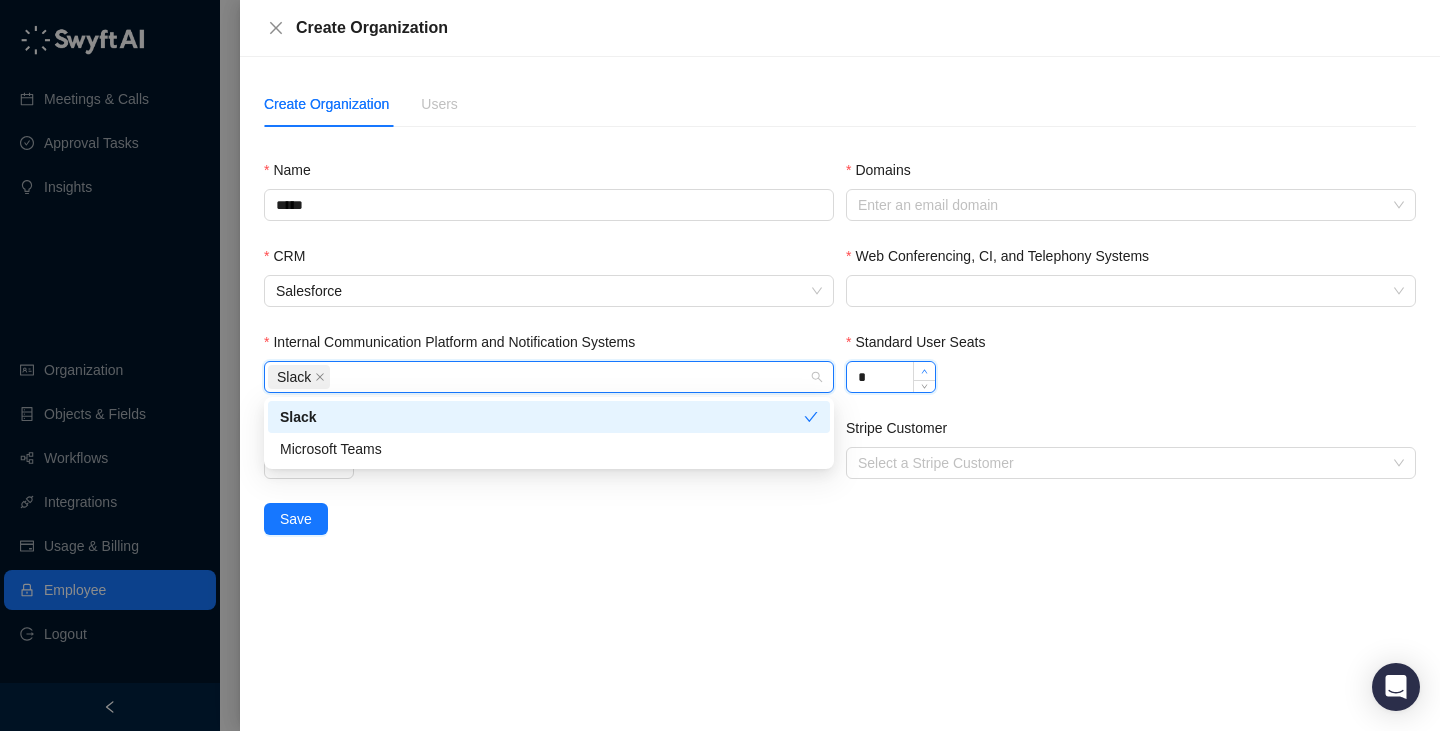 click at bounding box center (924, 371) 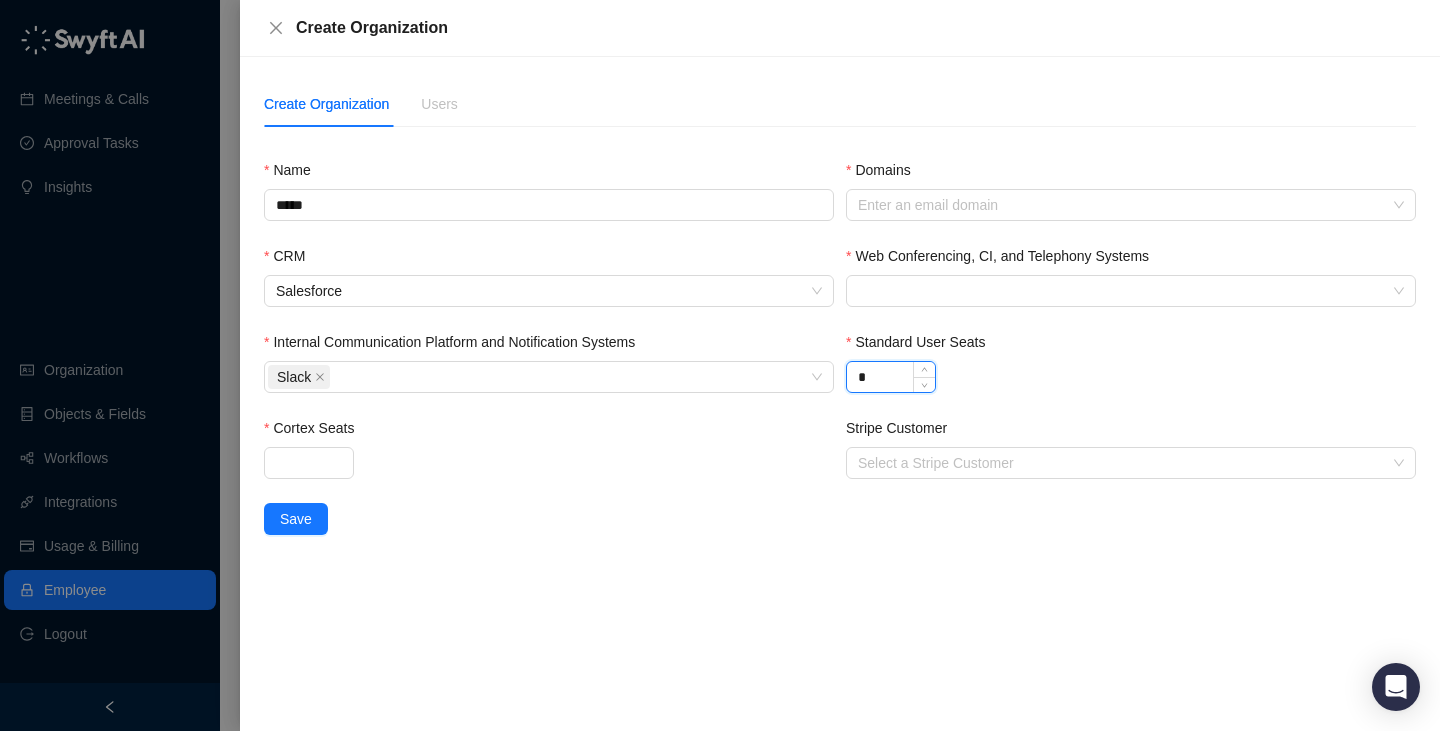click on "*" at bounding box center [891, 377] 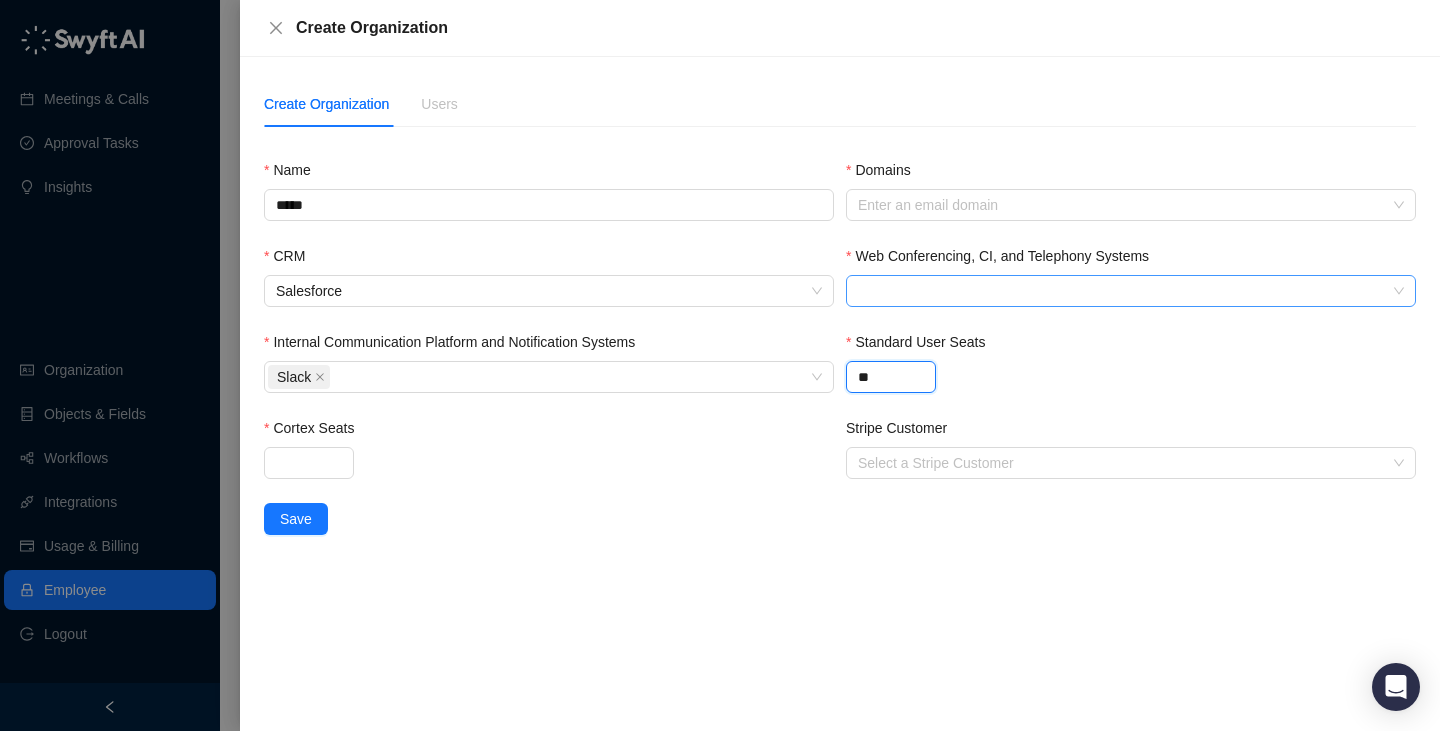 click at bounding box center (1131, 291) 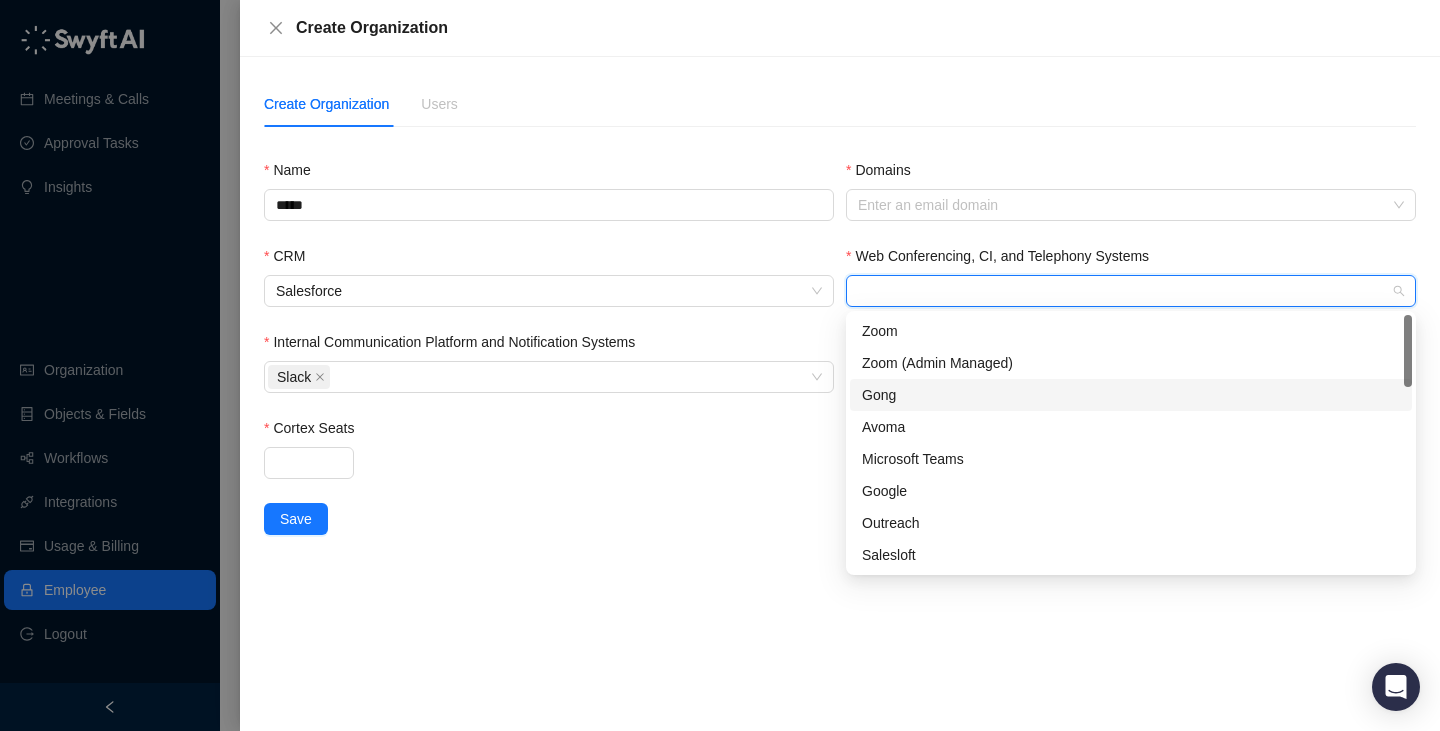 click on "Gong" at bounding box center [1131, 395] 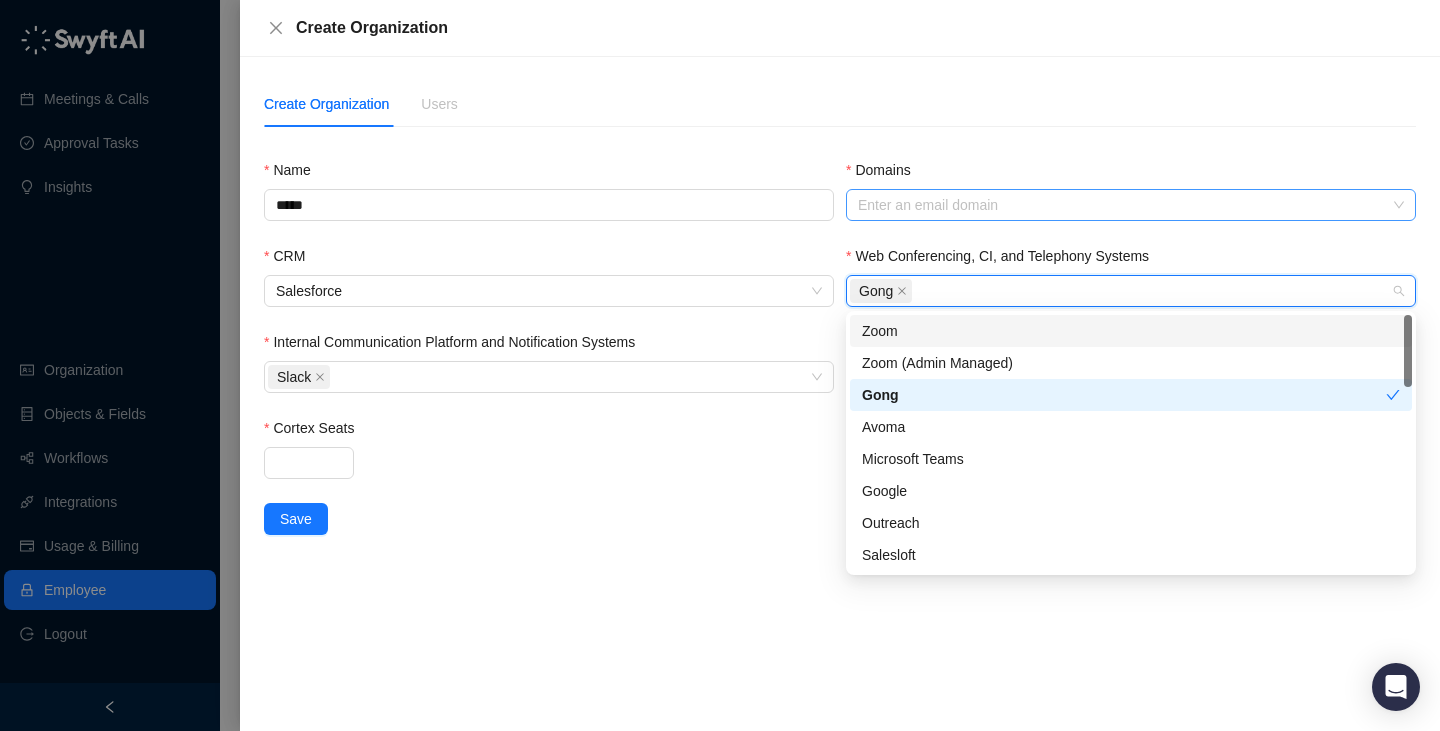 click at bounding box center [1120, 205] 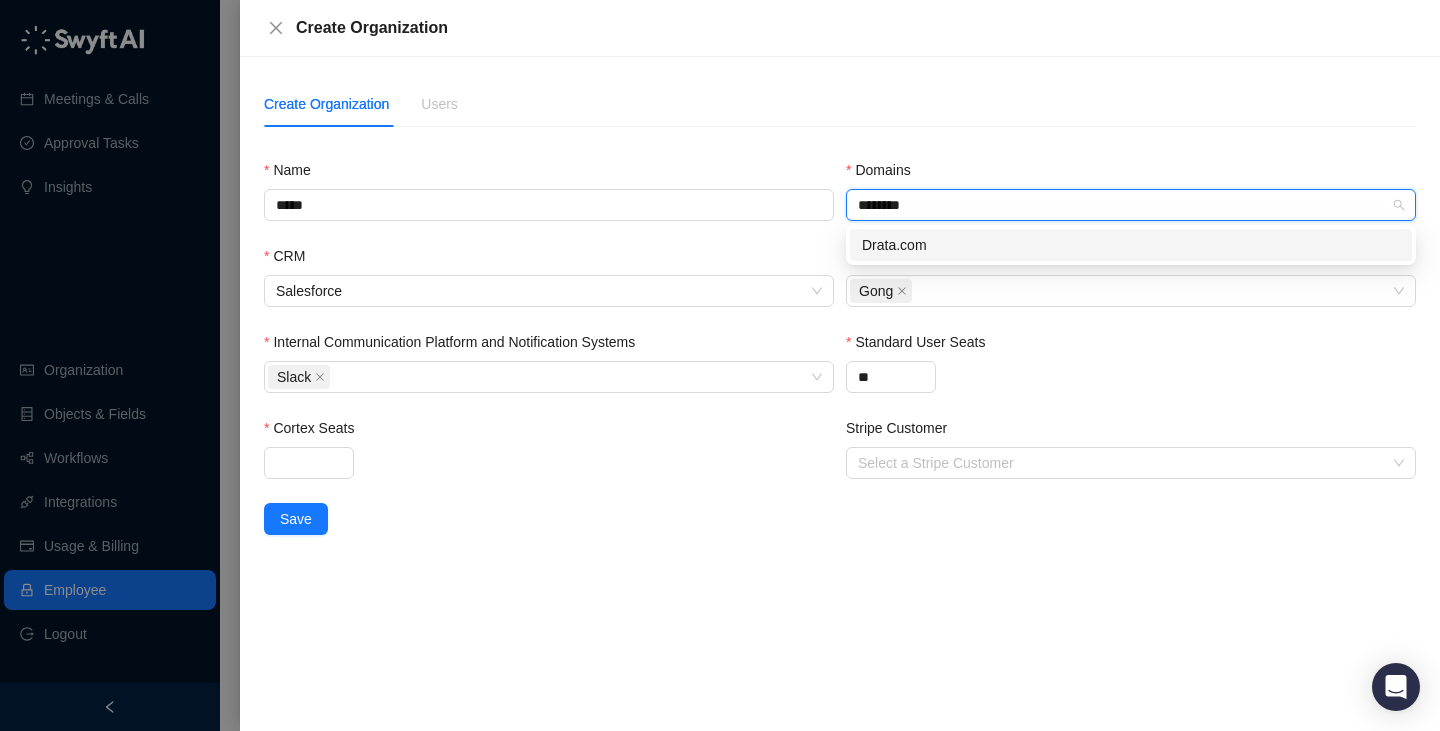 type on "*********" 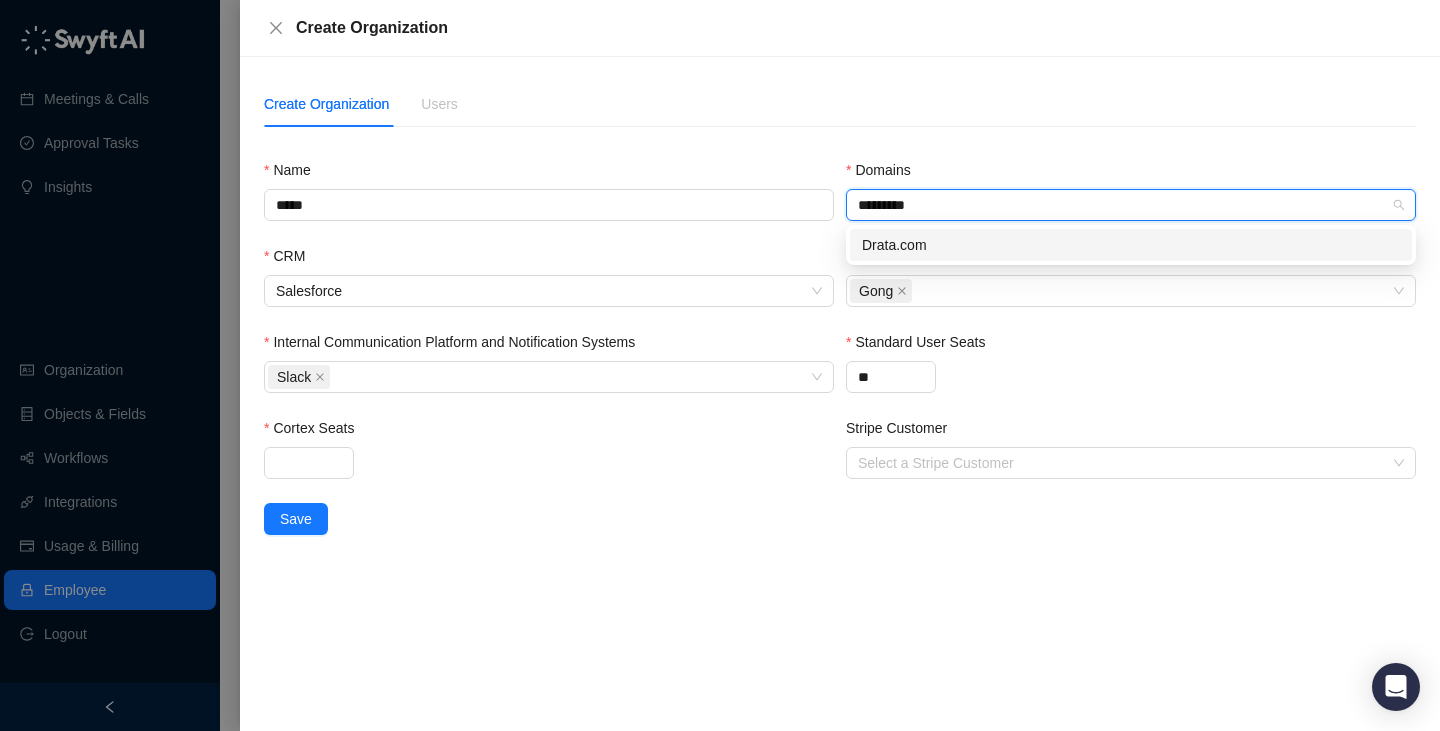 type 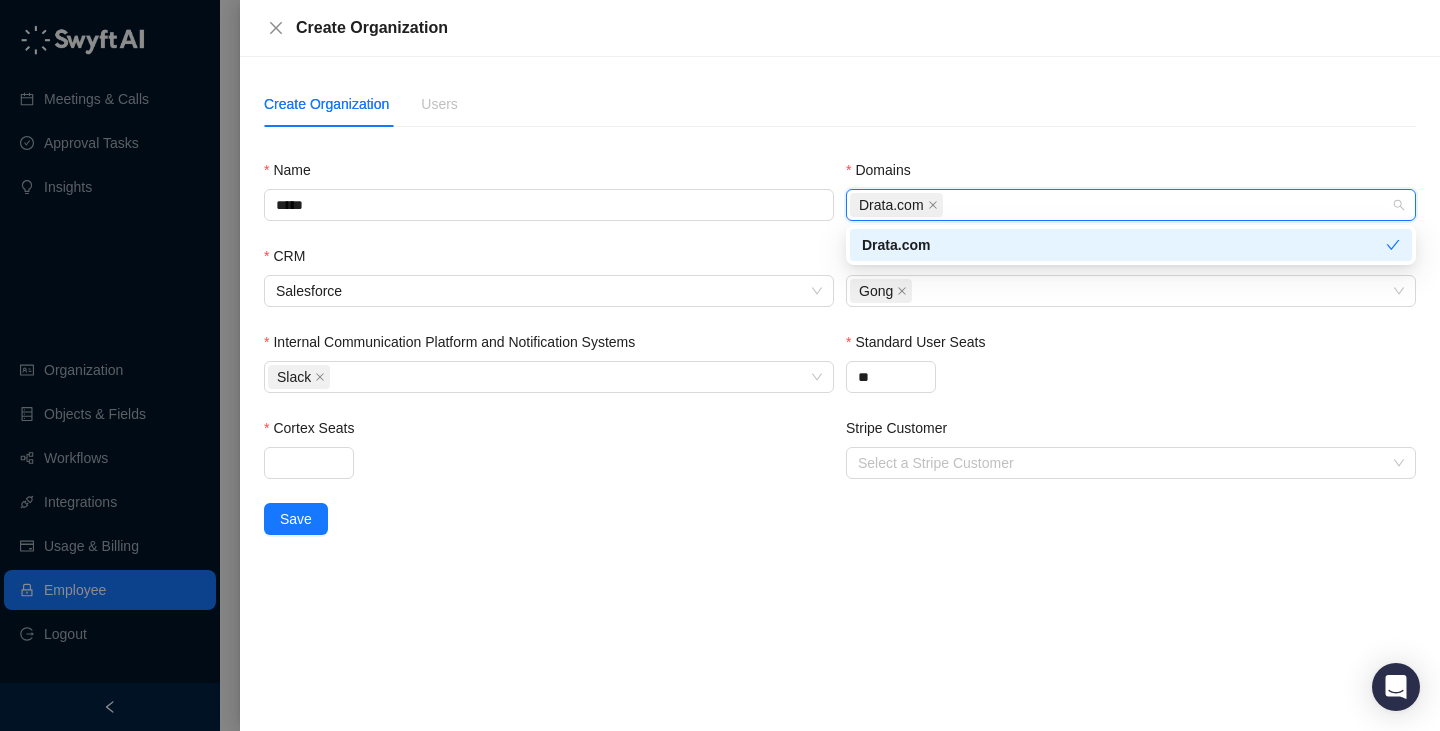 click on "Create Organization Users Name ***** Domains Drata.com   CRM Salesforce Web Conferencing, CI, and Telephony Systems Gong   Internal Communication Platform and Notification Systems Slack   Standard User Seats ** Cortex Seats Stripe Customer Select a Stripe Customer Save" at bounding box center (840, 394) 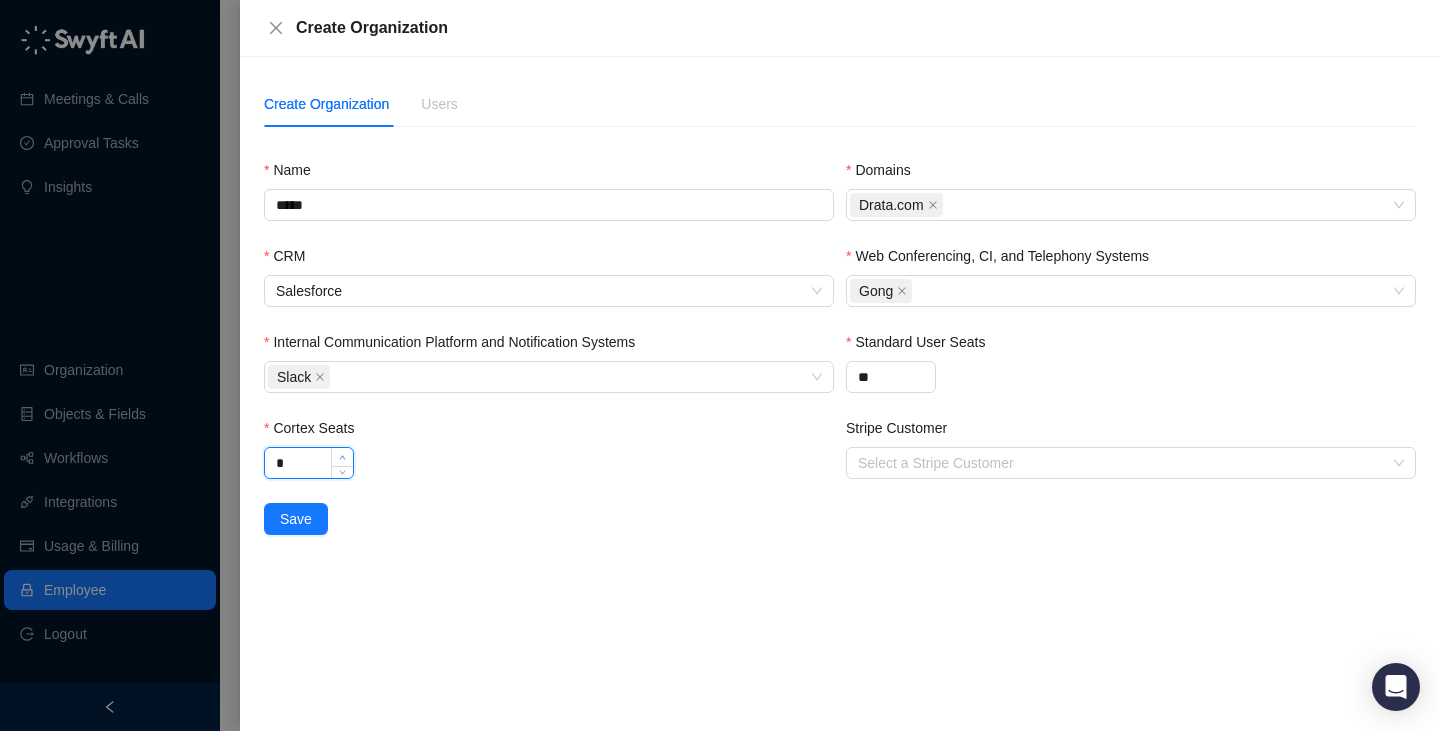 click 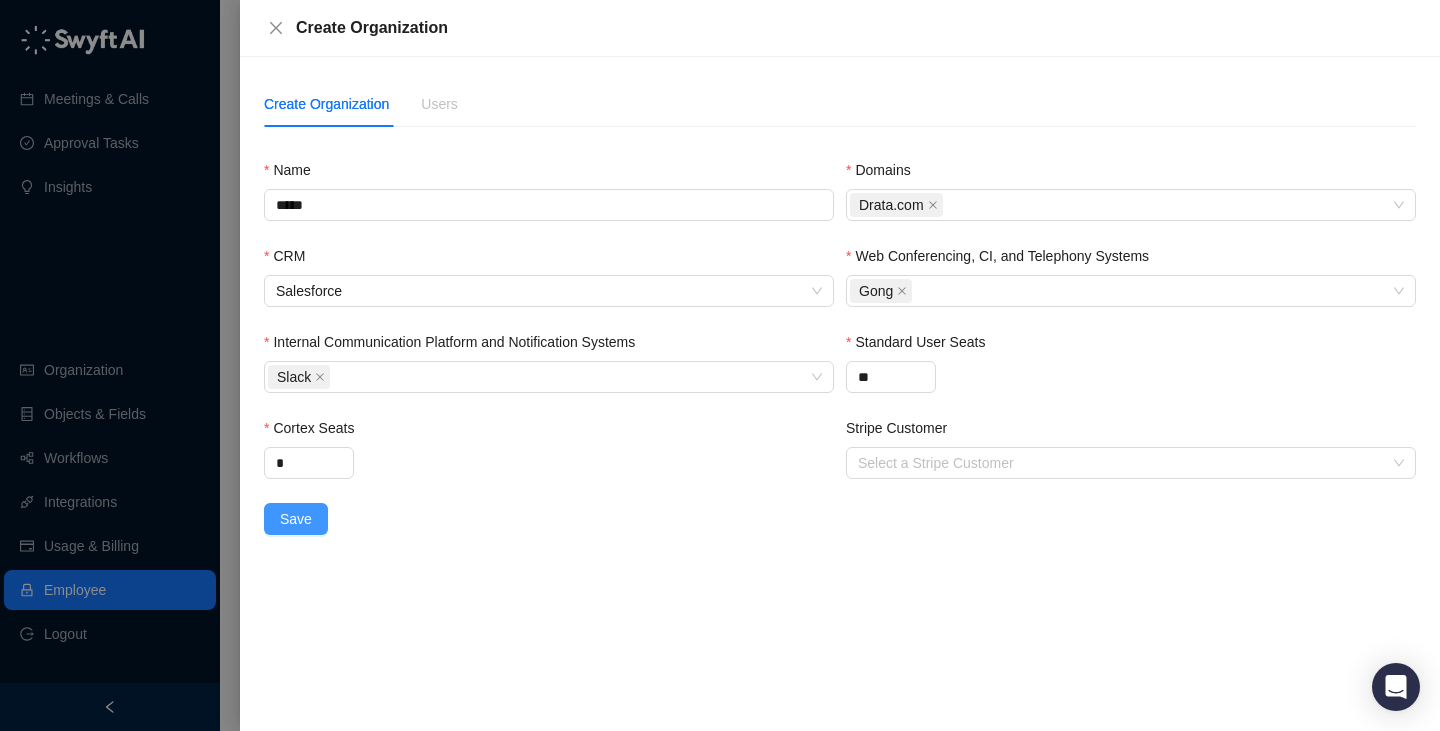 click on "Save" at bounding box center [296, 519] 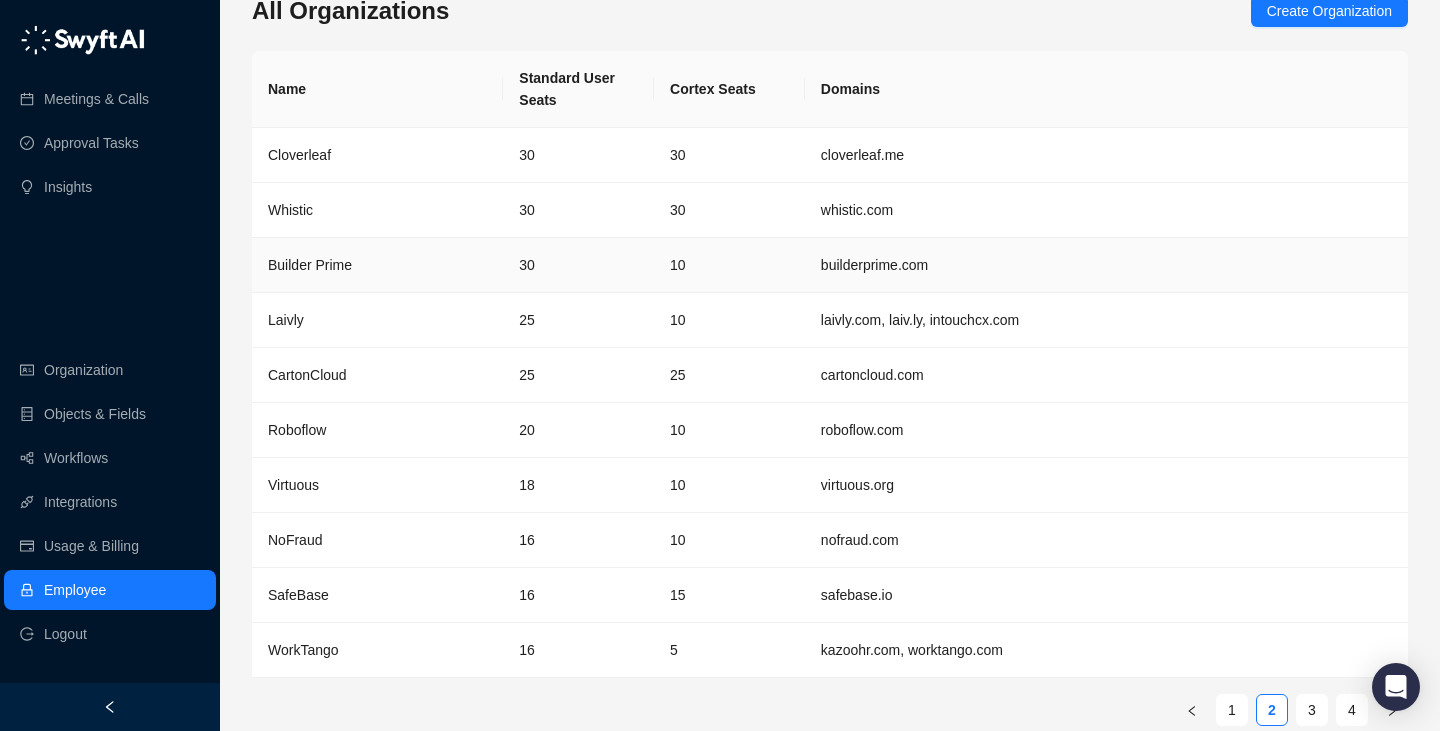 scroll, scrollTop: 41, scrollLeft: 0, axis: vertical 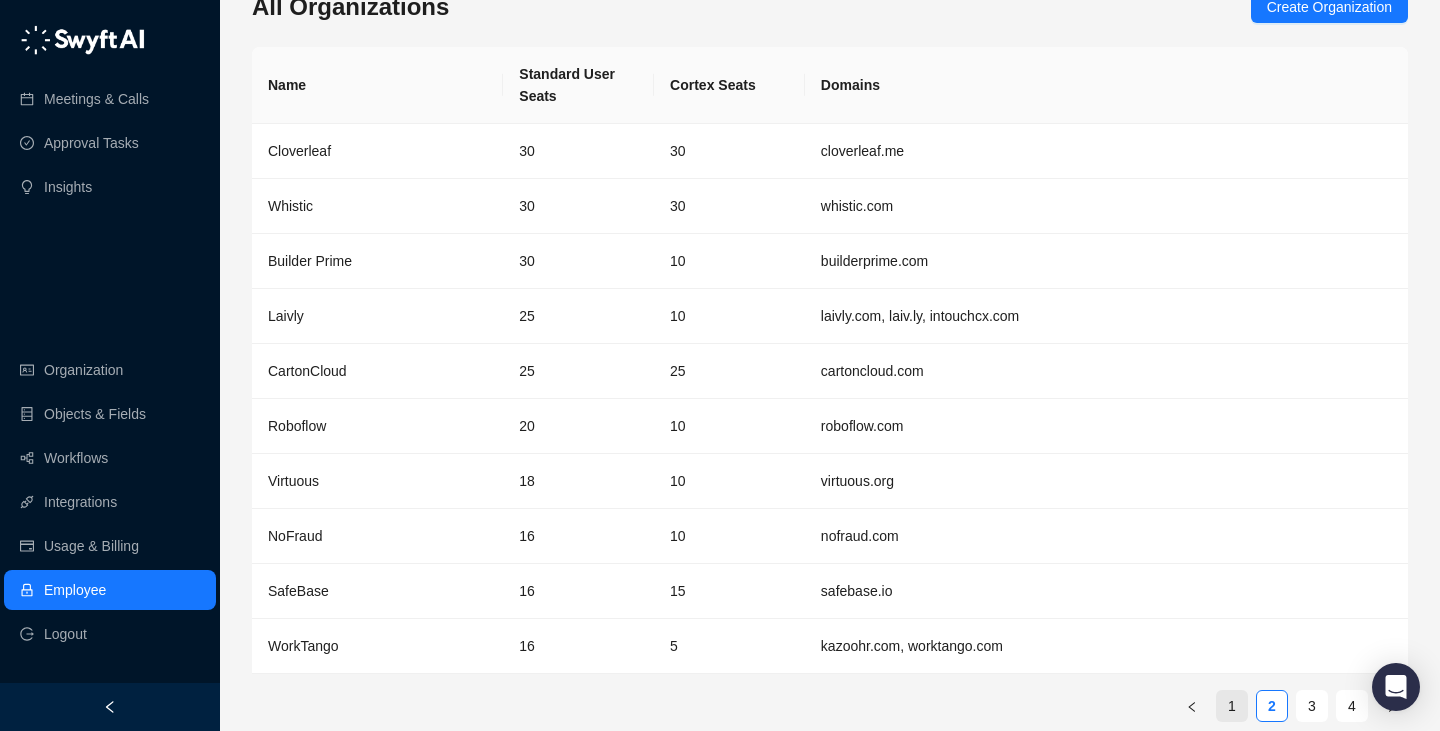 click on "1" at bounding box center [1232, 706] 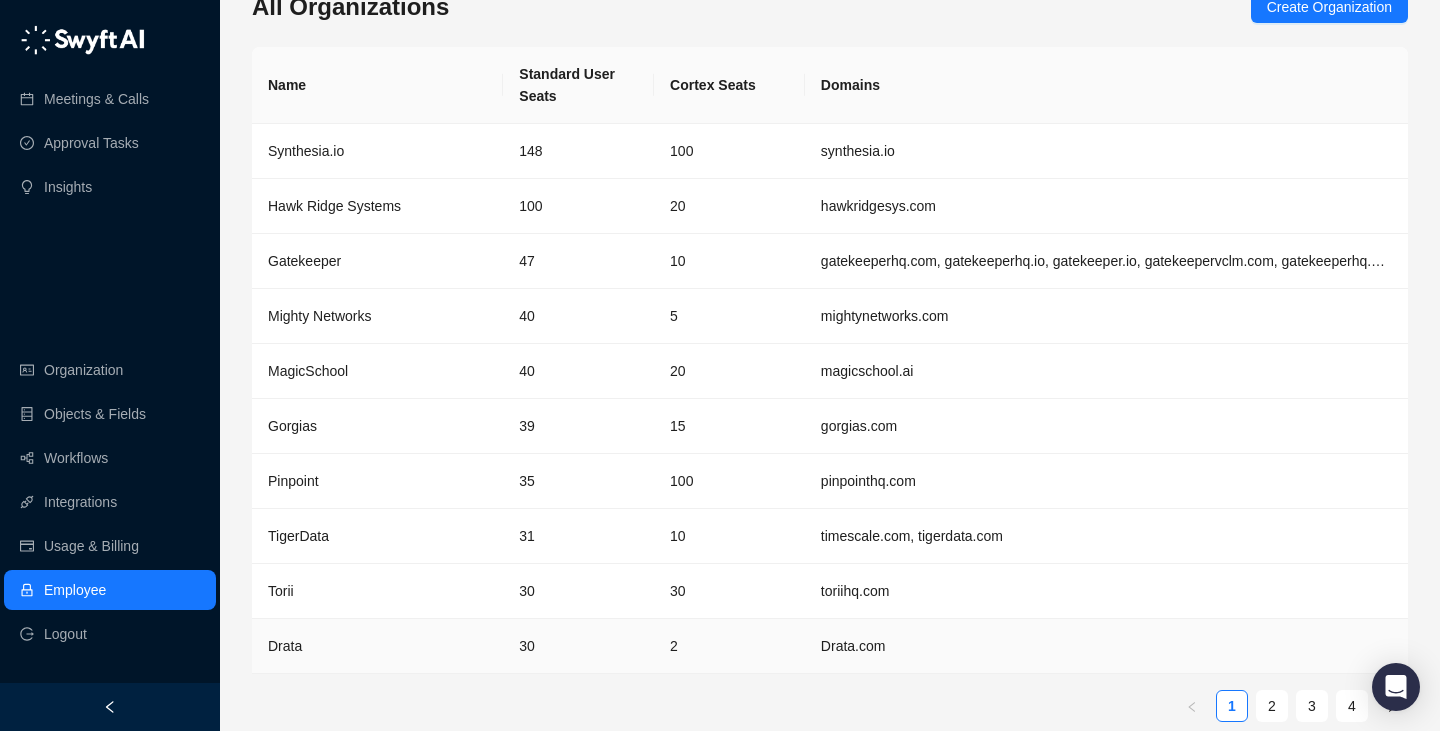 click on "30" at bounding box center [578, 646] 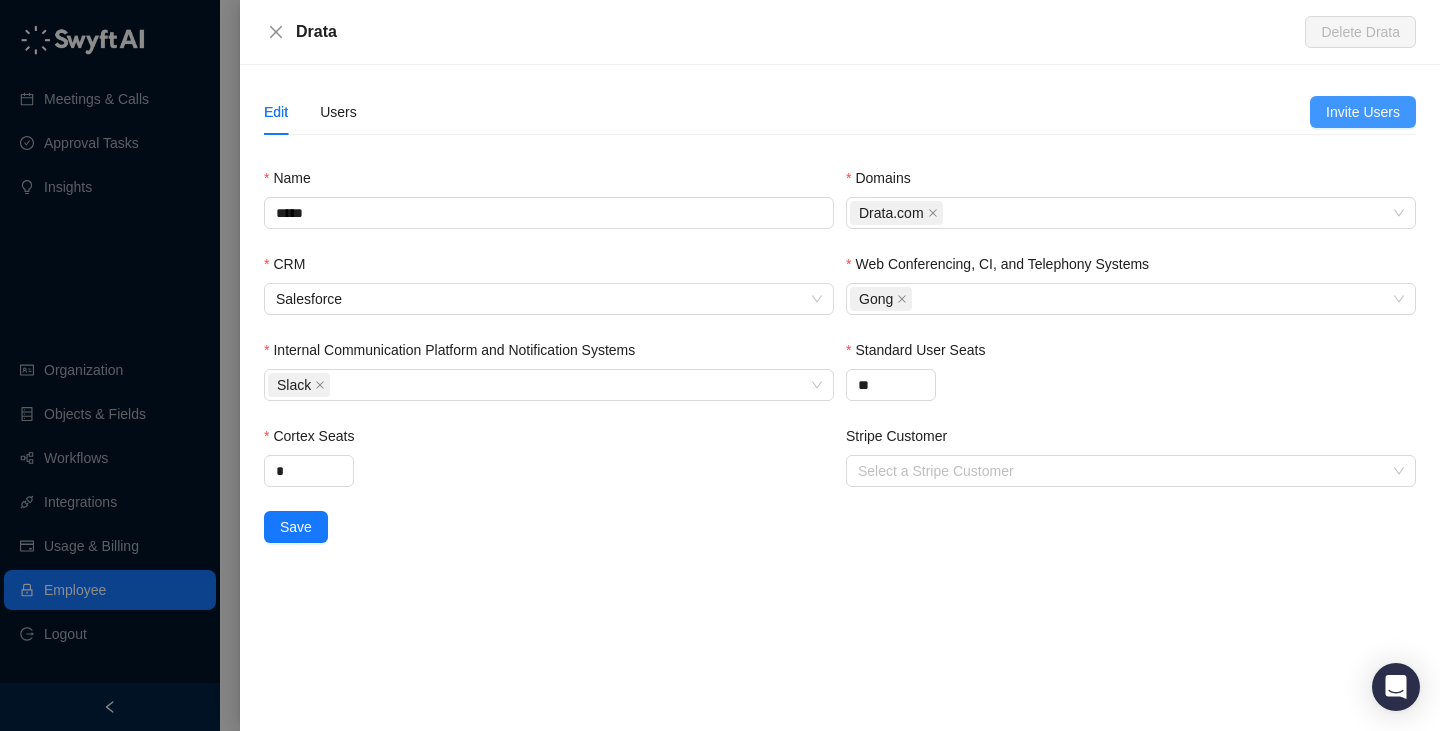 click on "Invite Users" at bounding box center (1363, 112) 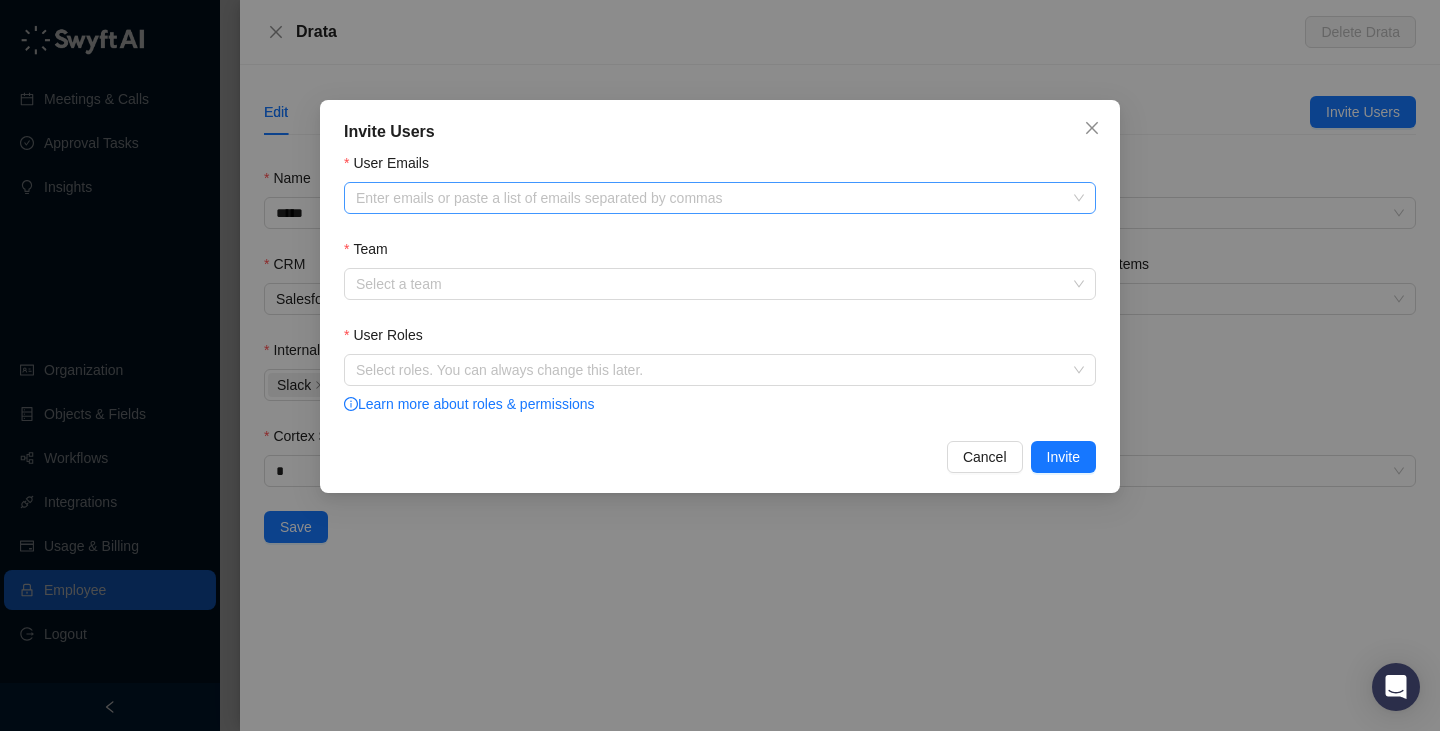 click at bounding box center (709, 198) 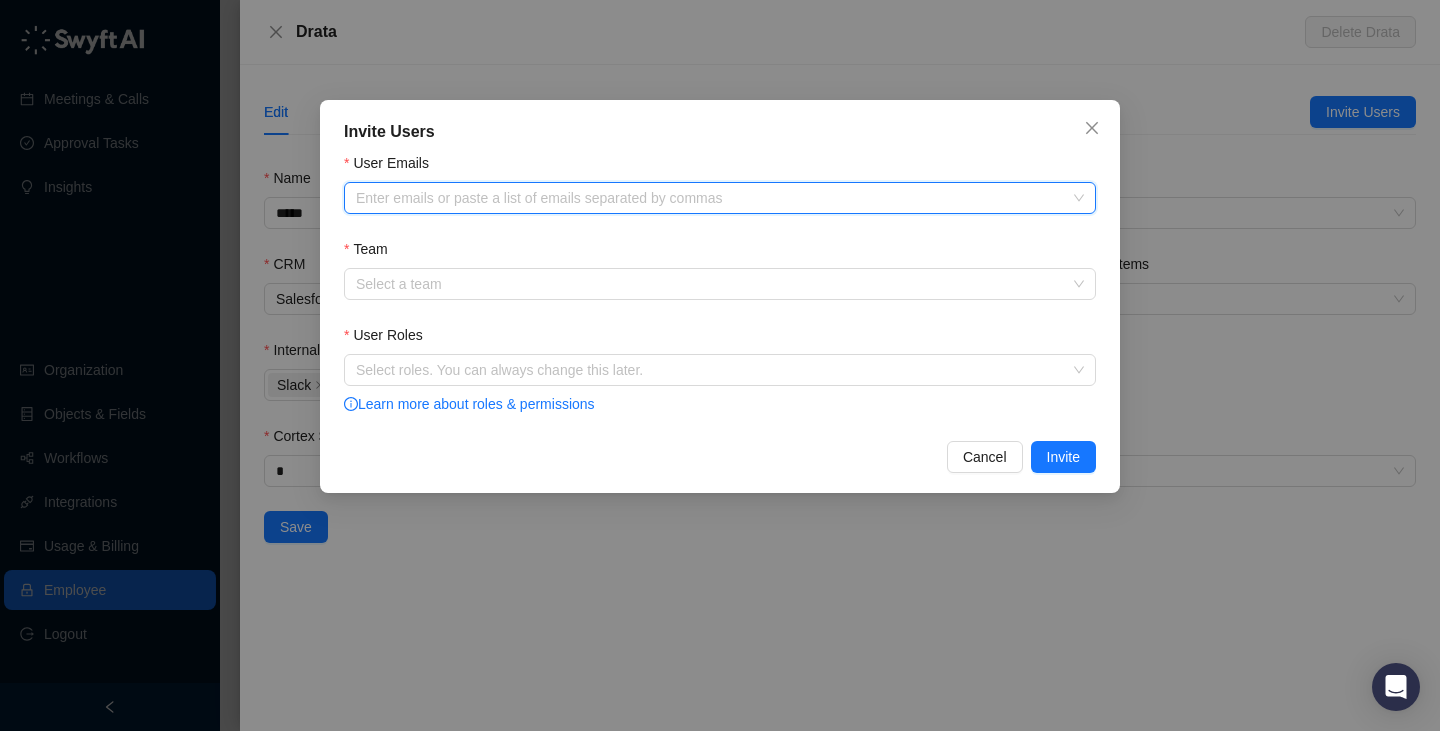 paste on "**********" 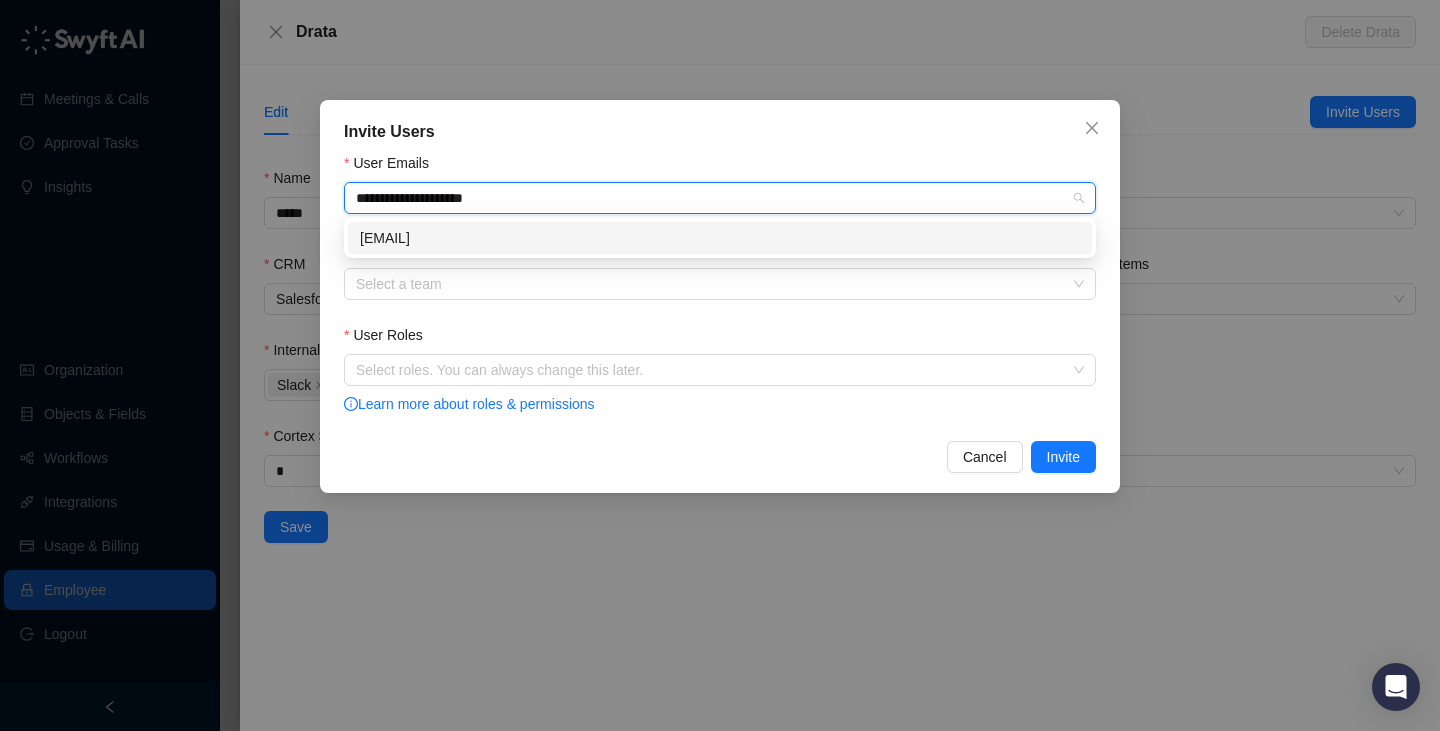 click on "vinniesafin@drata.com" at bounding box center (720, 238) 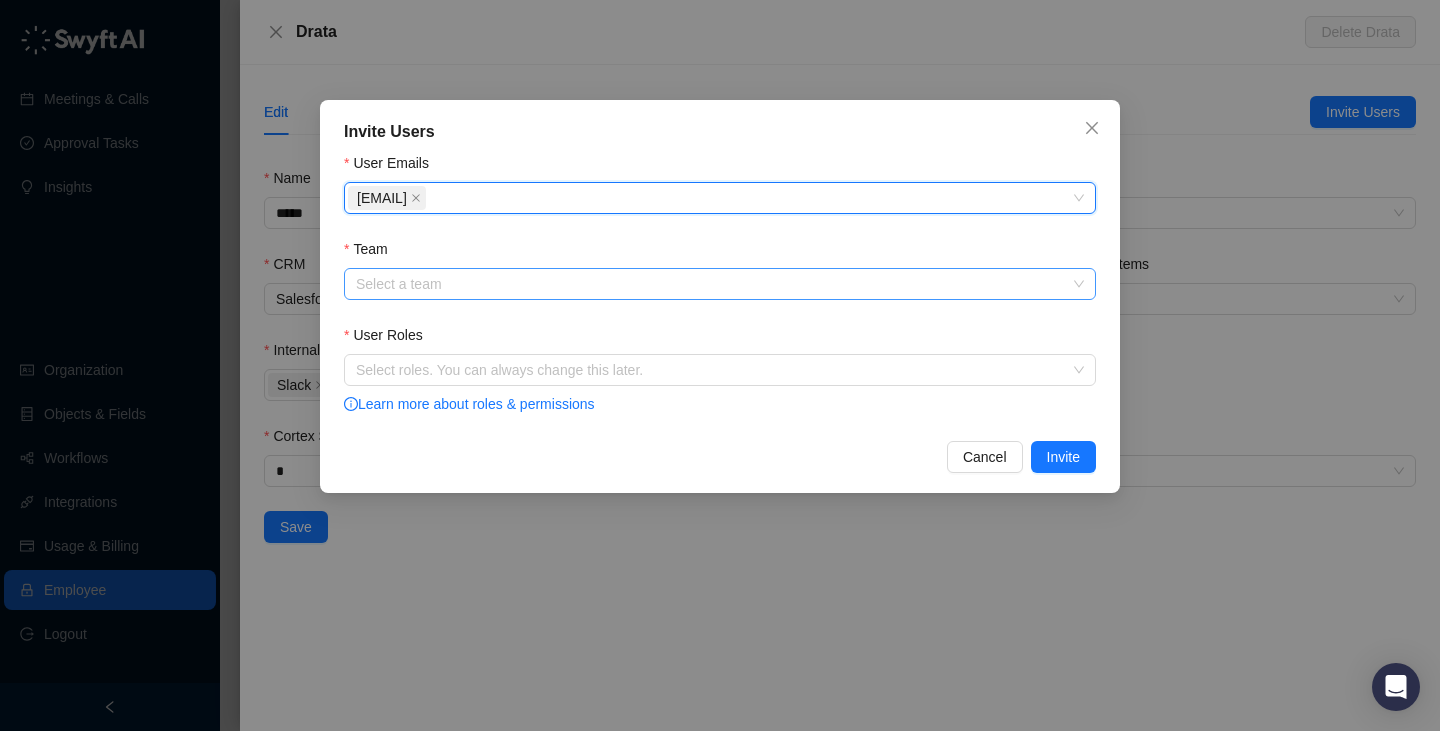 click on "Team" at bounding box center (714, 284) 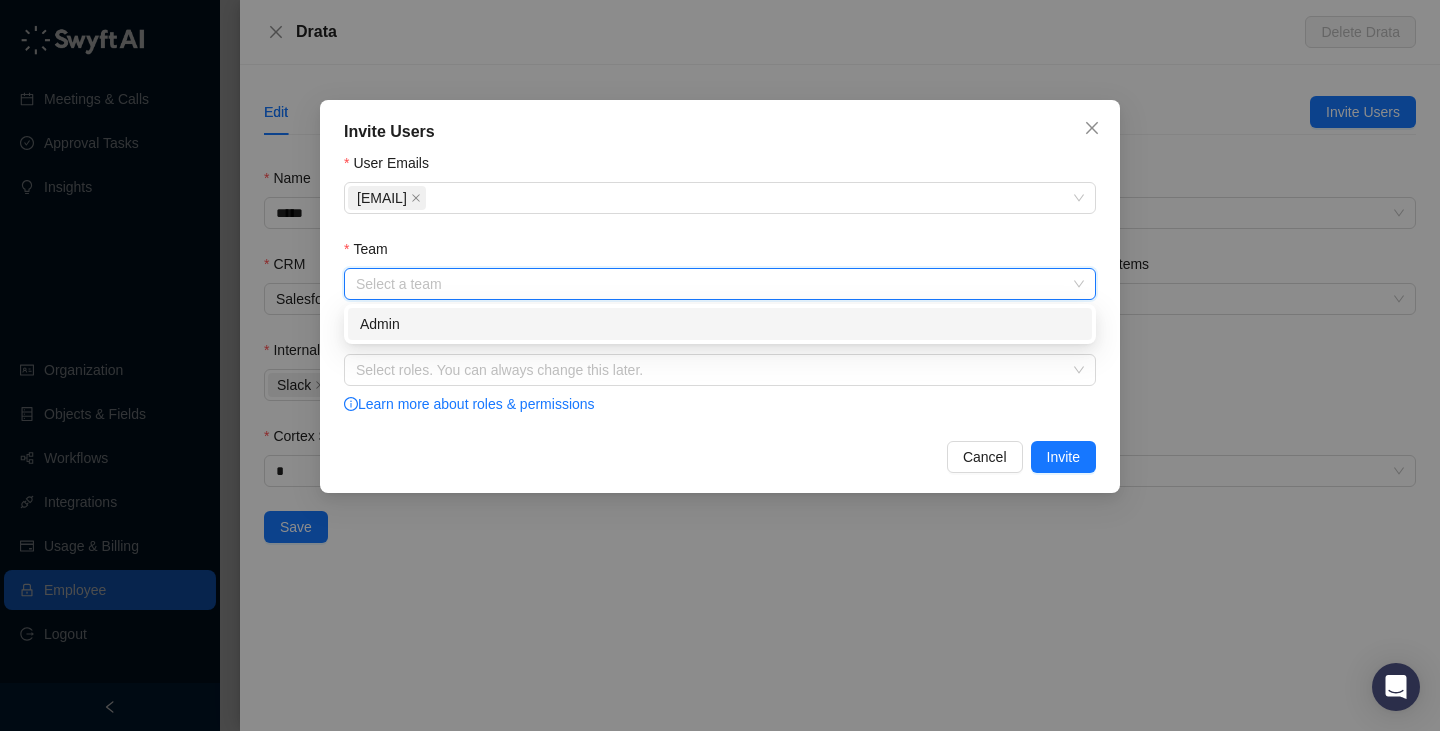 click on "Admin" at bounding box center (720, 324) 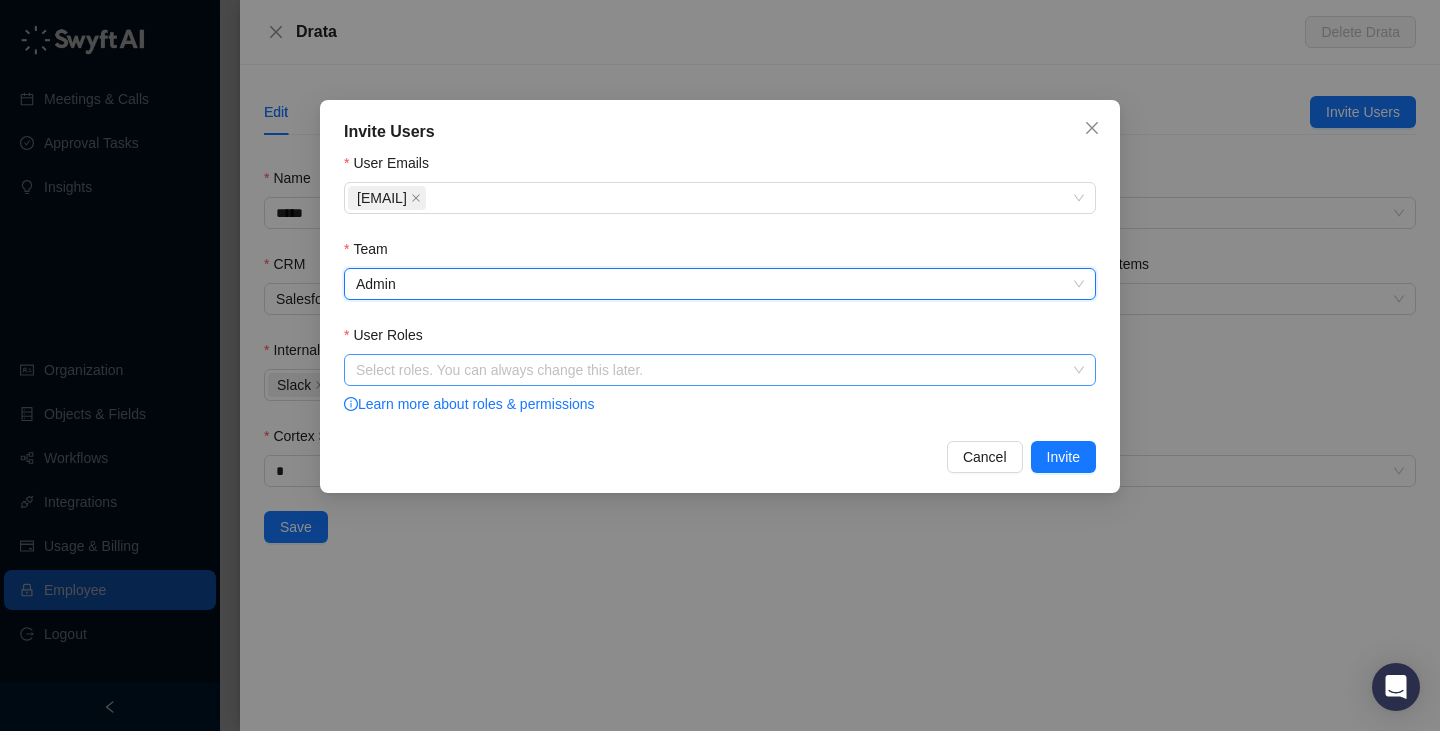 click at bounding box center [709, 370] 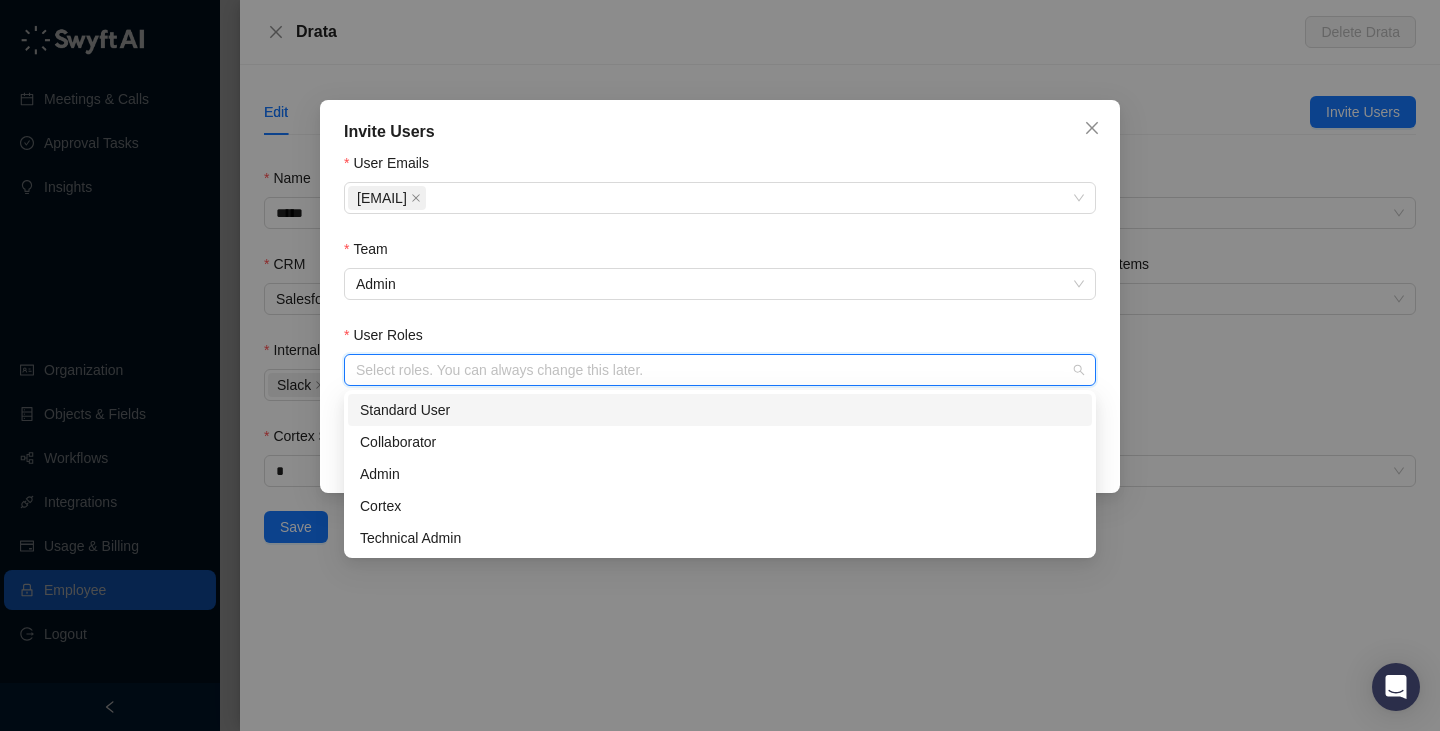click on "Standard User" at bounding box center [720, 410] 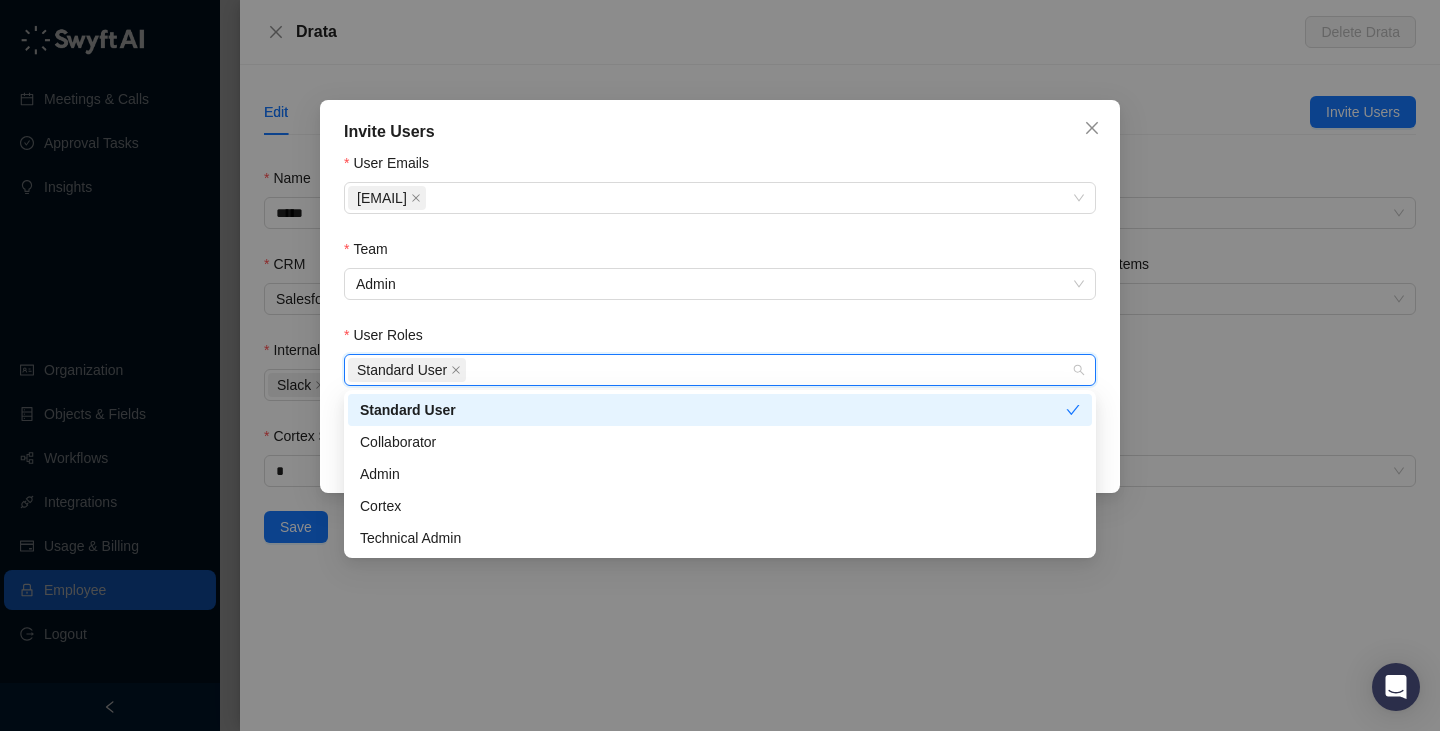 click on "Collaborator" at bounding box center (720, 442) 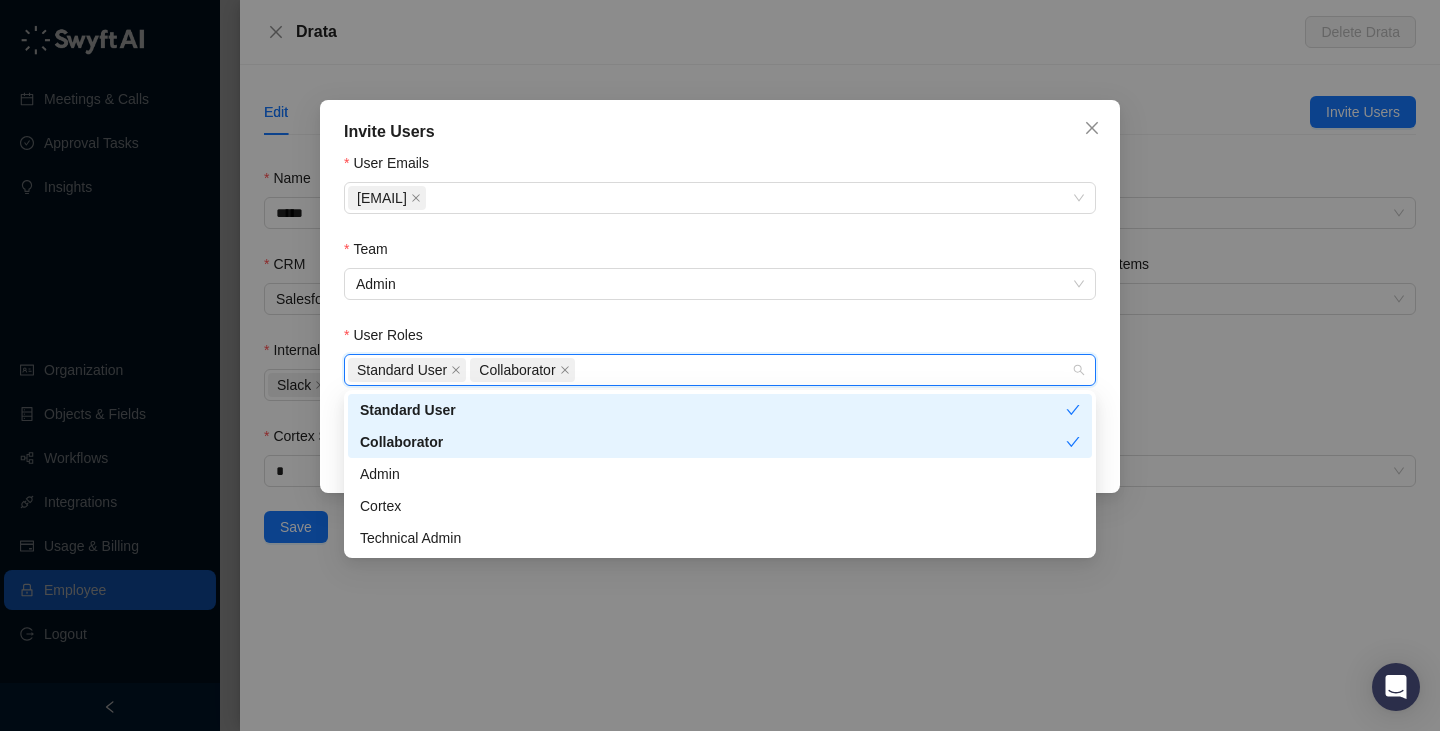 click on "Admin" at bounding box center [720, 474] 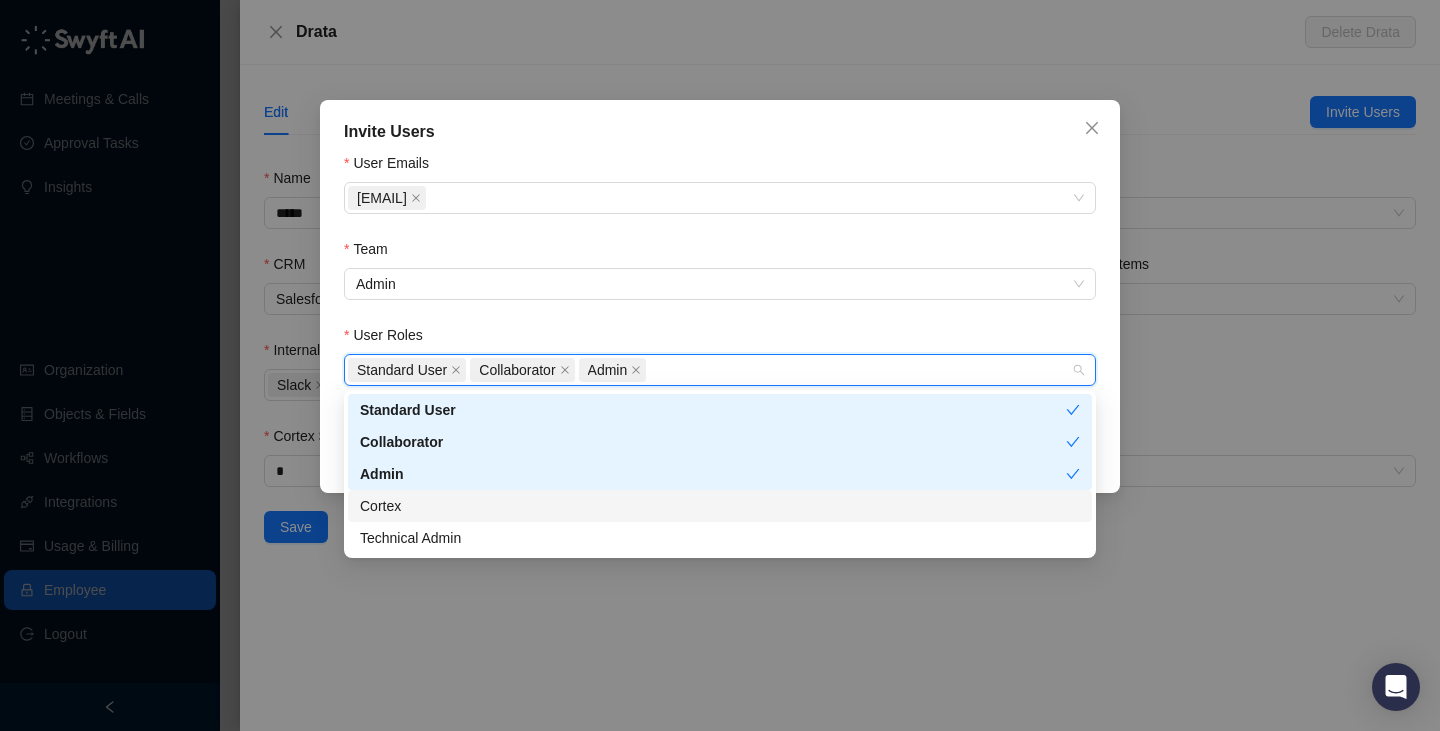 click on "Cortex" at bounding box center [720, 506] 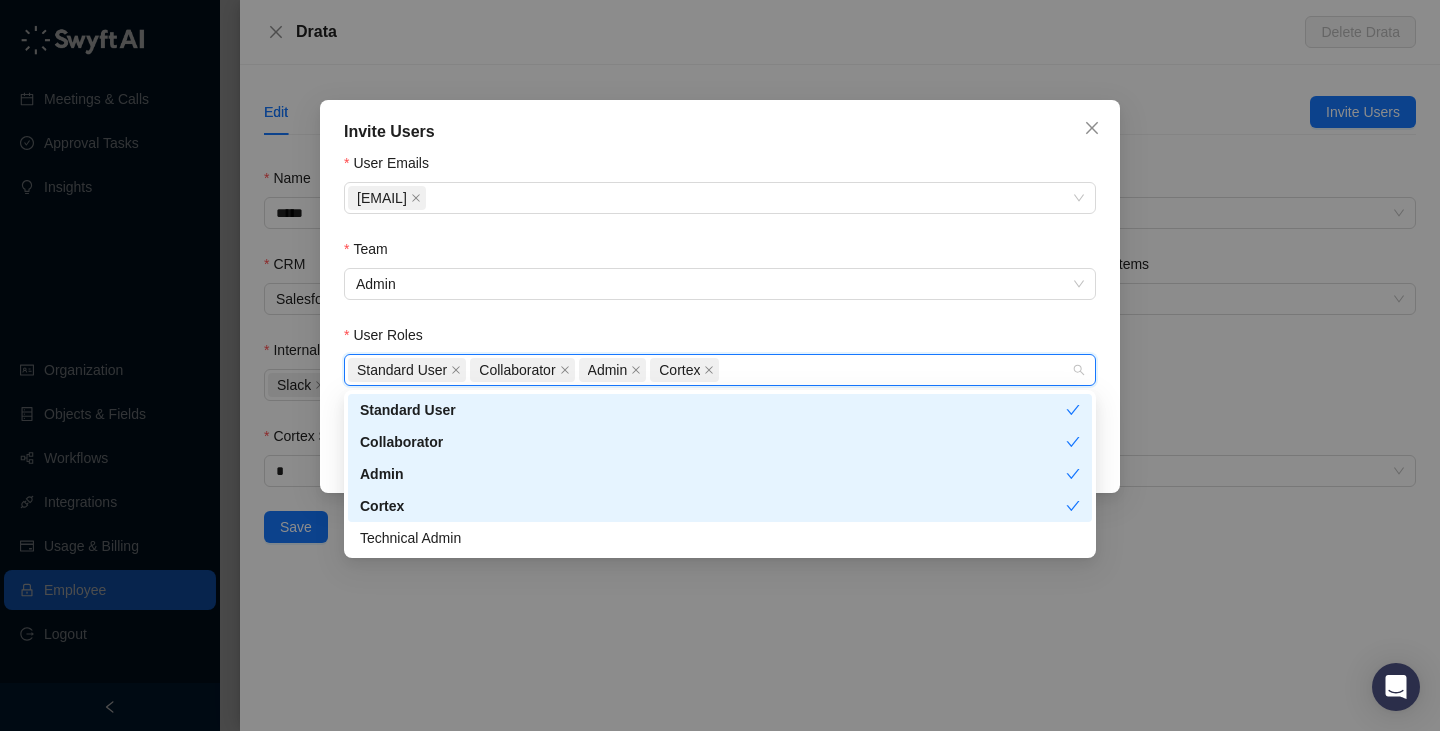 click on "Cortex" at bounding box center [720, 506] 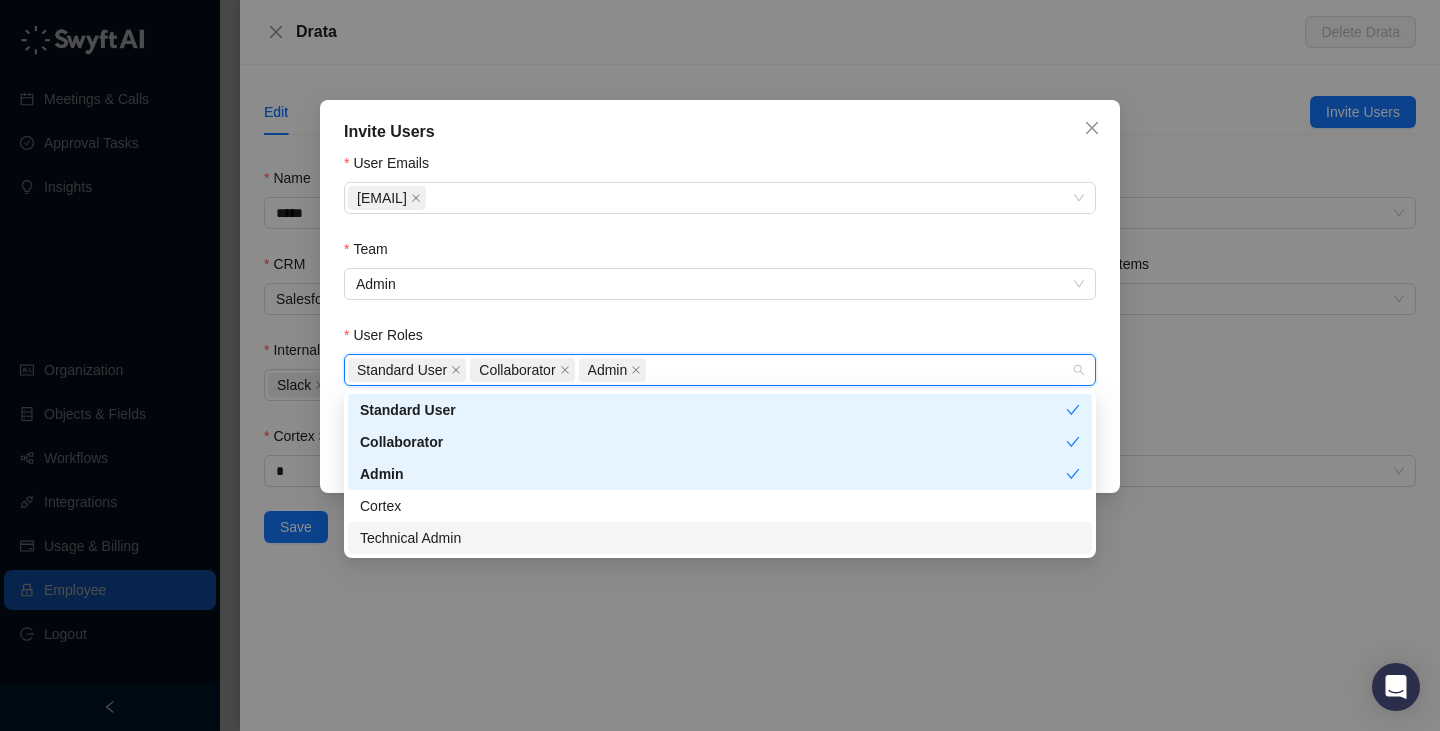 click on "Technical Admin" at bounding box center (720, 538) 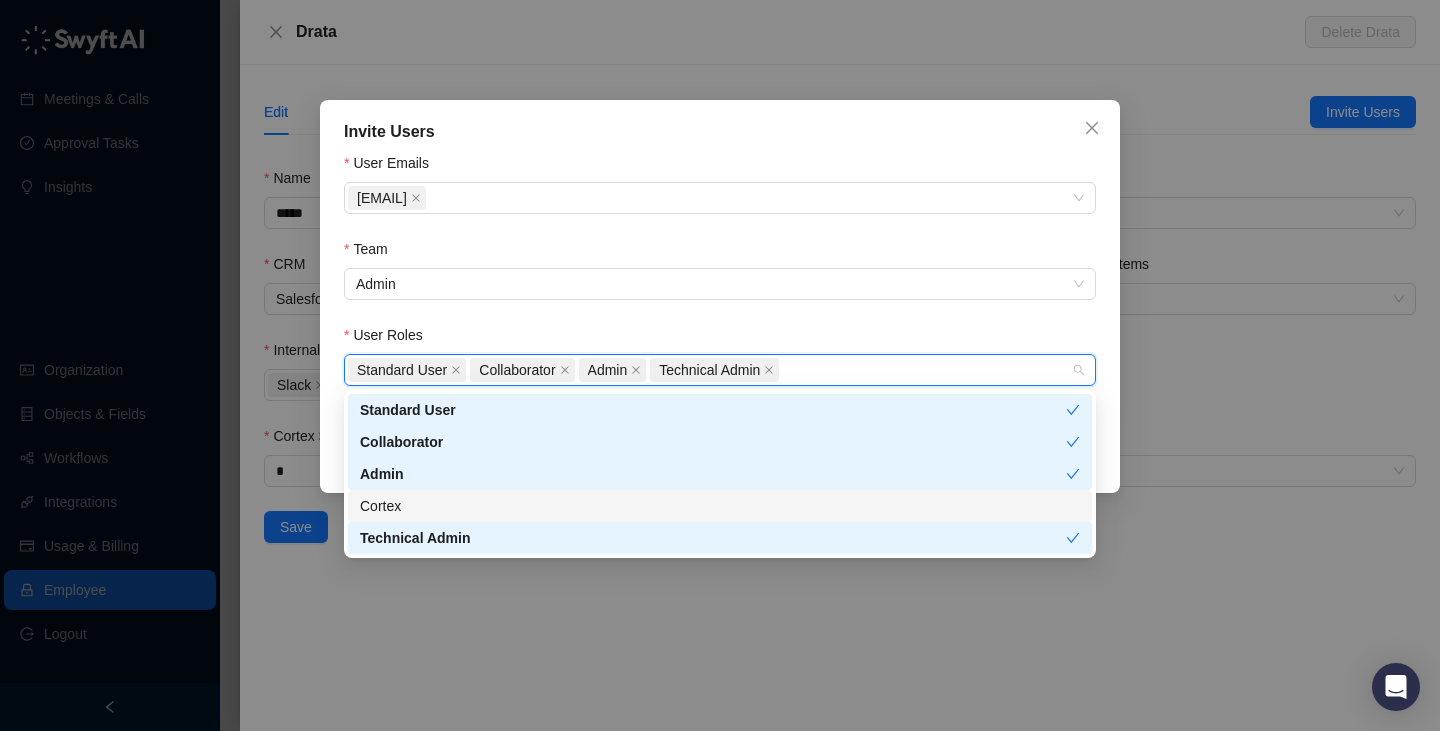 click on "Cortex" at bounding box center [720, 506] 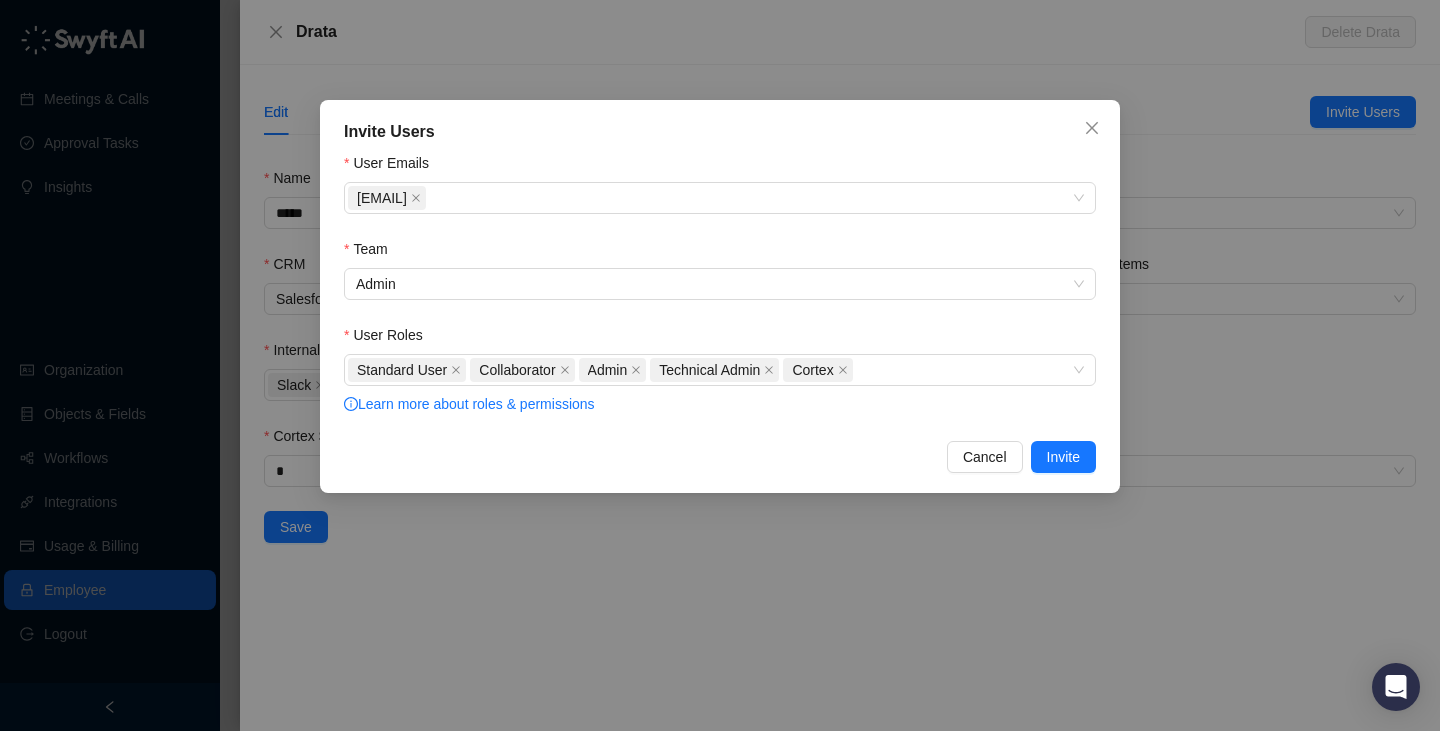 click on "User Emails vinniesafin@drata.com   Team Admin User Roles Standard User Collaborator Admin Technical Admin Cortex    Learn more about roles & permissions" at bounding box center (720, 284) 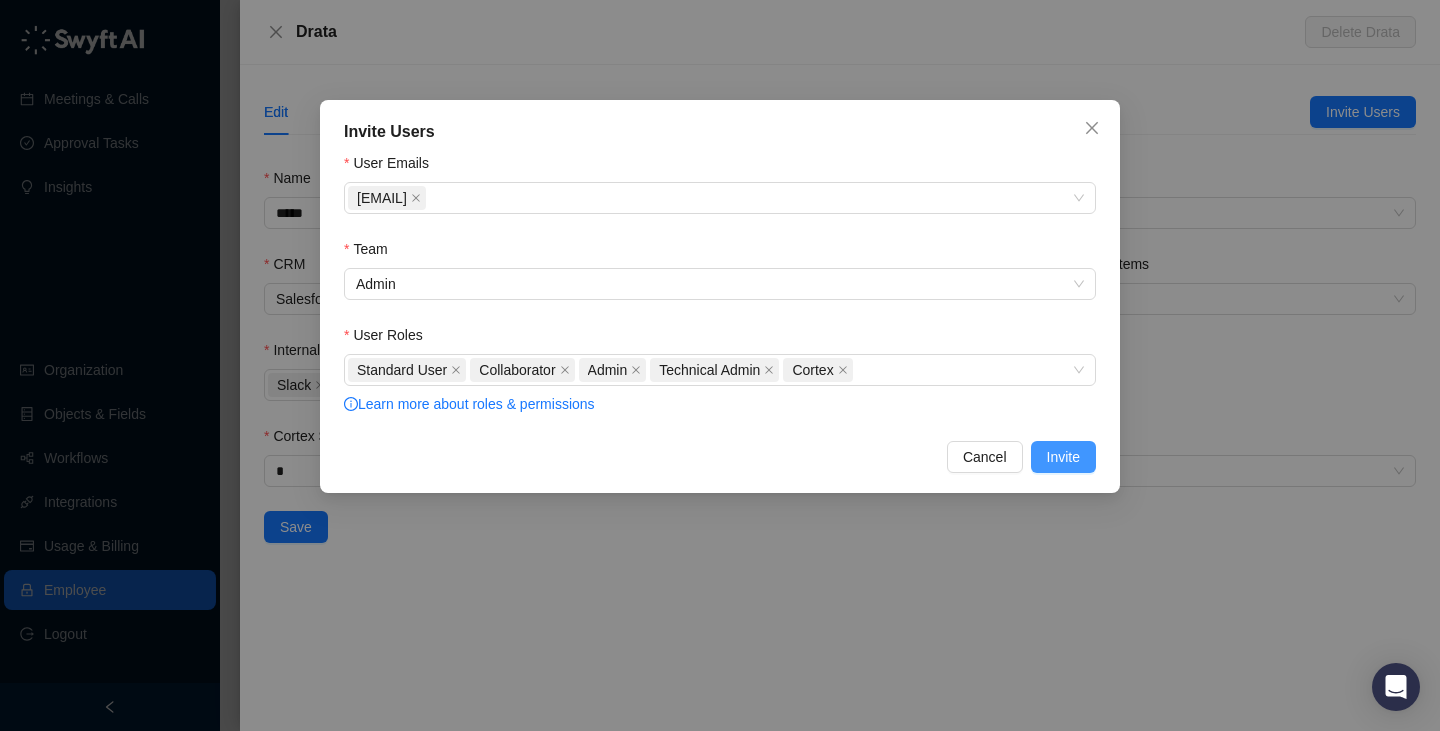 click on "Invite" at bounding box center (1063, 457) 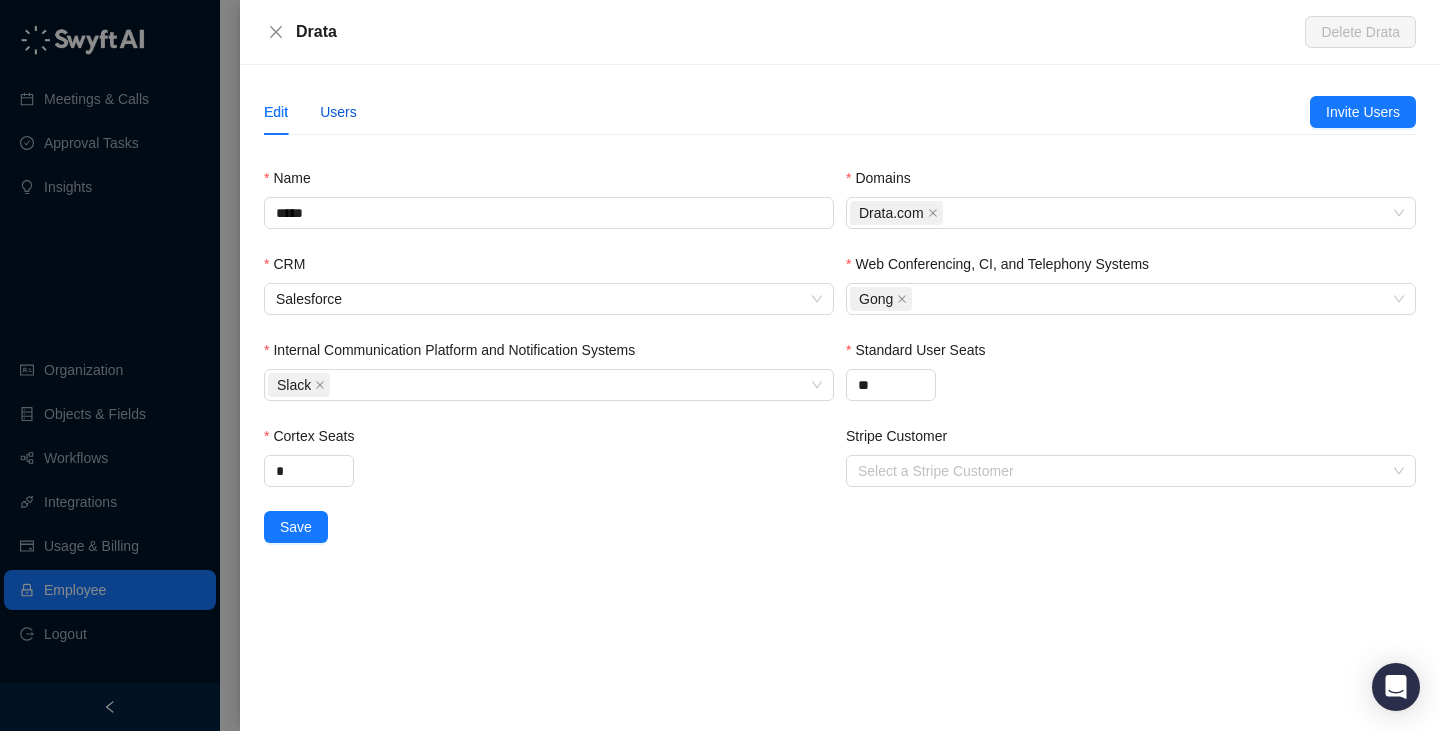 click on "Users" at bounding box center [338, 112] 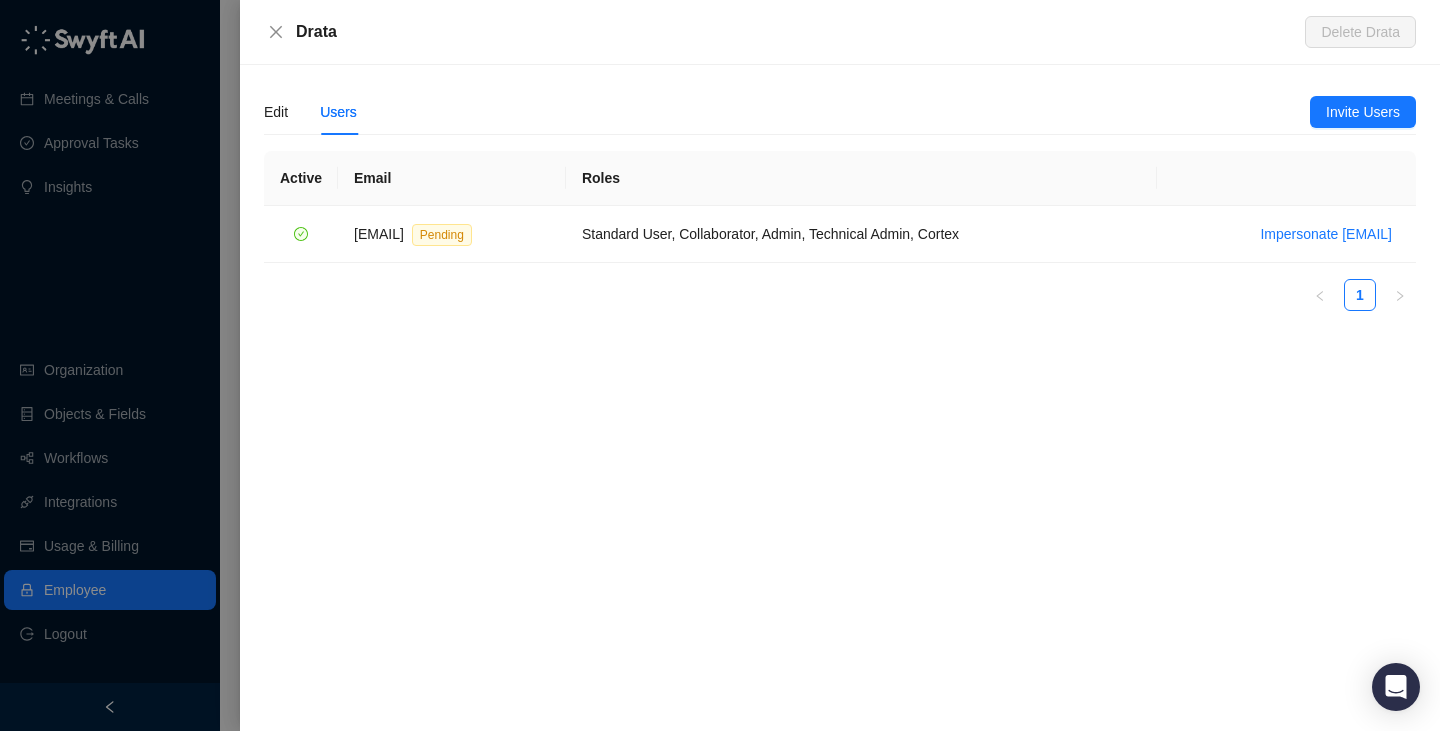 click at bounding box center [720, 365] 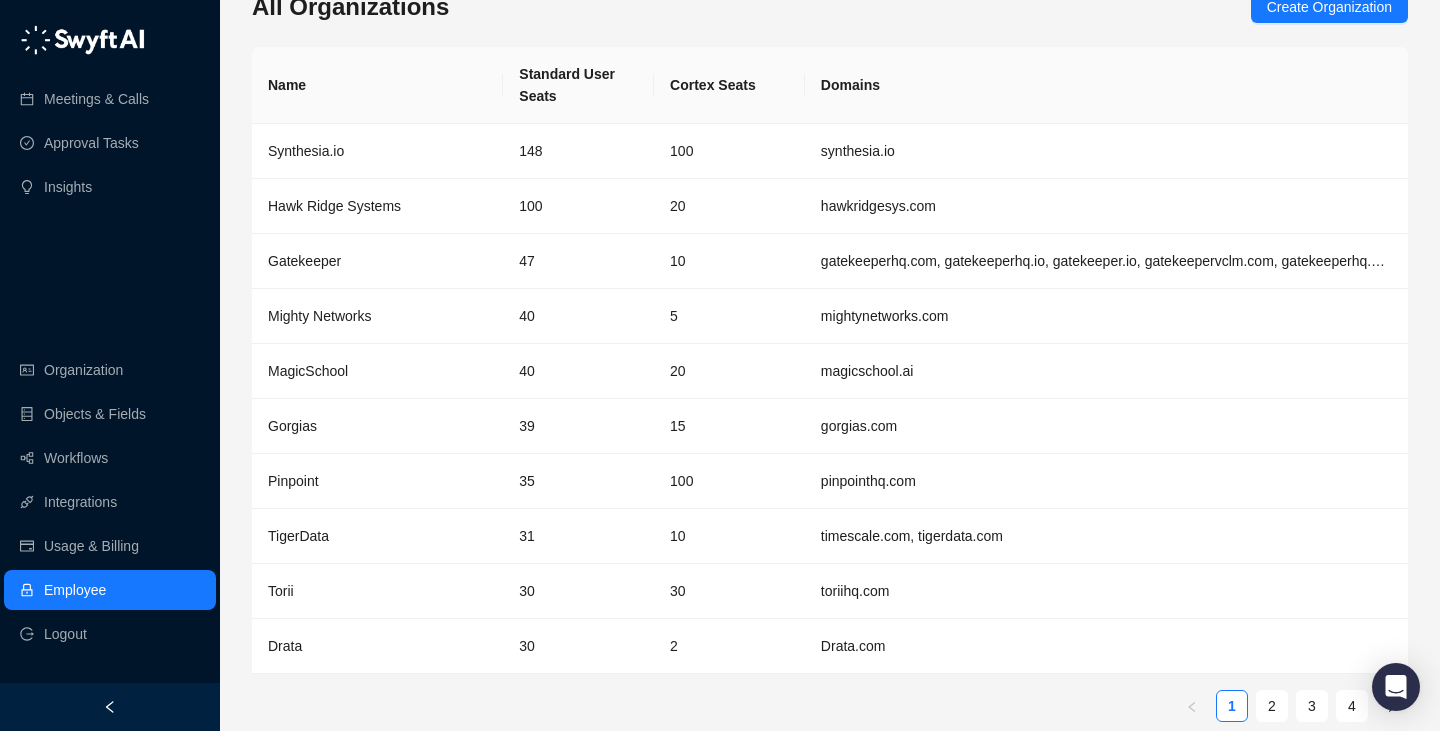 click on "Employee" at bounding box center [75, 590] 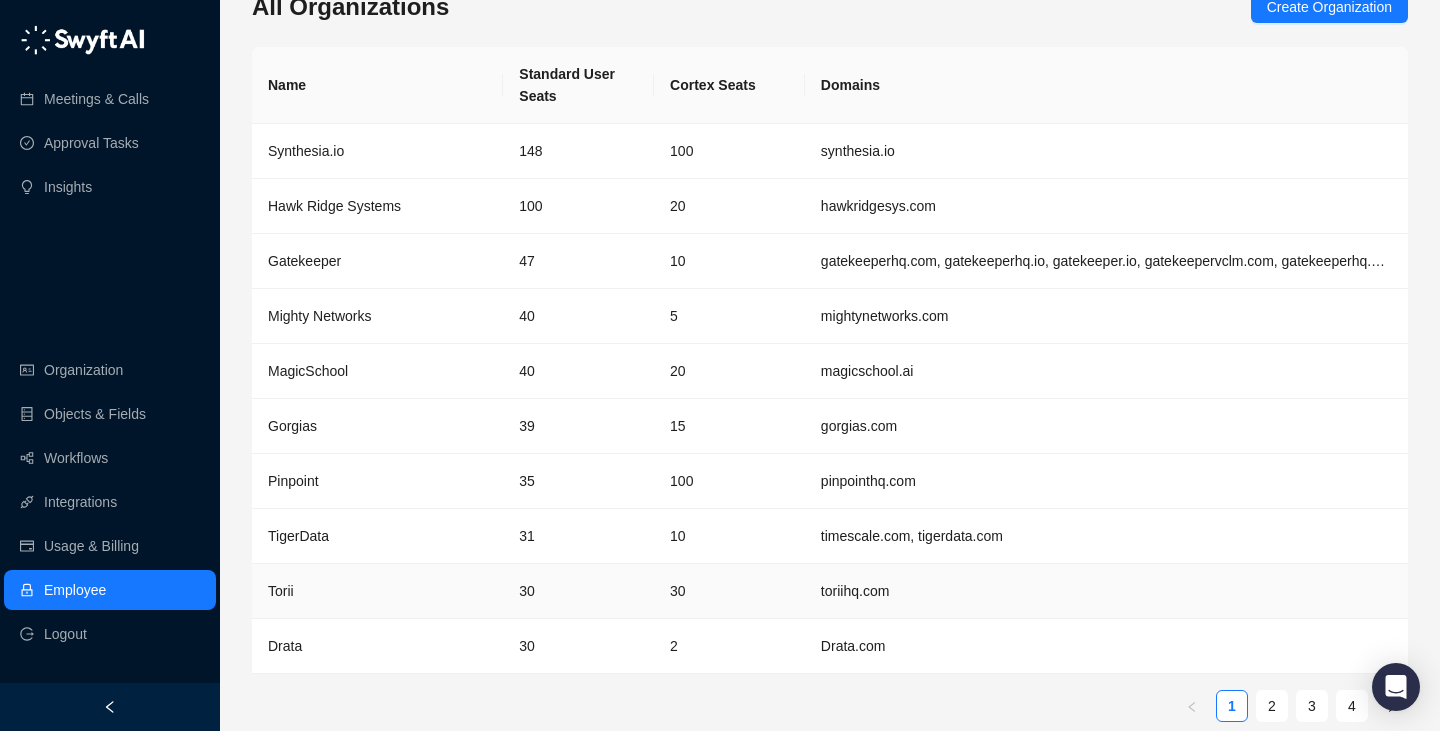 click on "30" at bounding box center [729, 591] 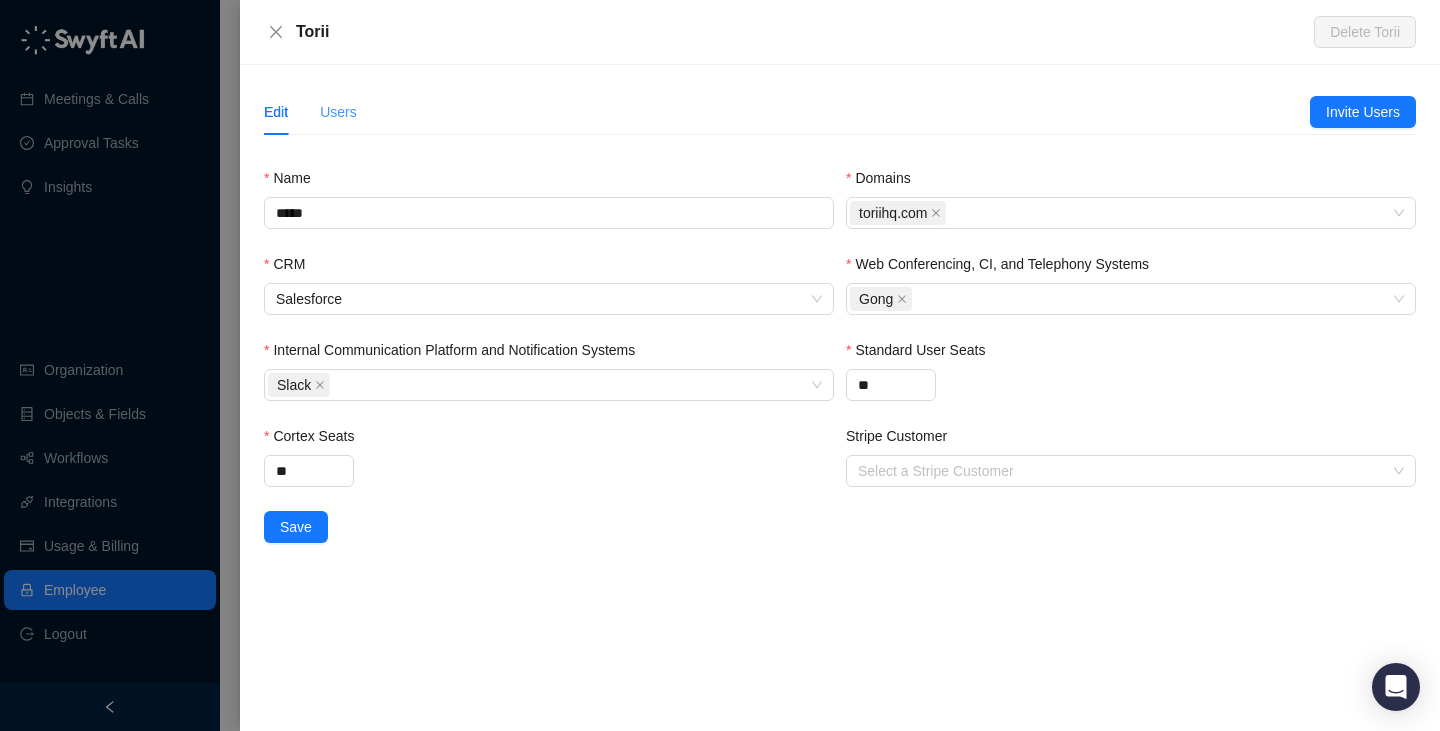 click on "Users" at bounding box center [338, 112] 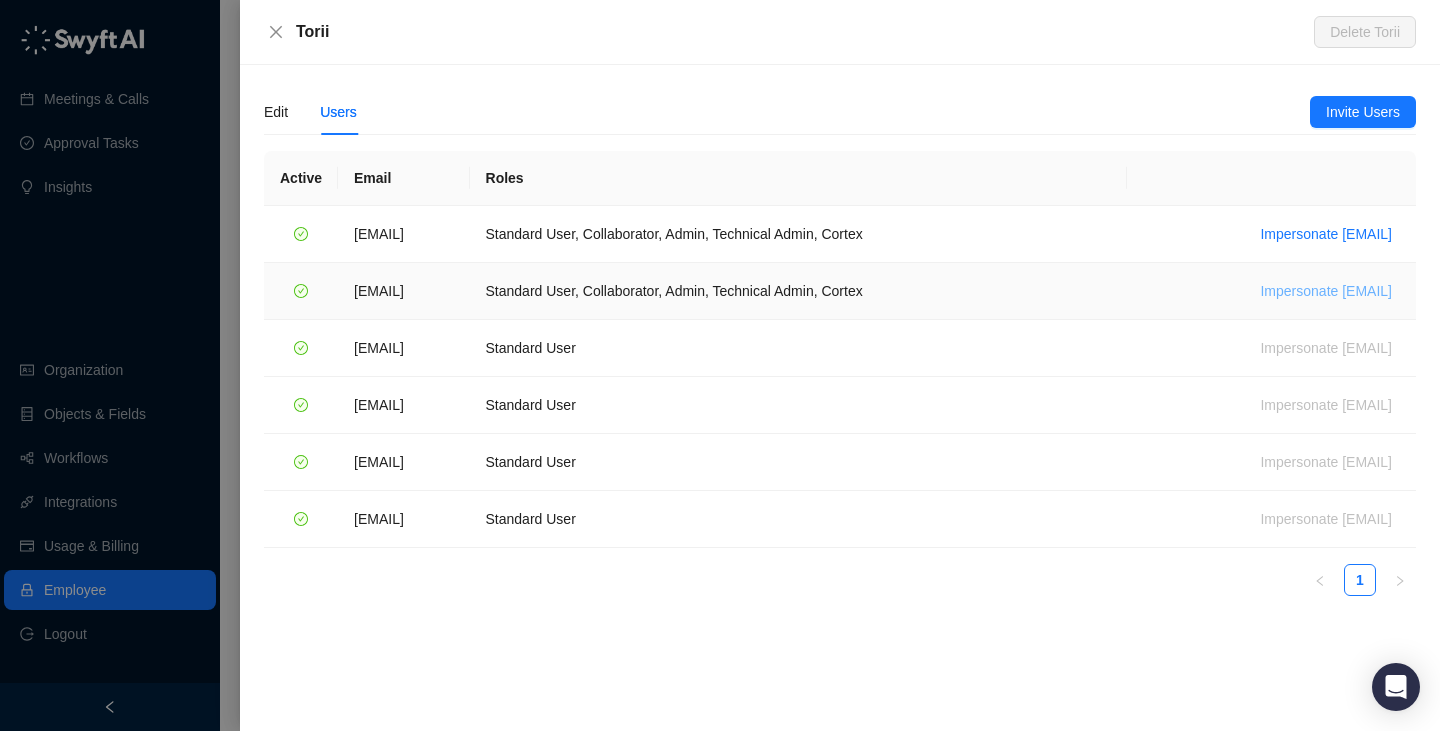 click on "Impersonate steven.jabkiewicz@toriihq.com" at bounding box center [1326, 291] 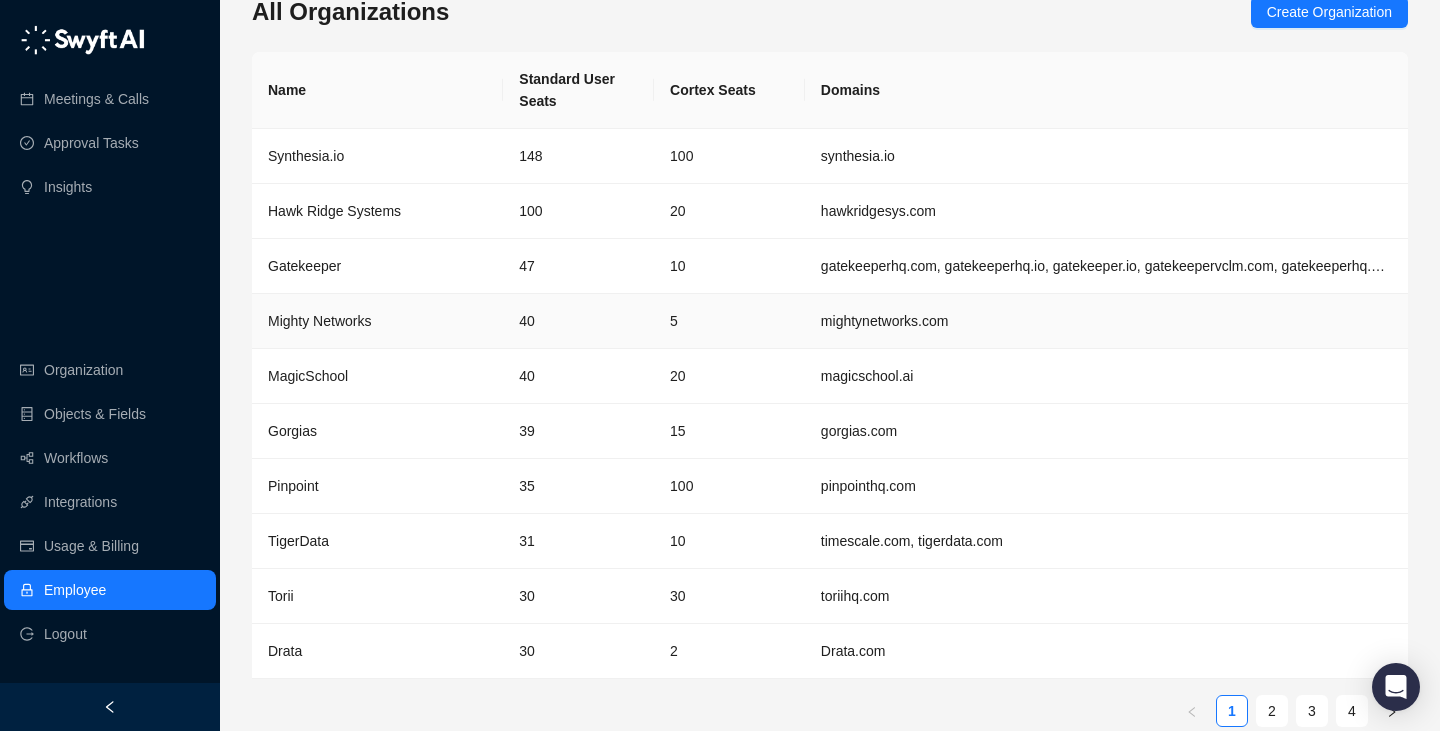 scroll, scrollTop: 0, scrollLeft: 0, axis: both 